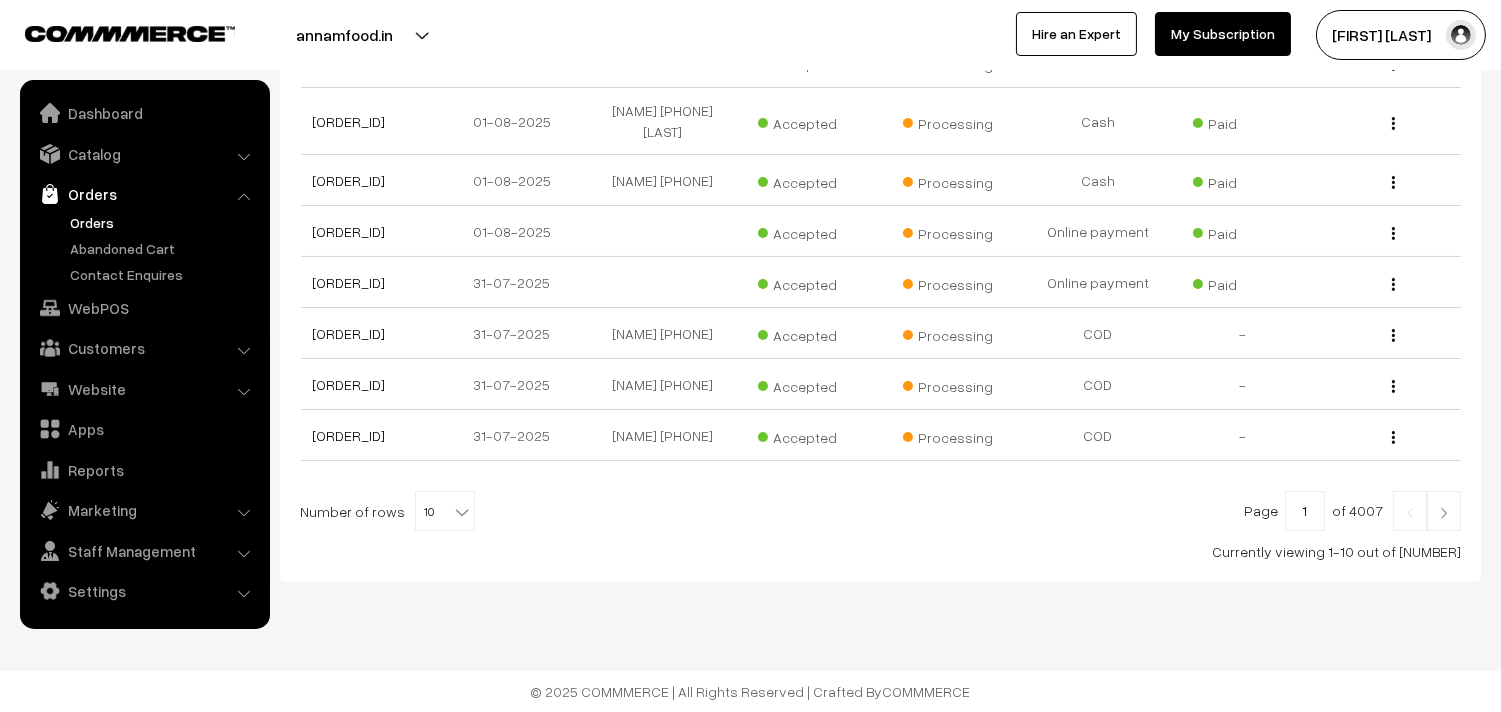 scroll, scrollTop: 584, scrollLeft: 0, axis: vertical 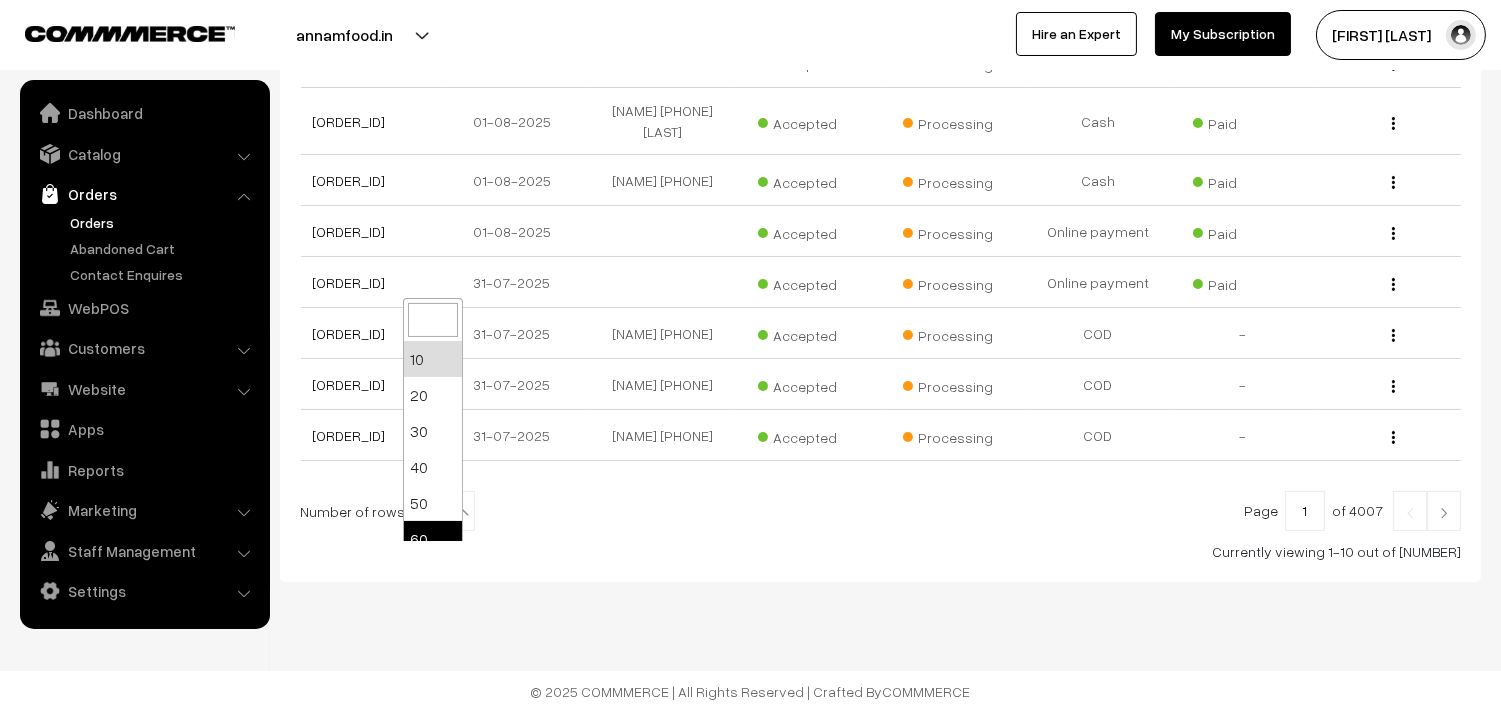 select on "60" 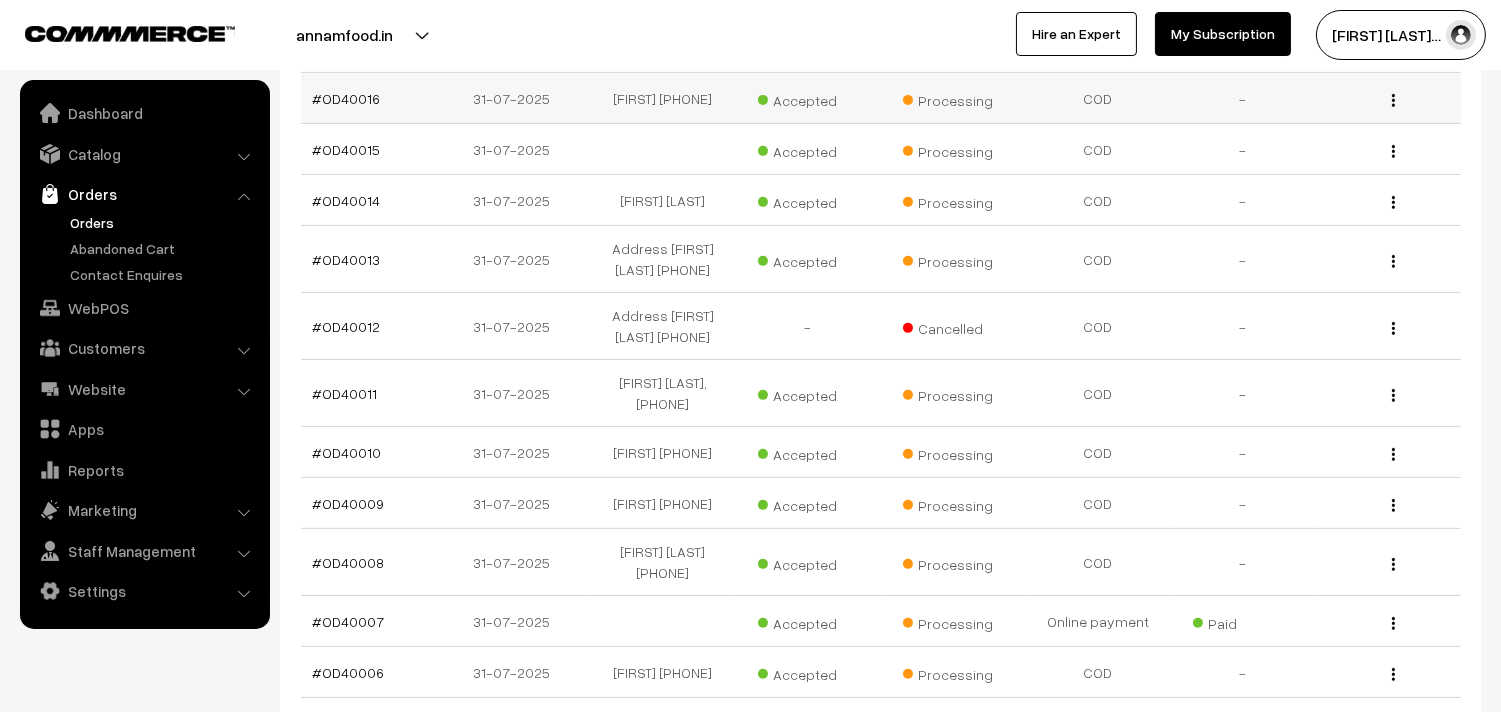 scroll, scrollTop: 1555, scrollLeft: 0, axis: vertical 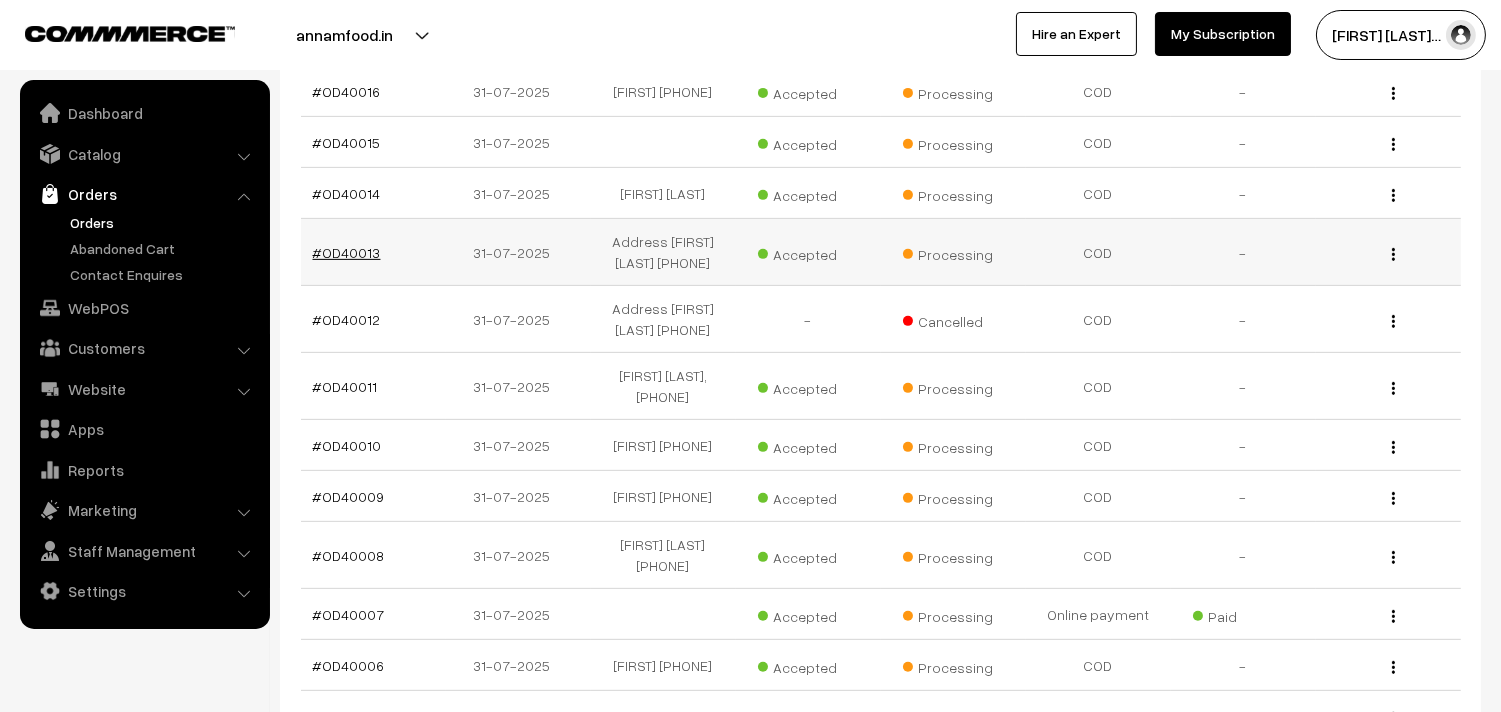 click on "#OD40013" at bounding box center [347, 252] 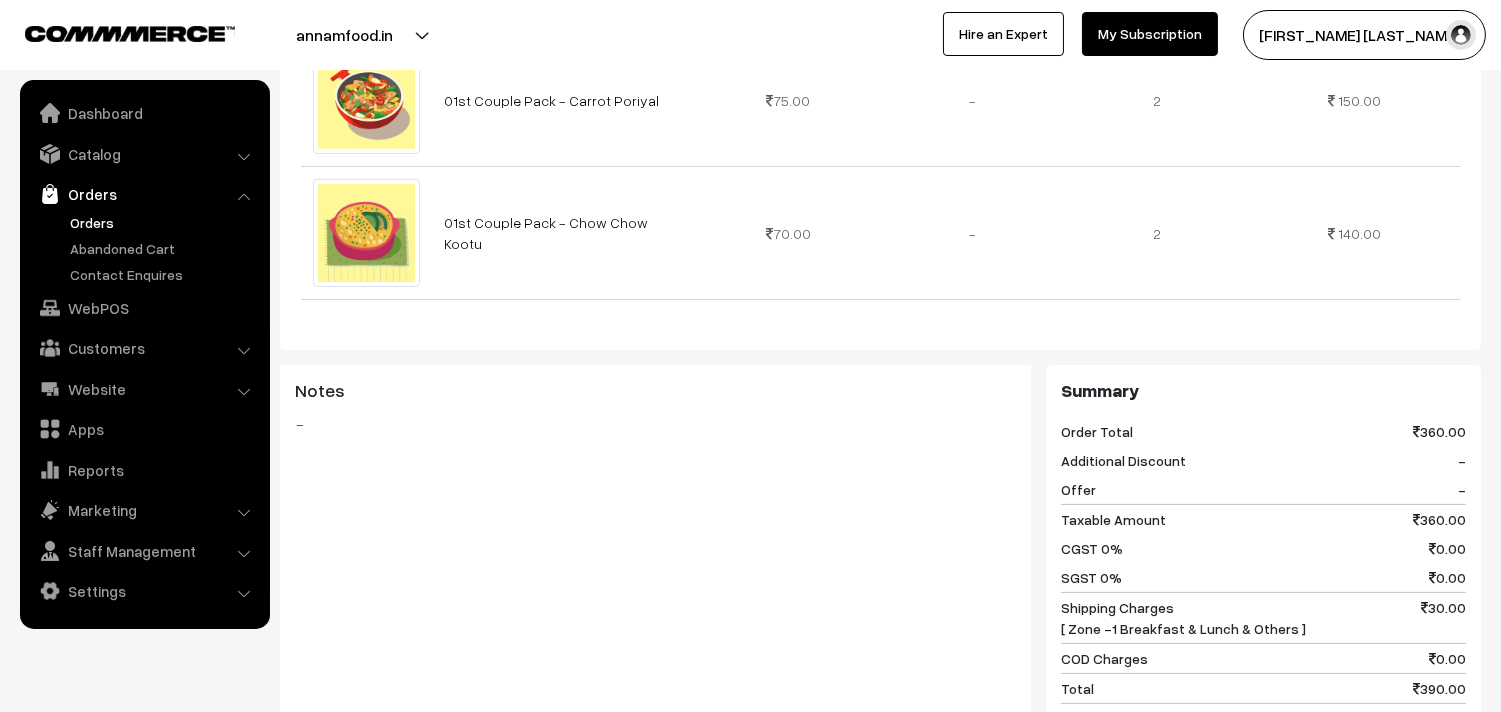 scroll, scrollTop: 444, scrollLeft: 0, axis: vertical 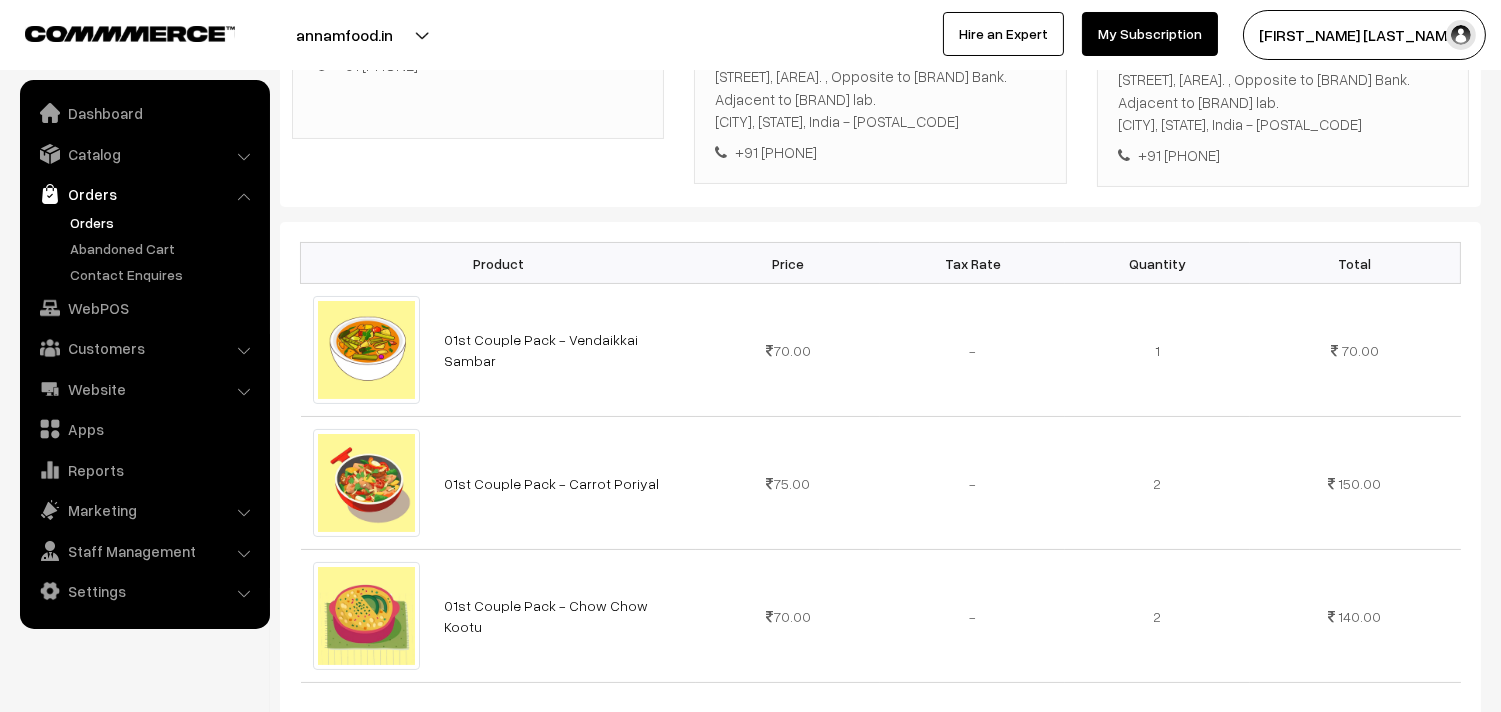 click on "Orders" at bounding box center [164, 222] 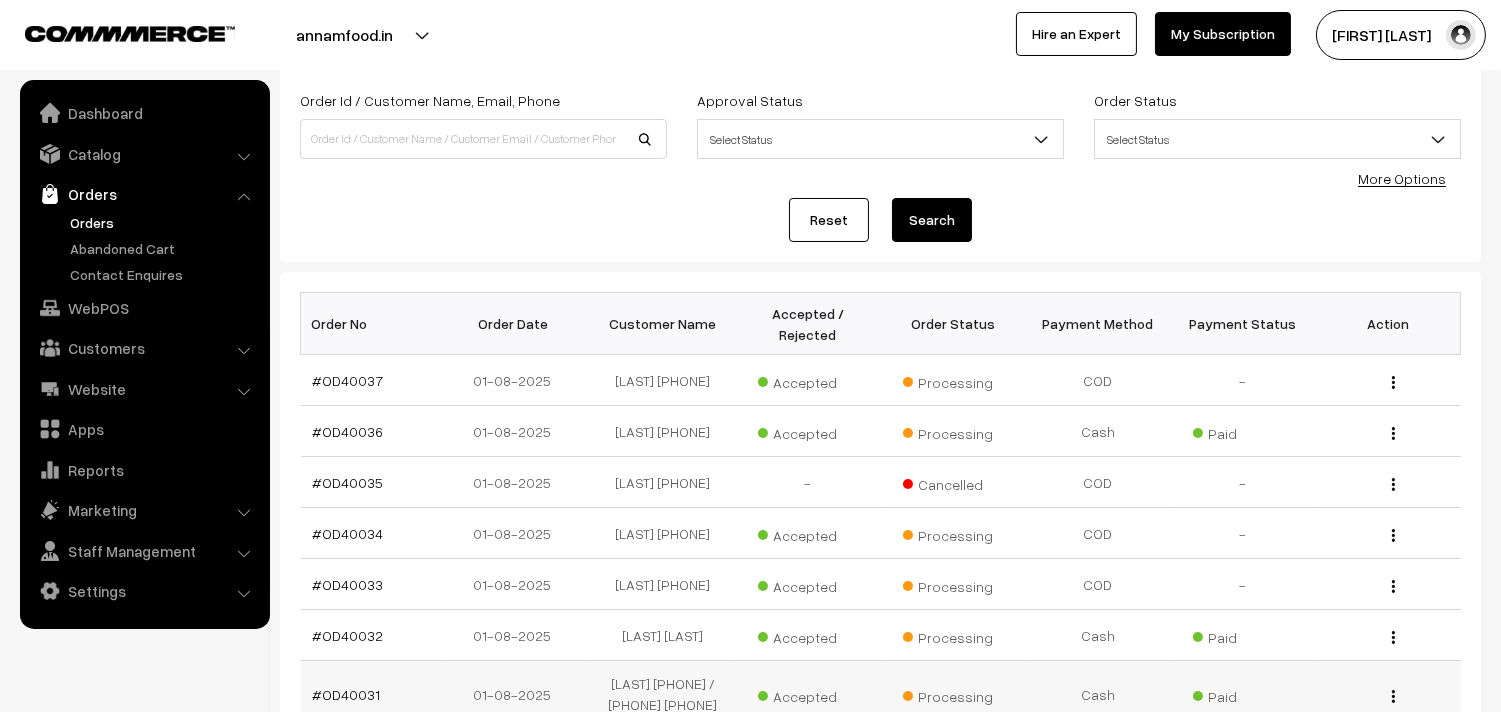 scroll, scrollTop: 222, scrollLeft: 0, axis: vertical 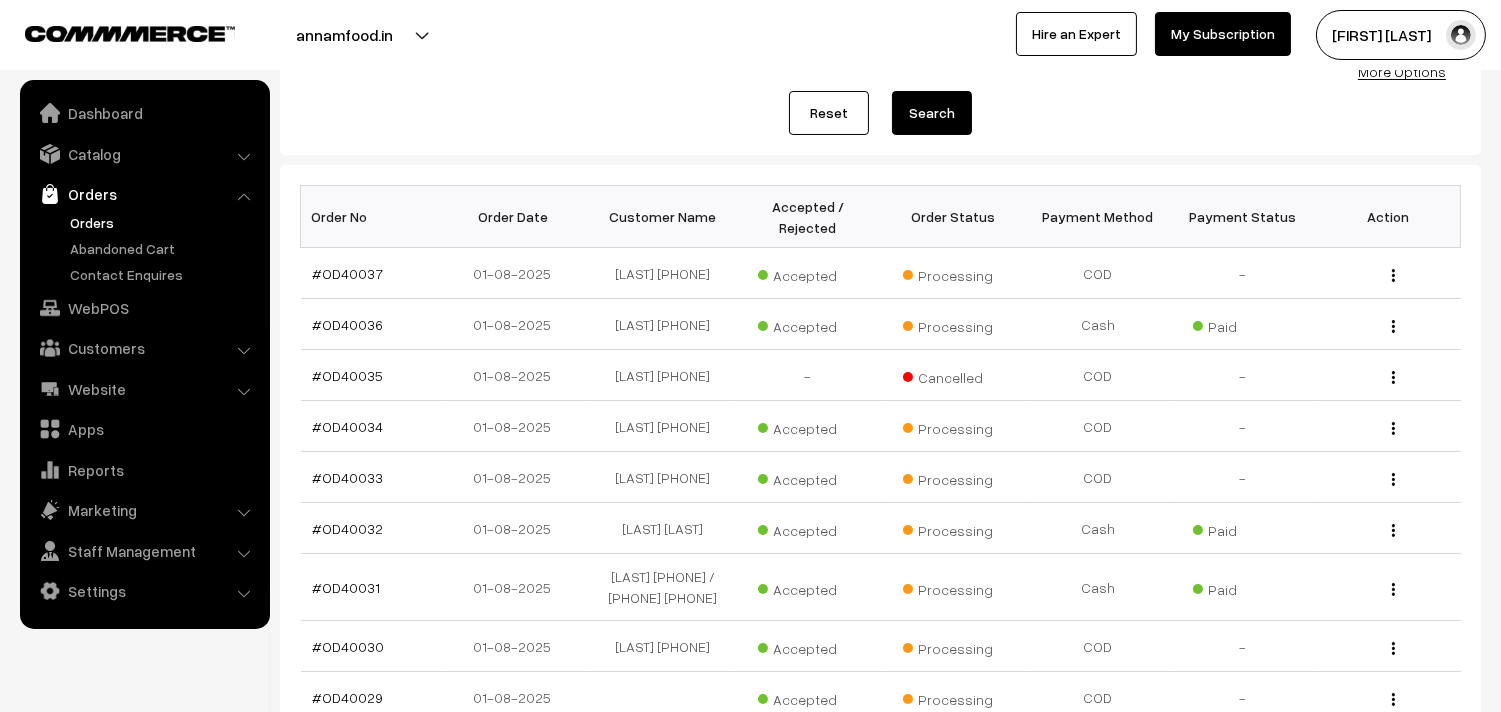 click on "Orders" at bounding box center (164, 222) 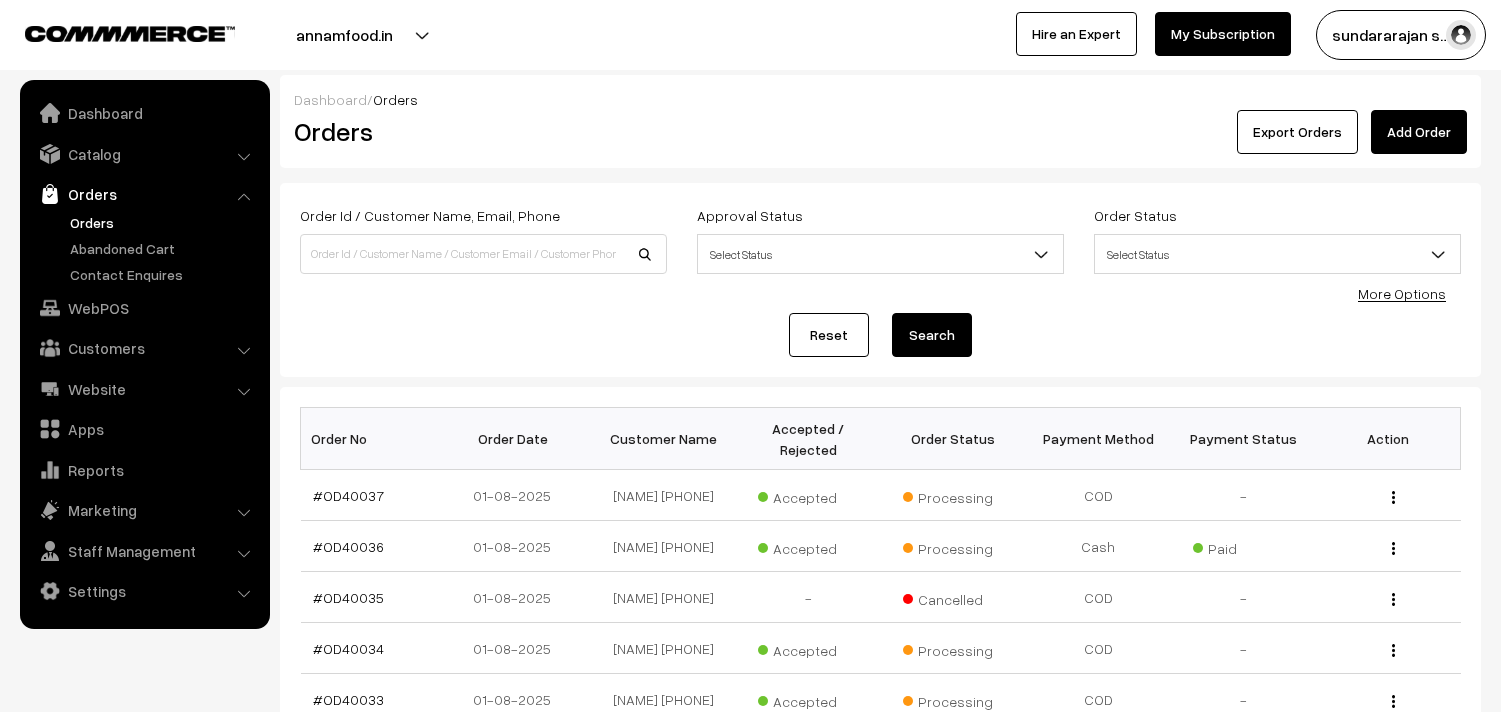 scroll, scrollTop: 0, scrollLeft: 0, axis: both 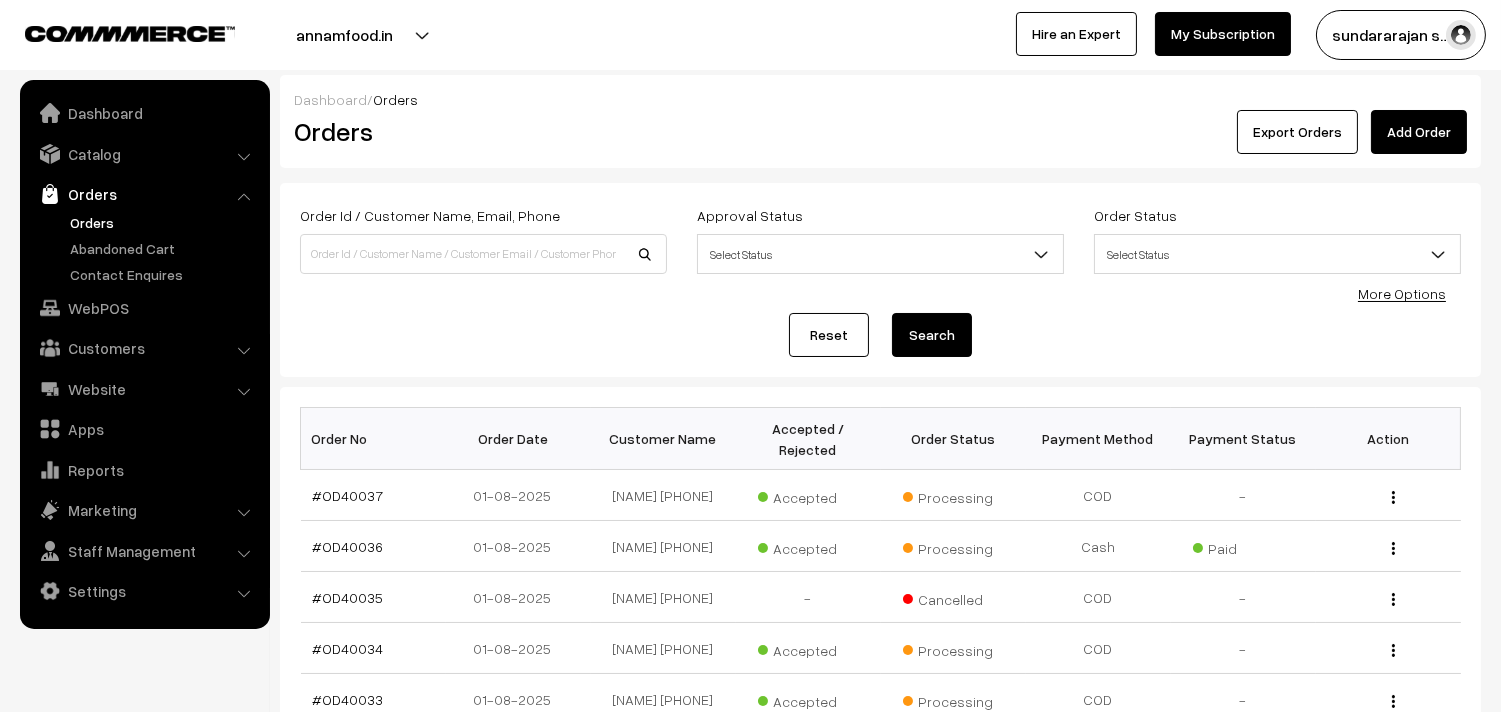 click on "Orders" at bounding box center [164, 222] 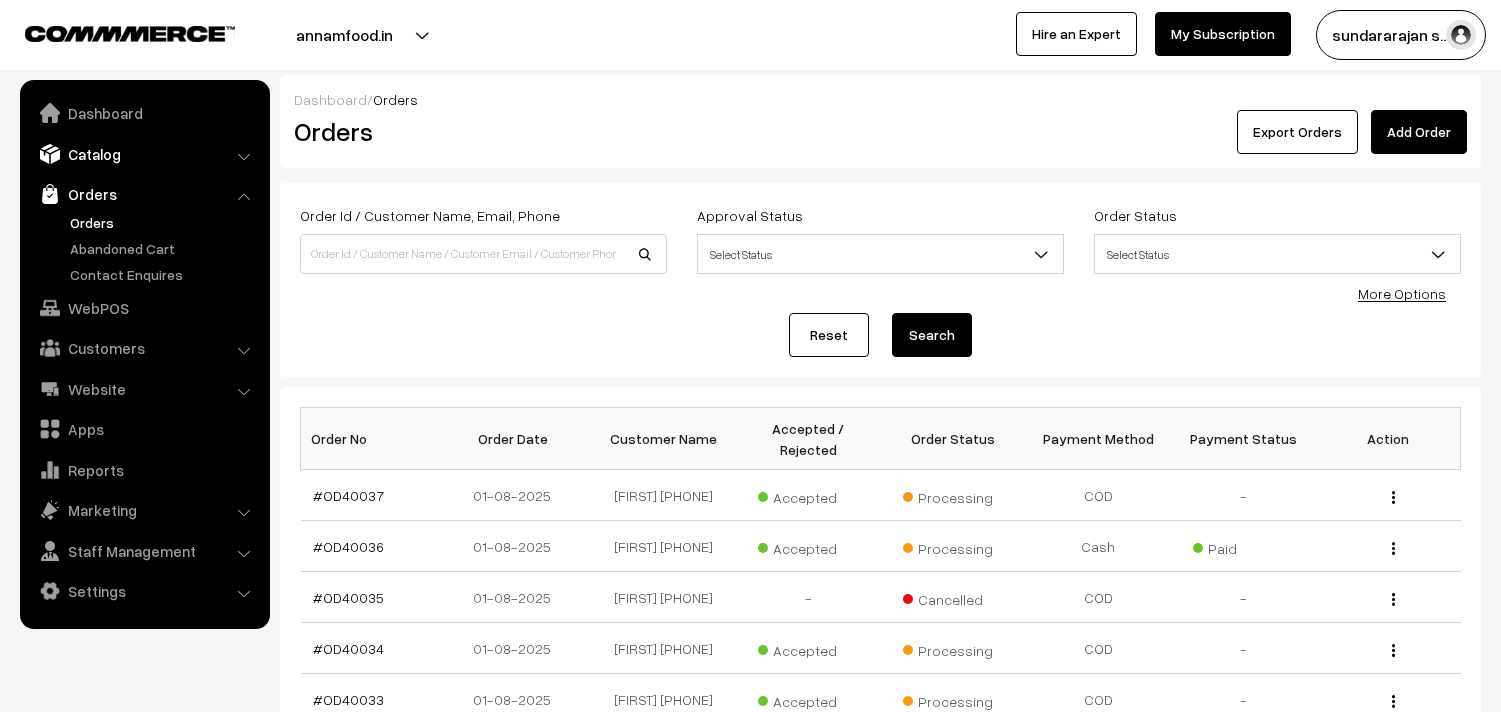 scroll, scrollTop: 0, scrollLeft: 0, axis: both 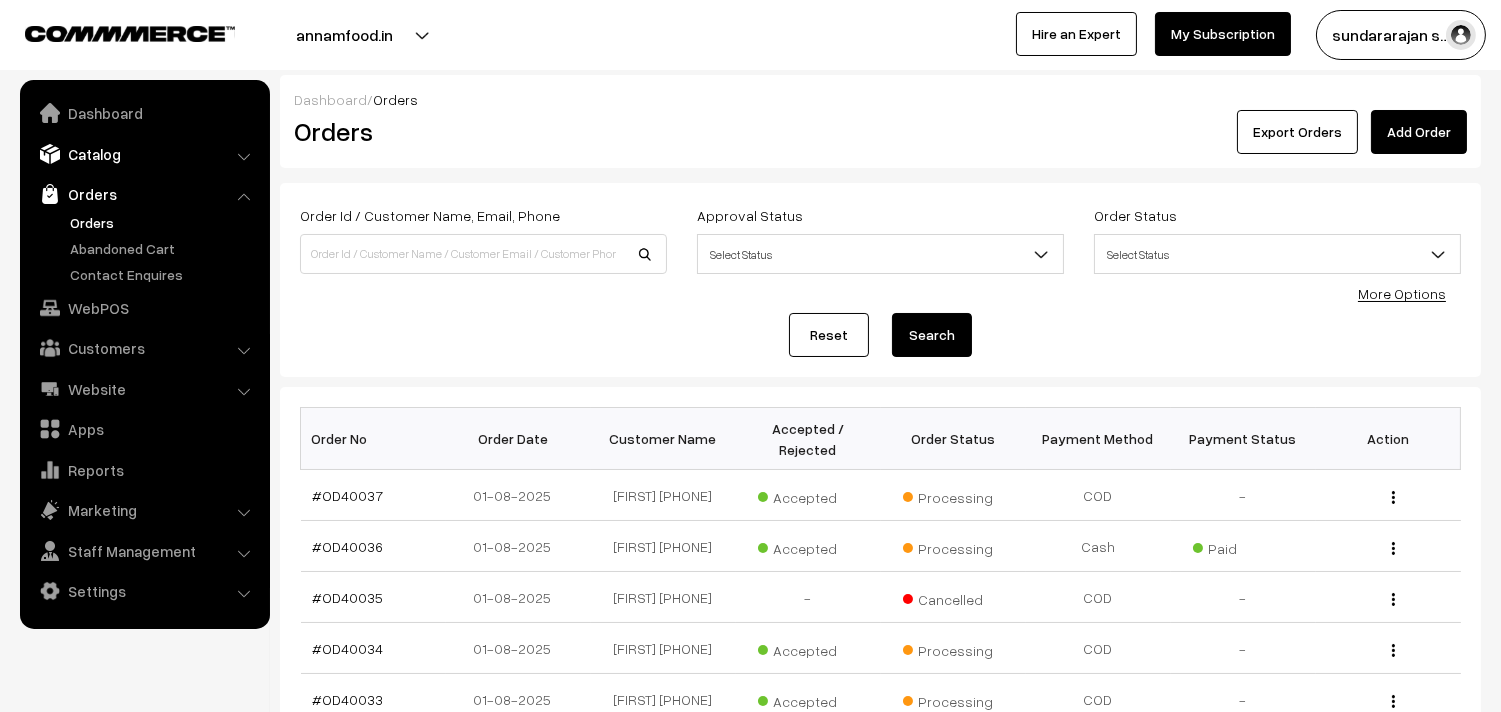 click on "Catalog" at bounding box center [144, 154] 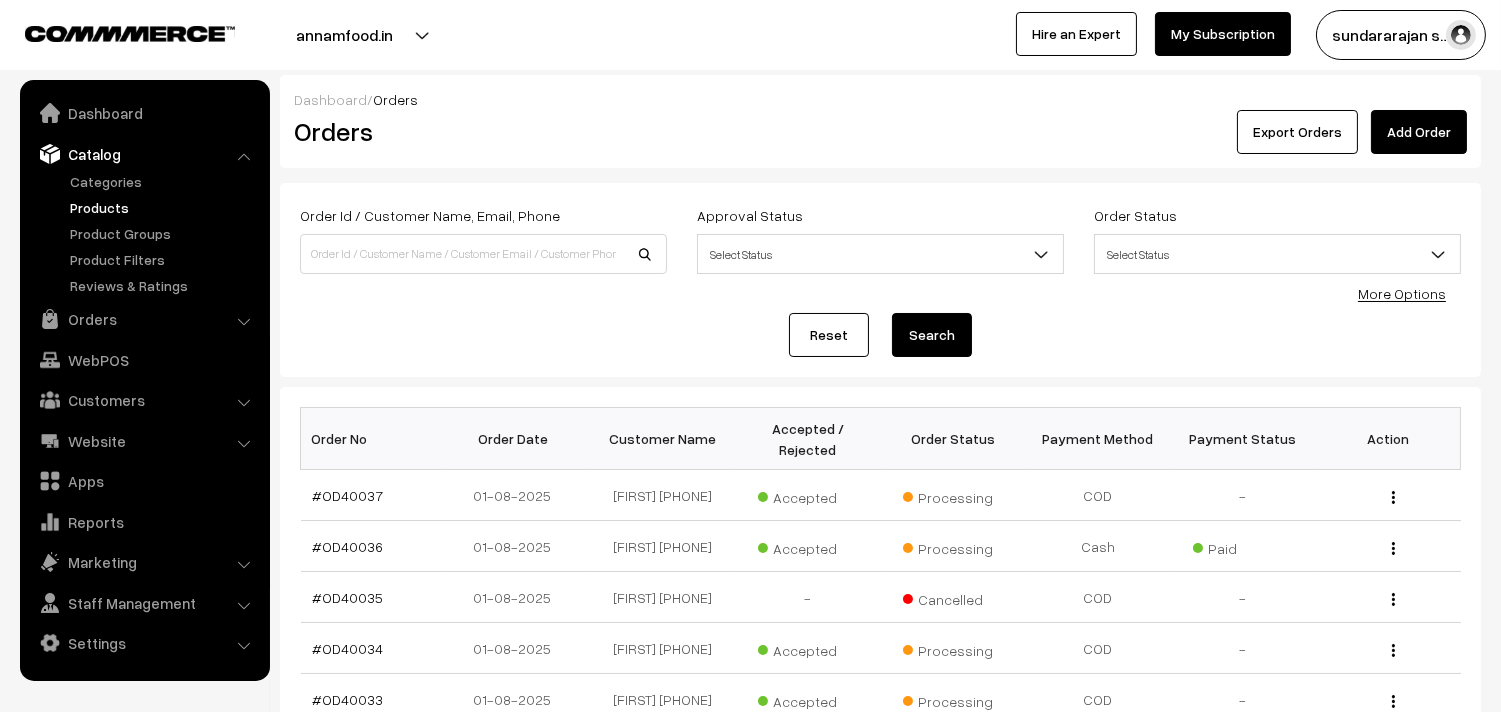 click on "Products" at bounding box center [164, 207] 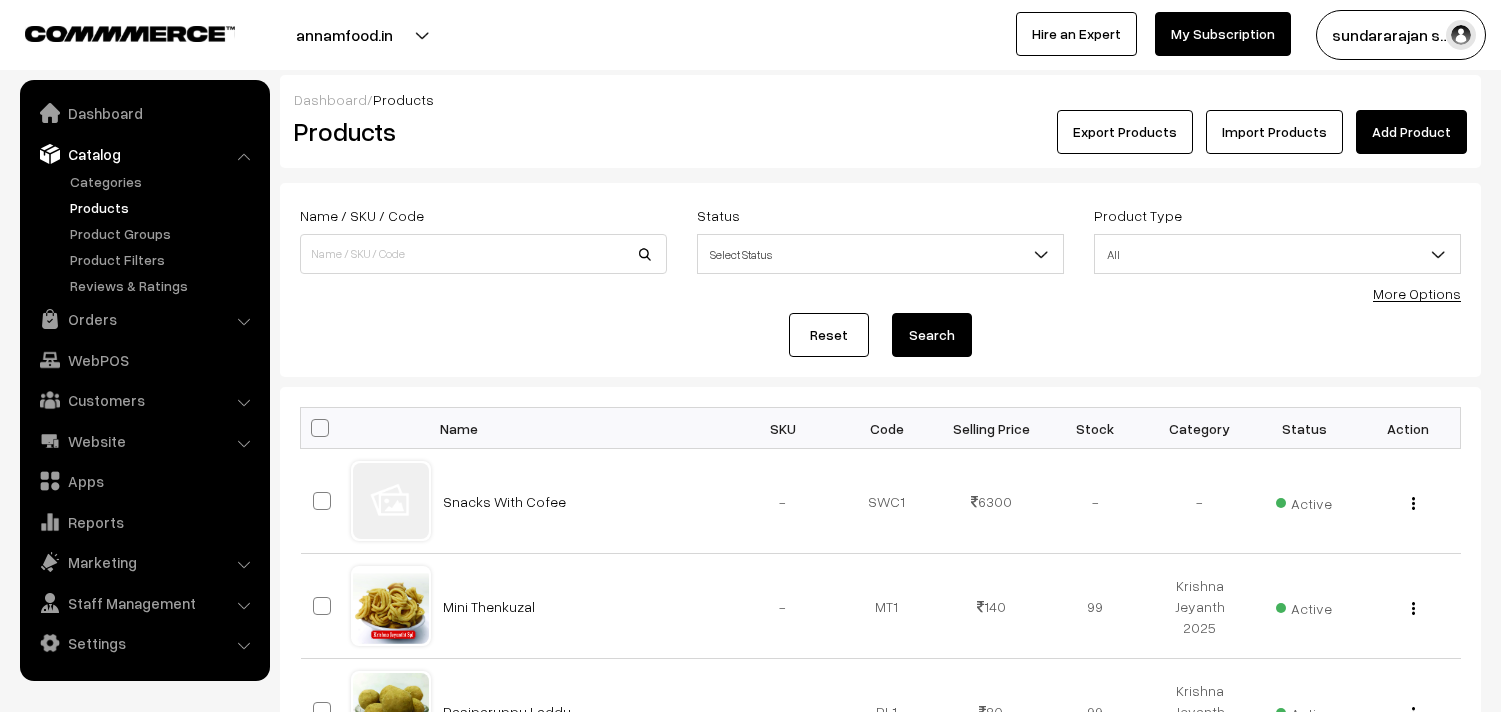 scroll, scrollTop: 0, scrollLeft: 0, axis: both 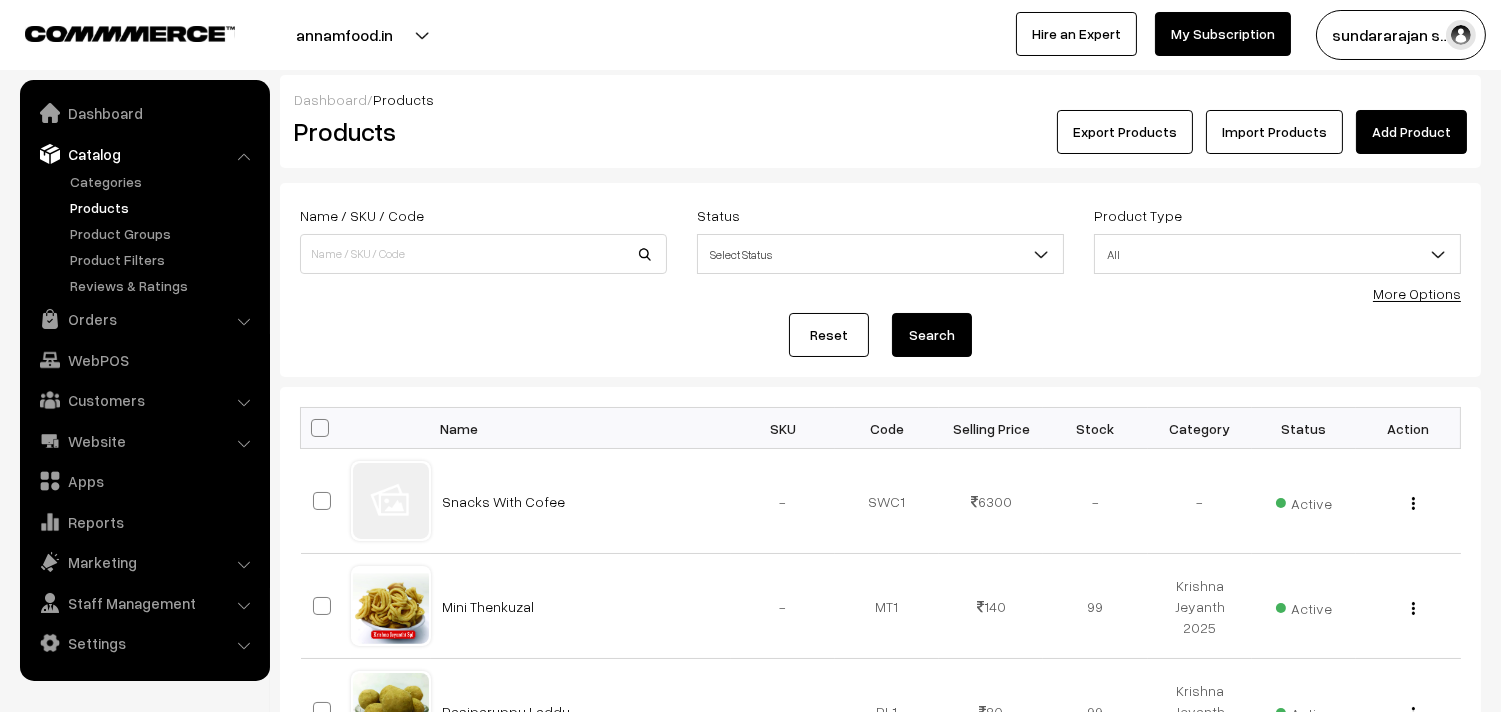 click on "More Options" at bounding box center (1417, 293) 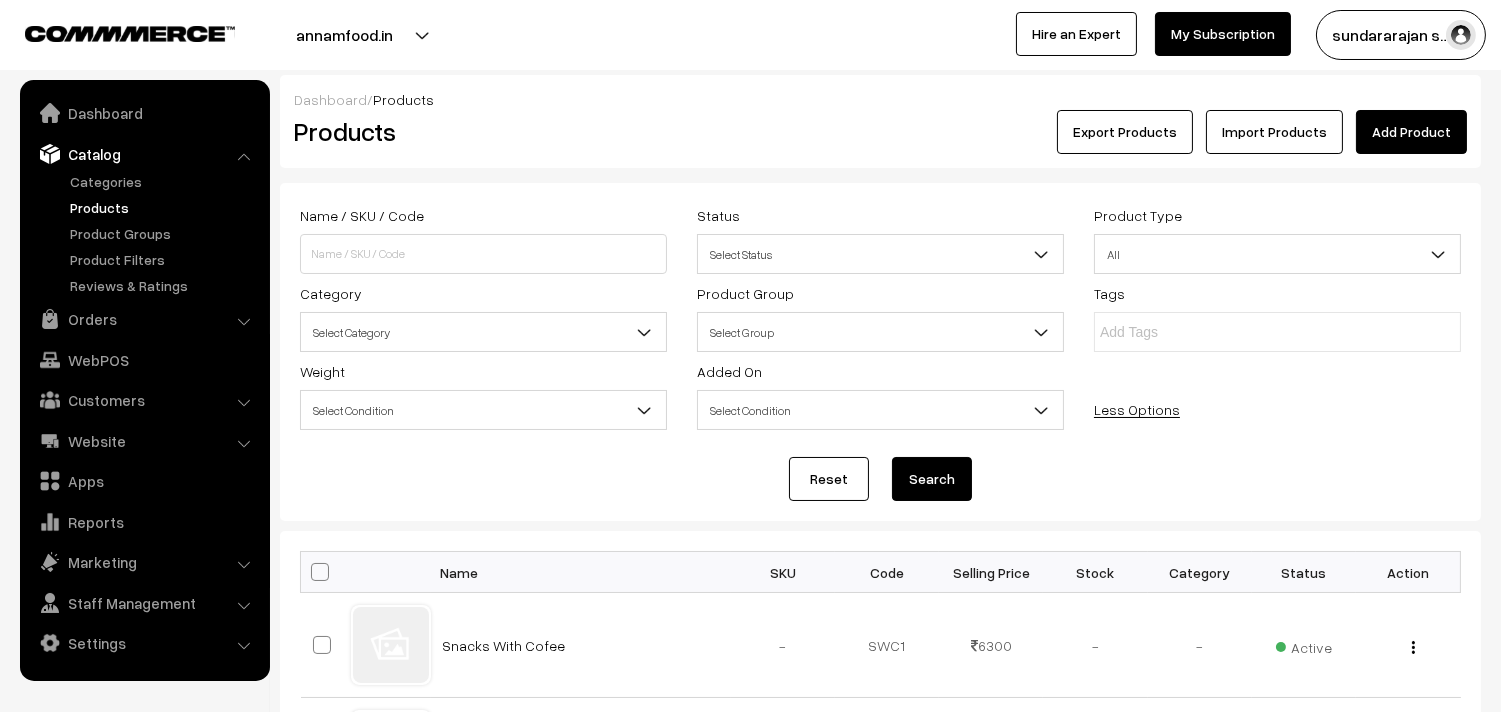 click on "Select Category" at bounding box center (483, 332) 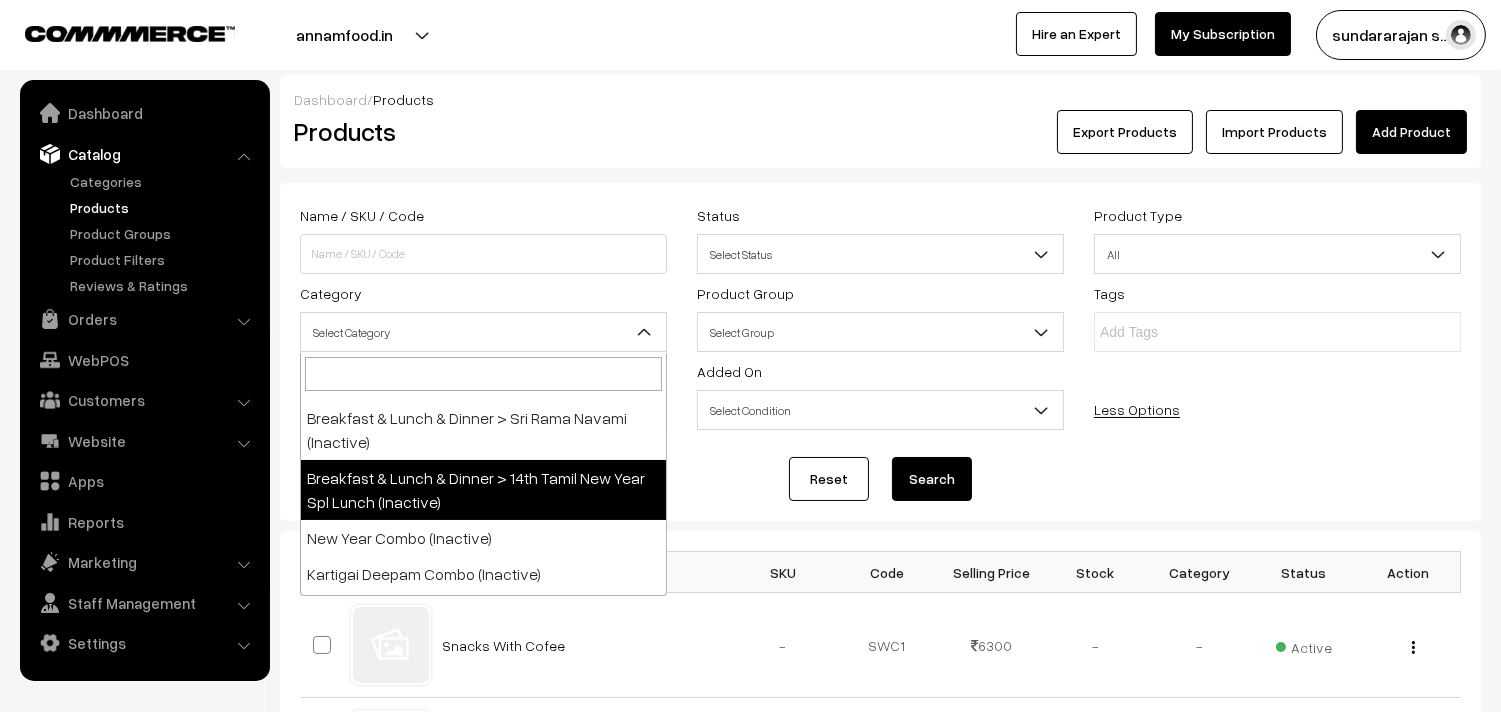 scroll, scrollTop: 333, scrollLeft: 0, axis: vertical 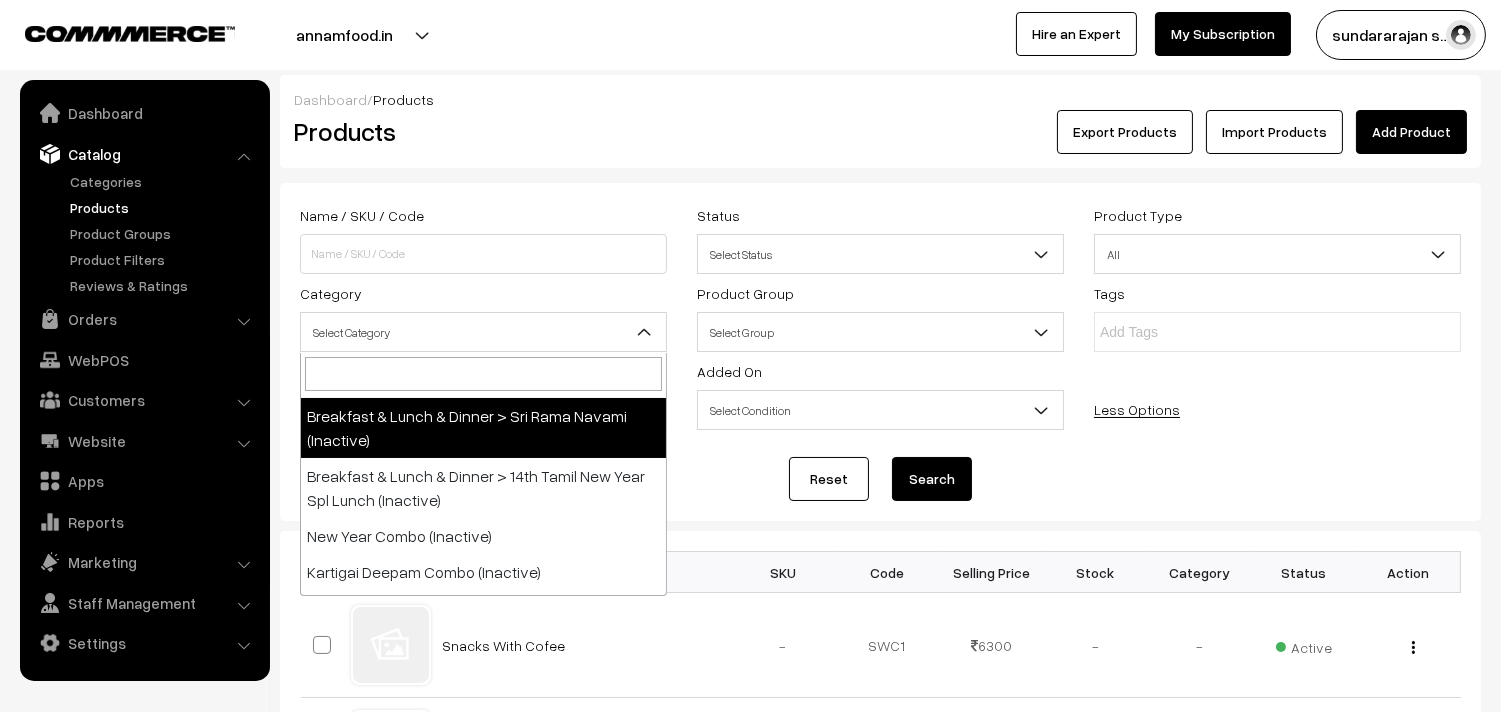 select on "[NUMBER]" 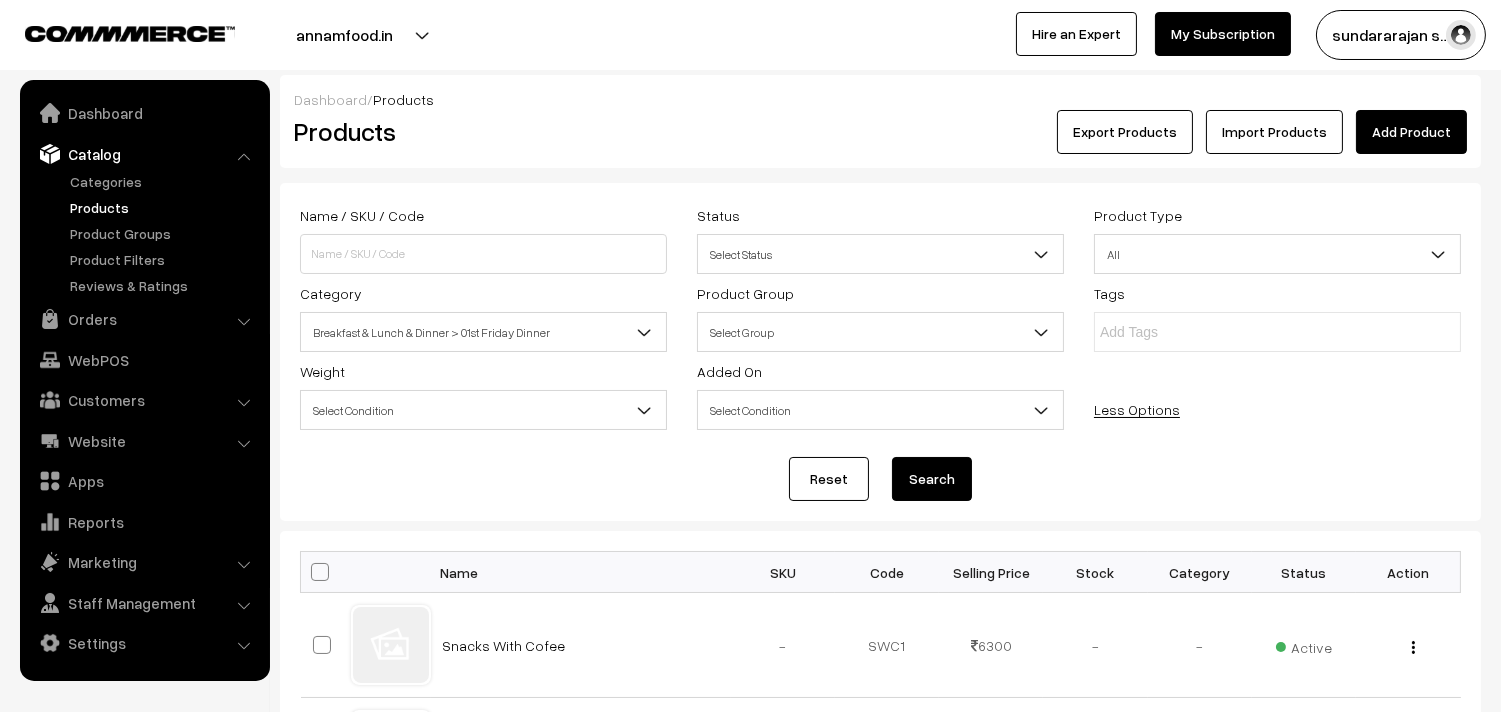 click on "Name / SKU / Code
Status
Select Status
Active
Inactive
Select Status
Product Type
All
Digital
Physical
All
More Options
Name / SKU / Code
Status Active All" at bounding box center [880, 352] 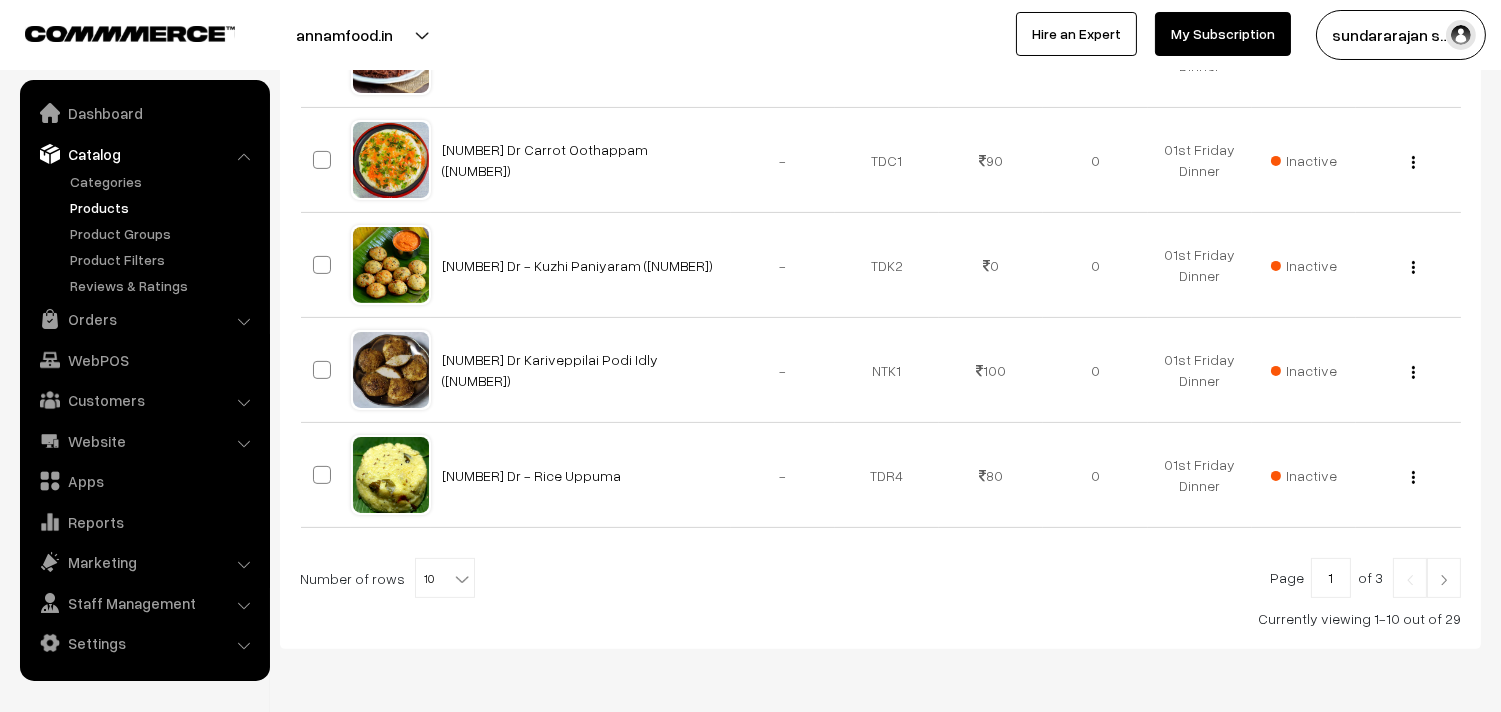 scroll, scrollTop: 1184, scrollLeft: 0, axis: vertical 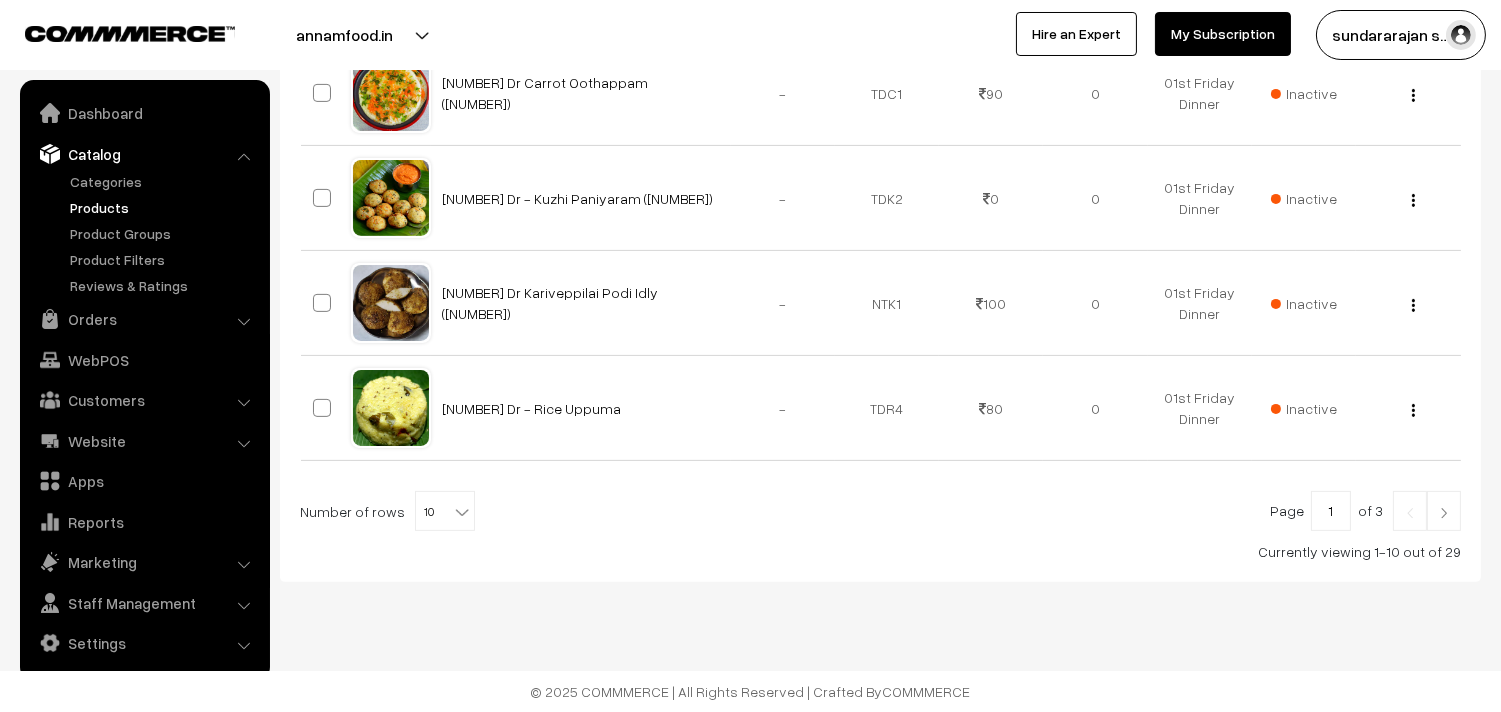 click on "10" at bounding box center [445, 512] 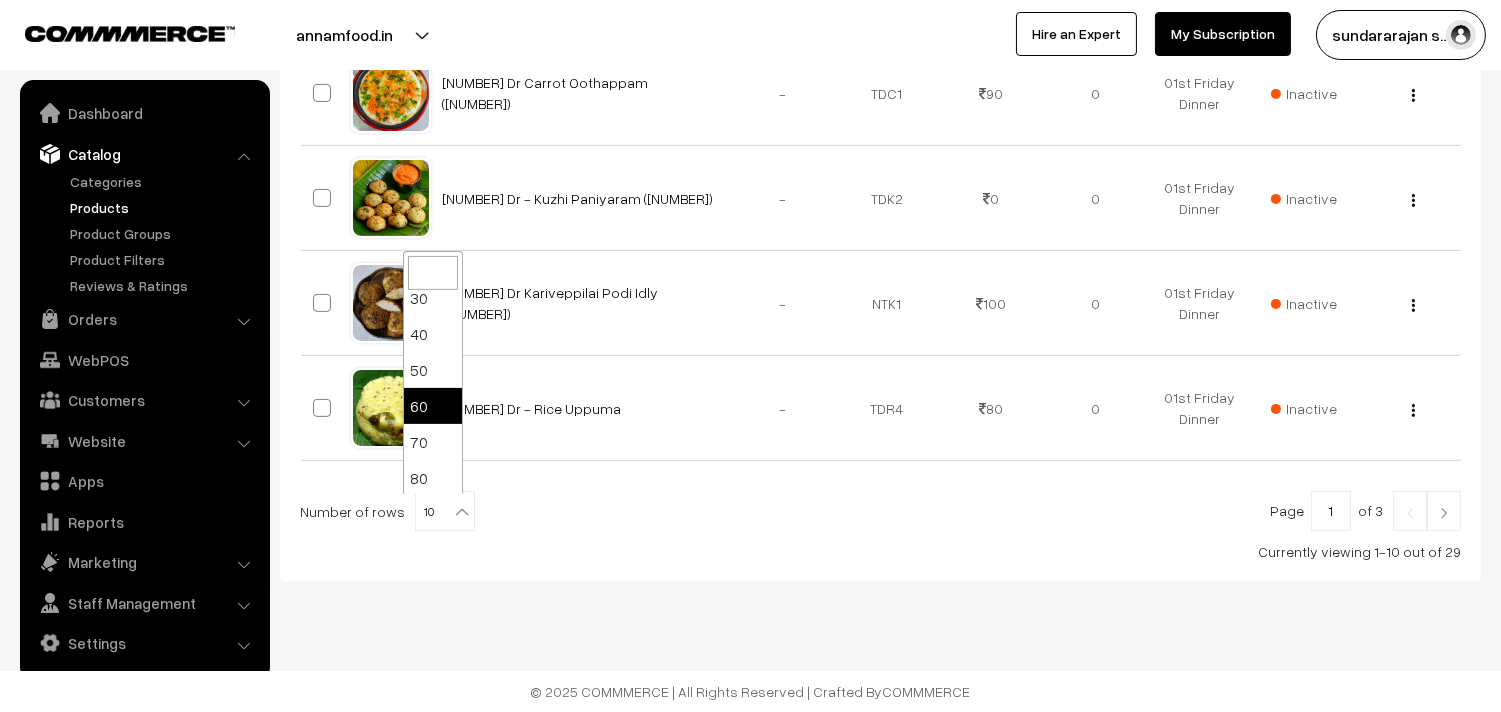 scroll, scrollTop: 160, scrollLeft: 0, axis: vertical 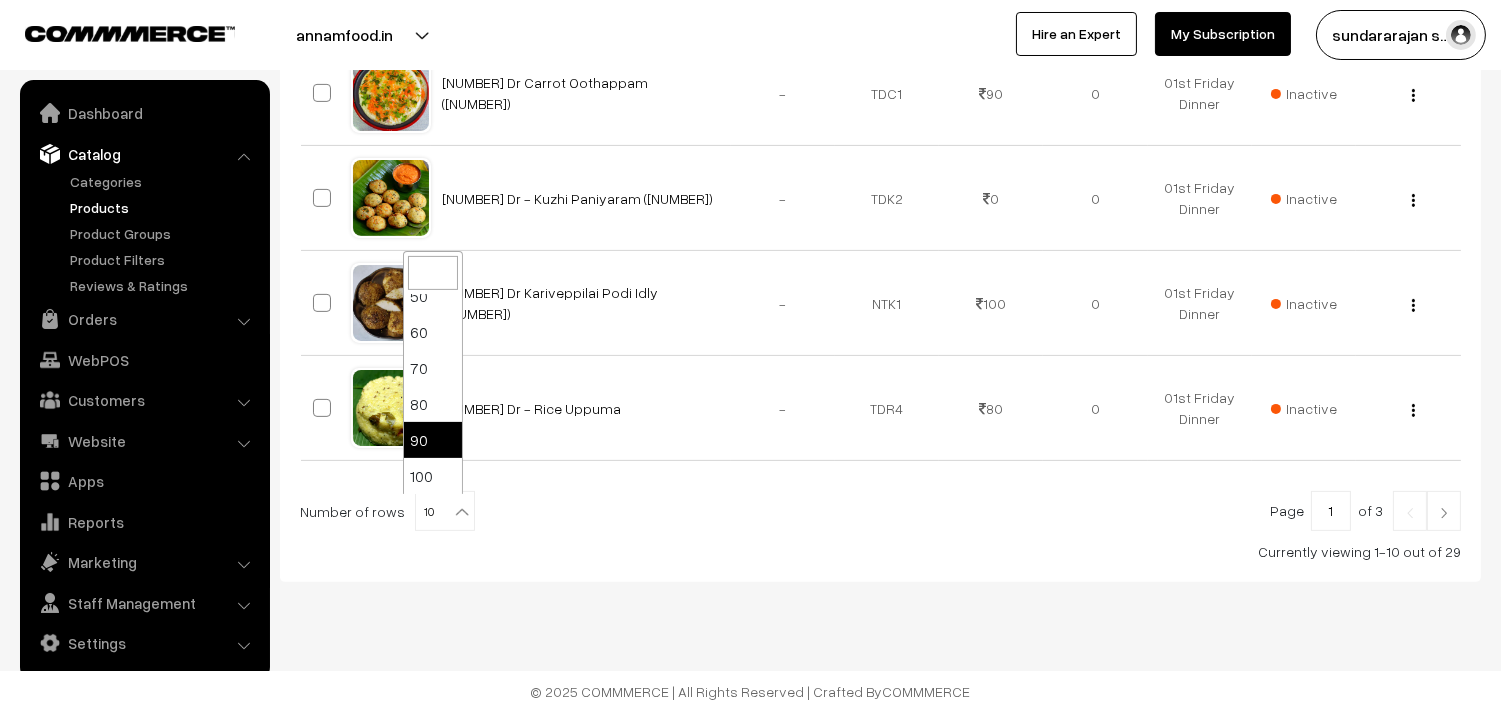select on "90" 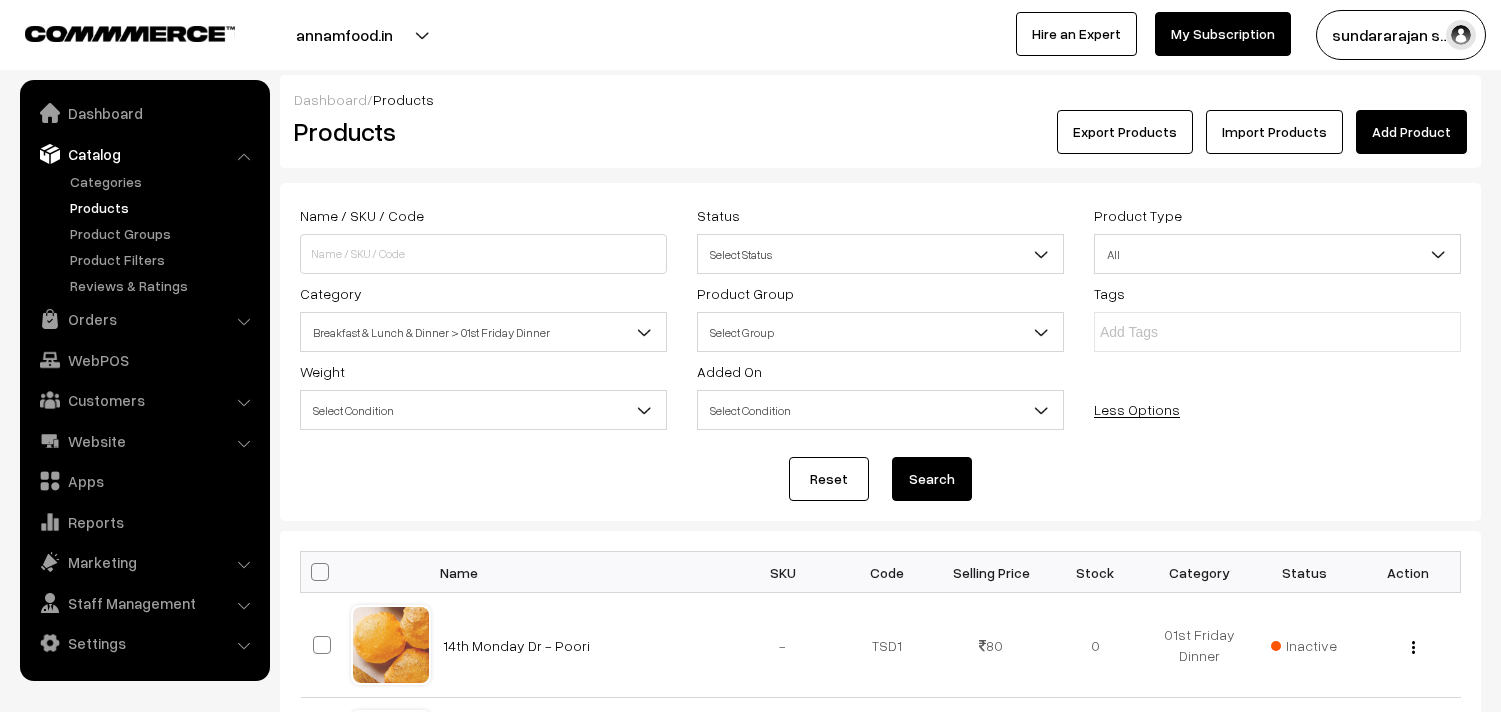 scroll, scrollTop: 0, scrollLeft: 0, axis: both 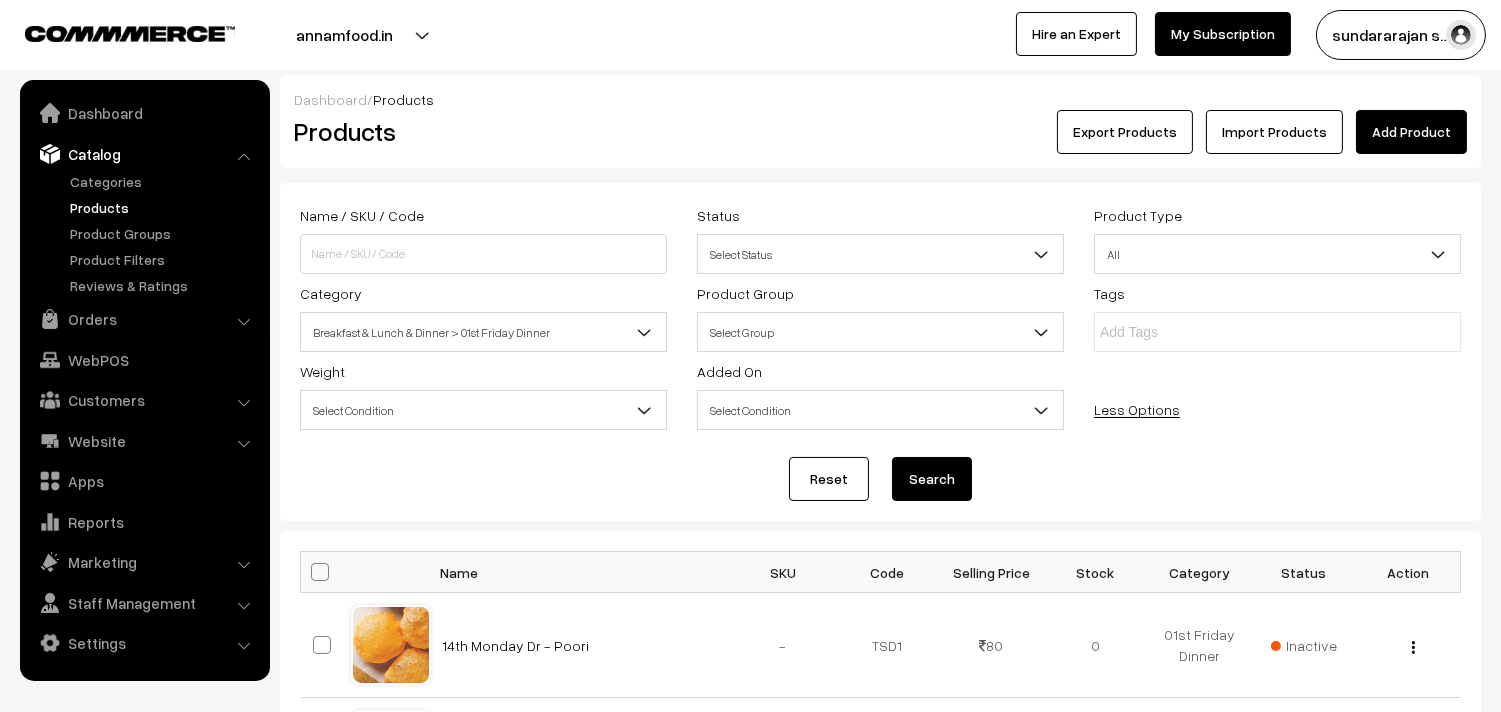 click at bounding box center (320, 572) 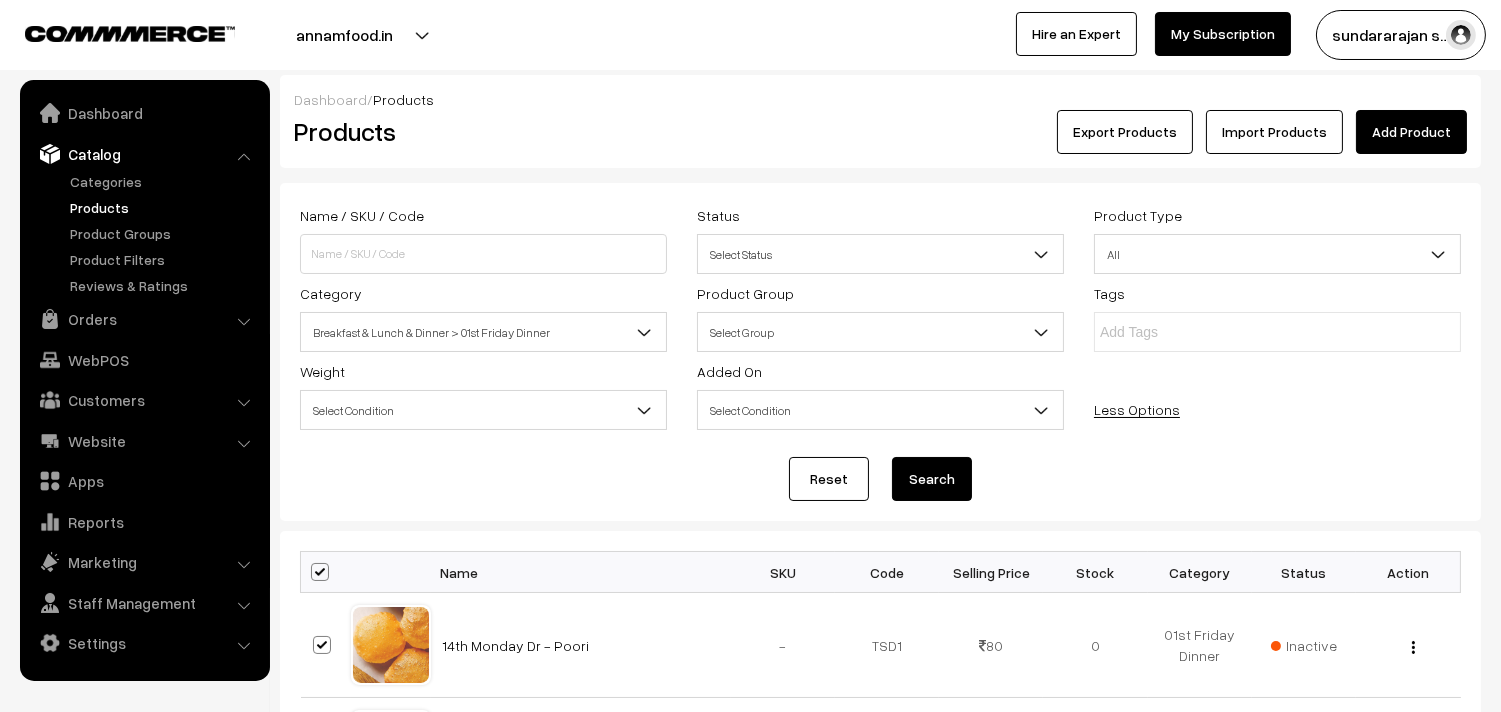 checkbox on "true" 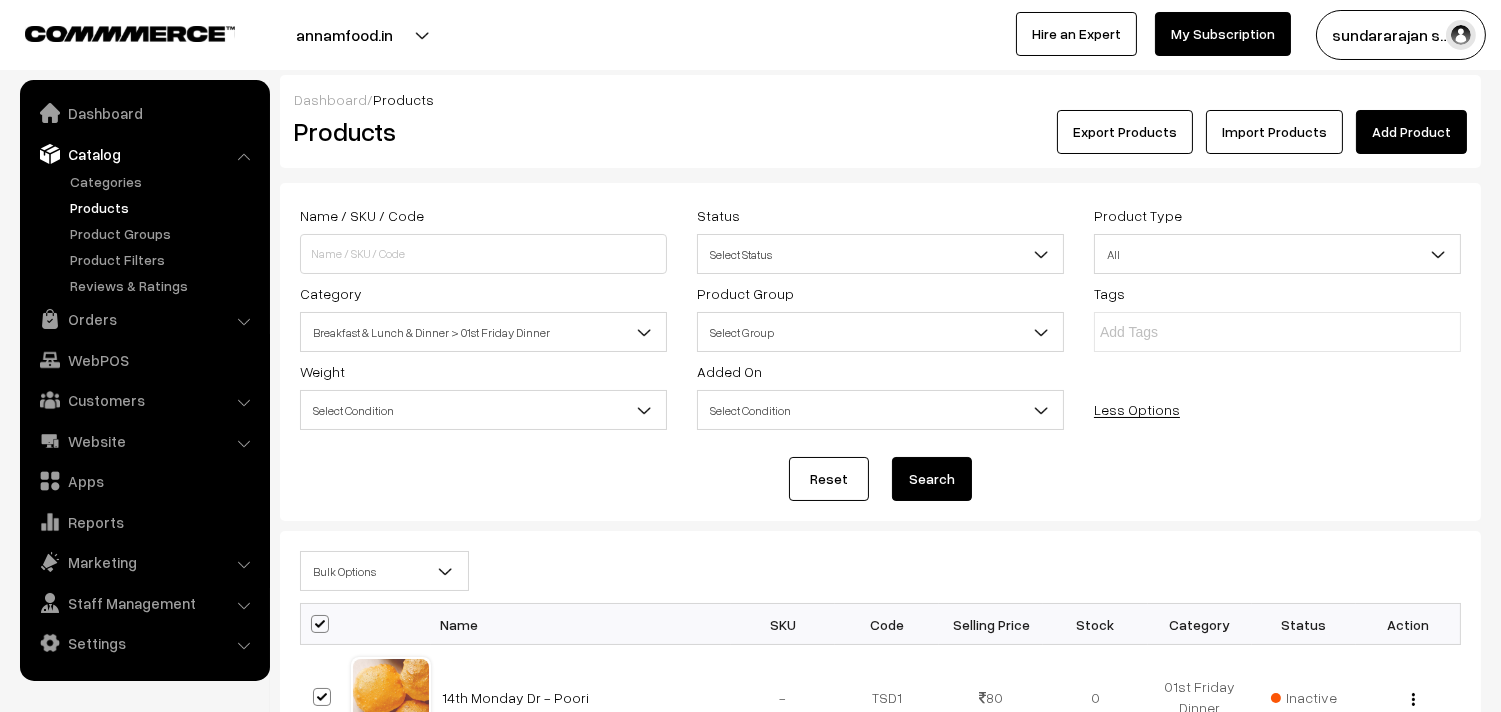 click on "Bulk Options
Edit Products
Update Inventory
Make all Active
Make all Inactive
Add tags
Add to product group
Add to category
Delete all
Bulk Options
Name SKU Code" at bounding box center (880, 2146) 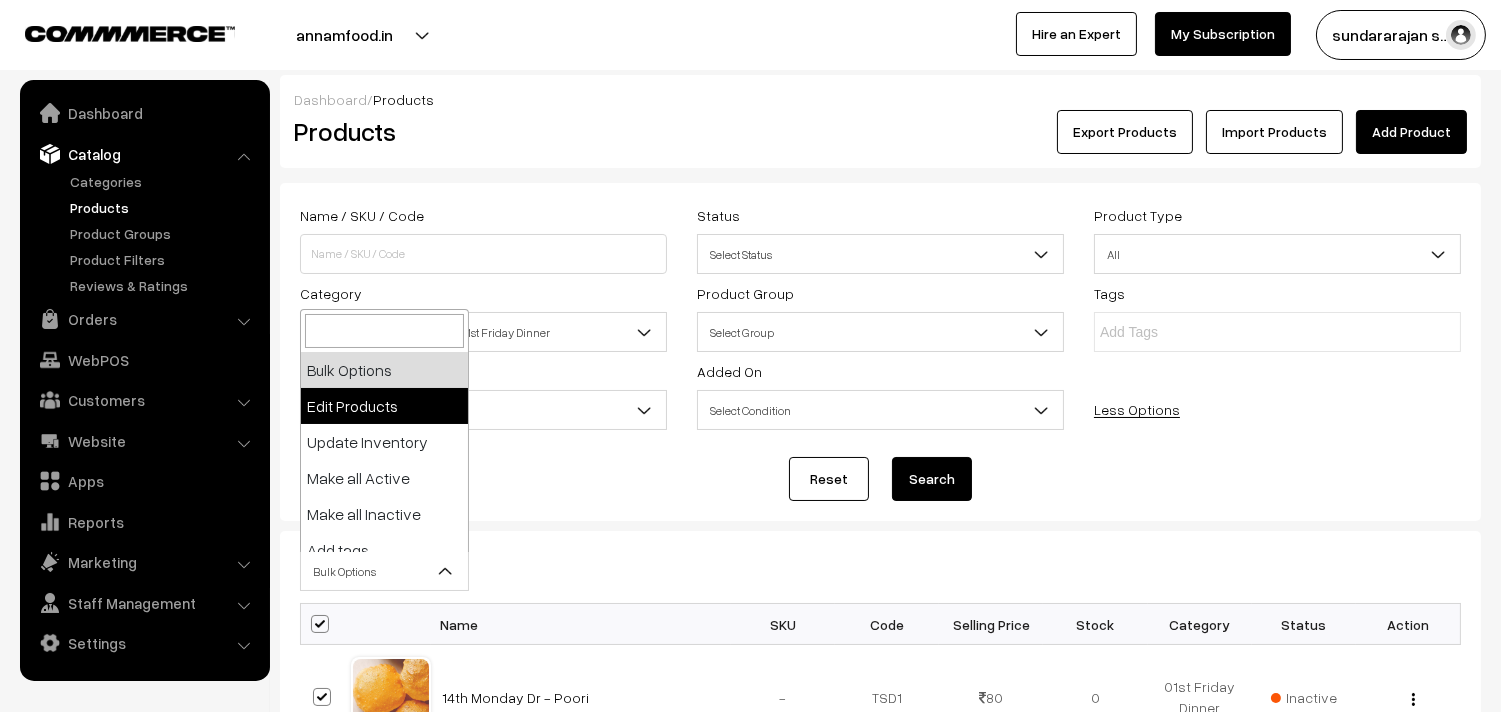 select on "editProduct" 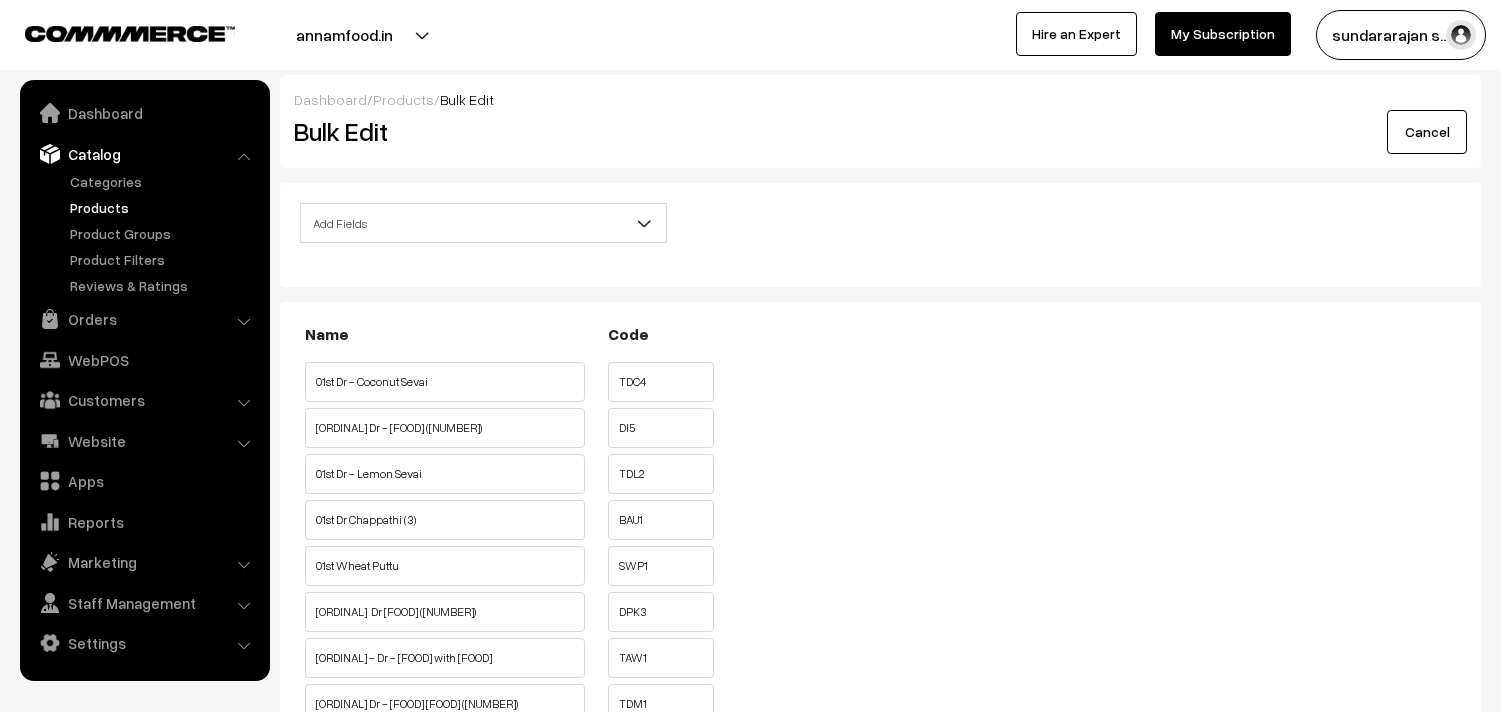 scroll, scrollTop: 0, scrollLeft: 0, axis: both 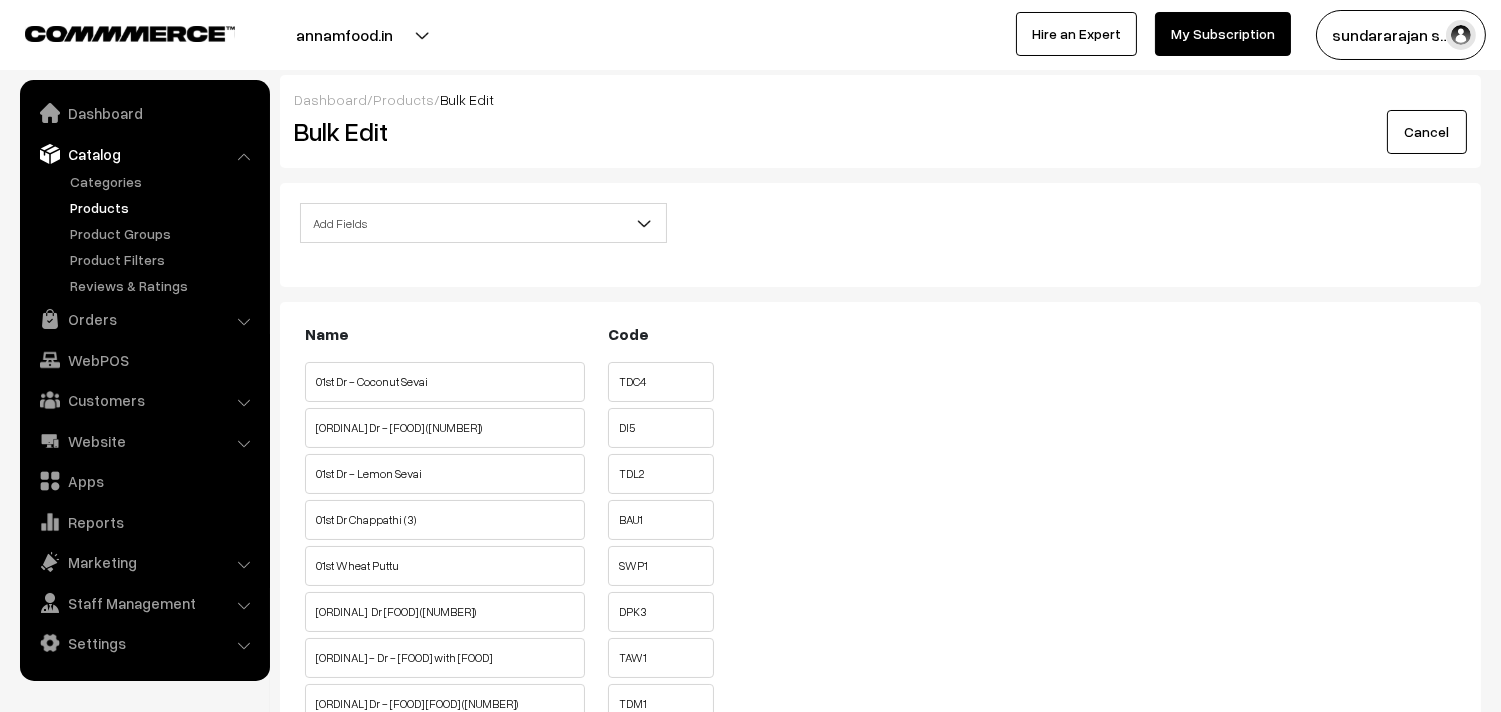 click on "Add Fields
Product Name
Product Sort Order
Category
Tags
SKU
Weight
Selling Price
Original Price
Track Inventory
Allow Purchase When out of Stock
Low Stock Notification
Restrict Quantity Per User
Status
Meta Title
Meta Keywords
Meta Description
Meta URL
Add Fields" at bounding box center [483, 229] 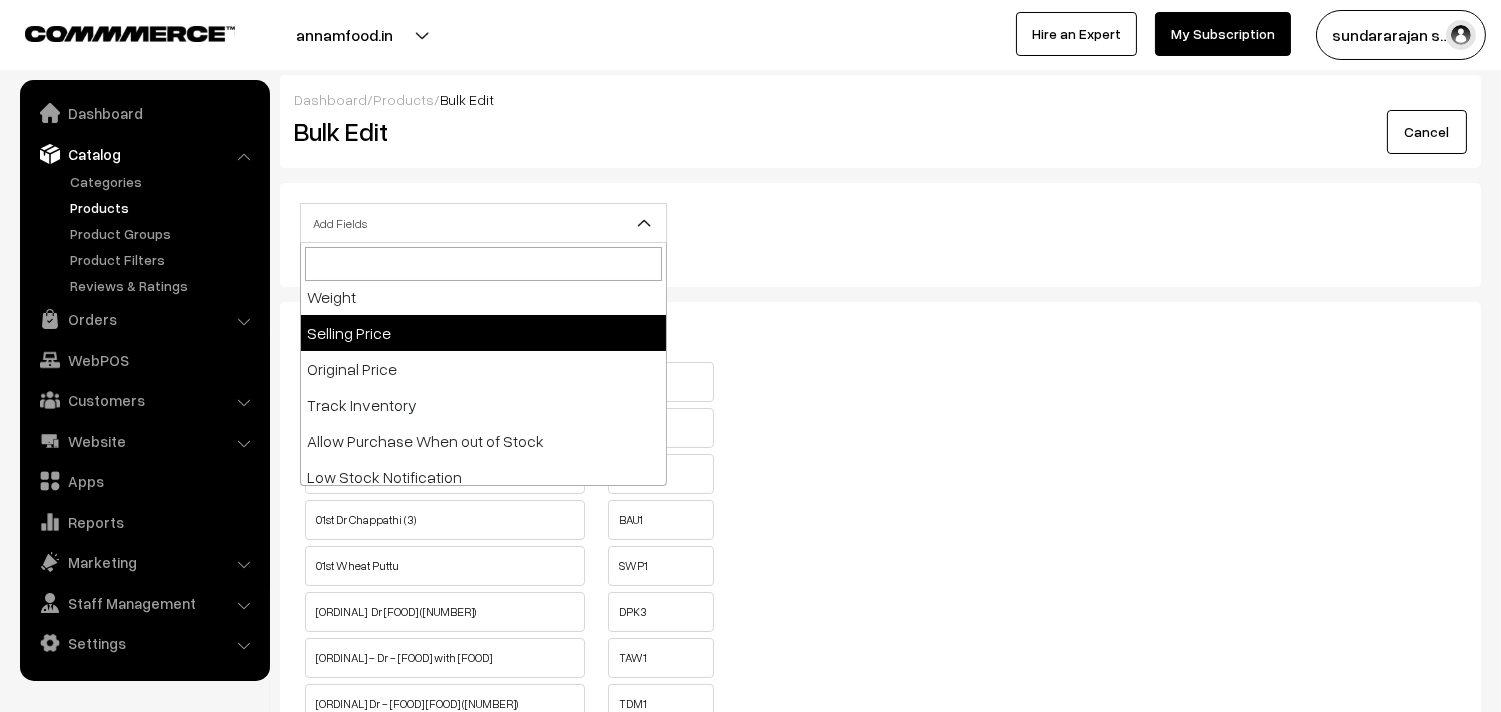 scroll, scrollTop: 333, scrollLeft: 0, axis: vertical 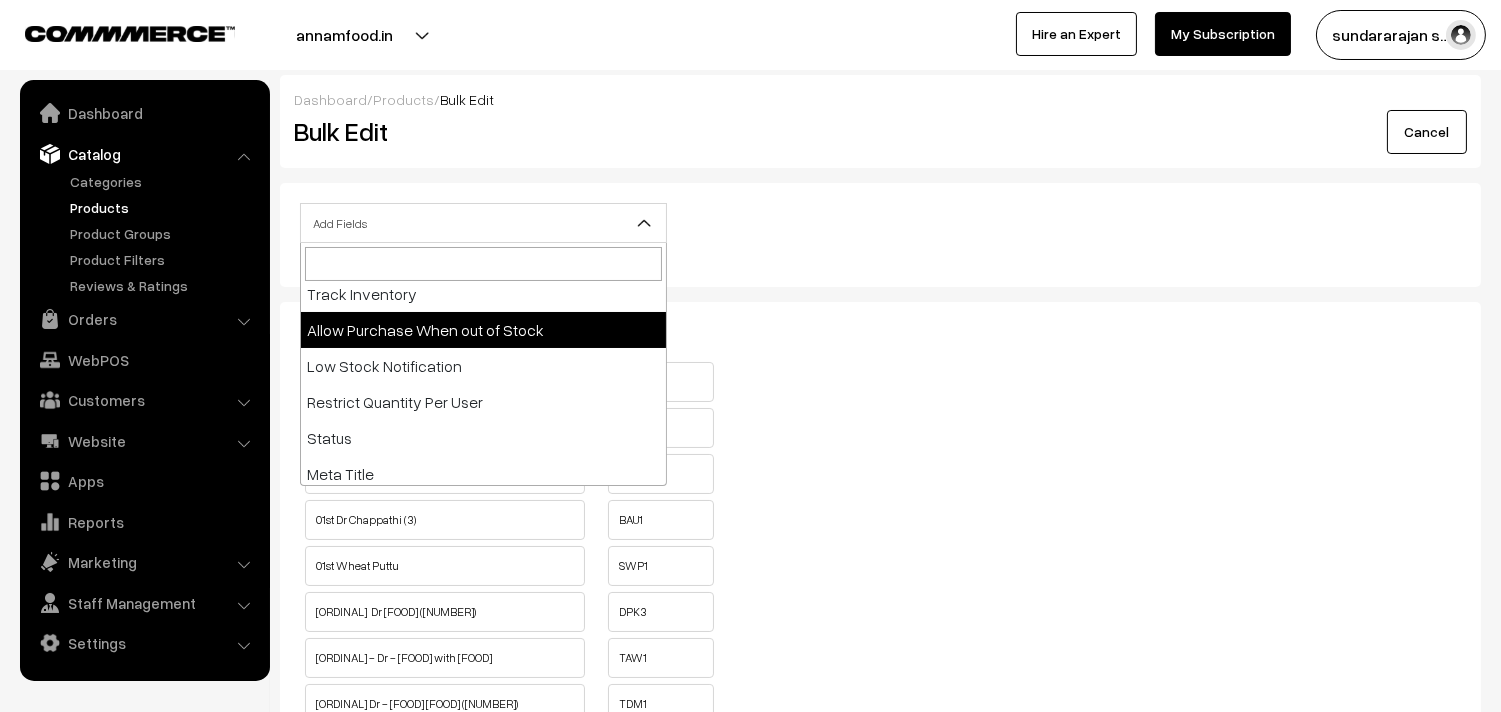 select on "allow-purchase" 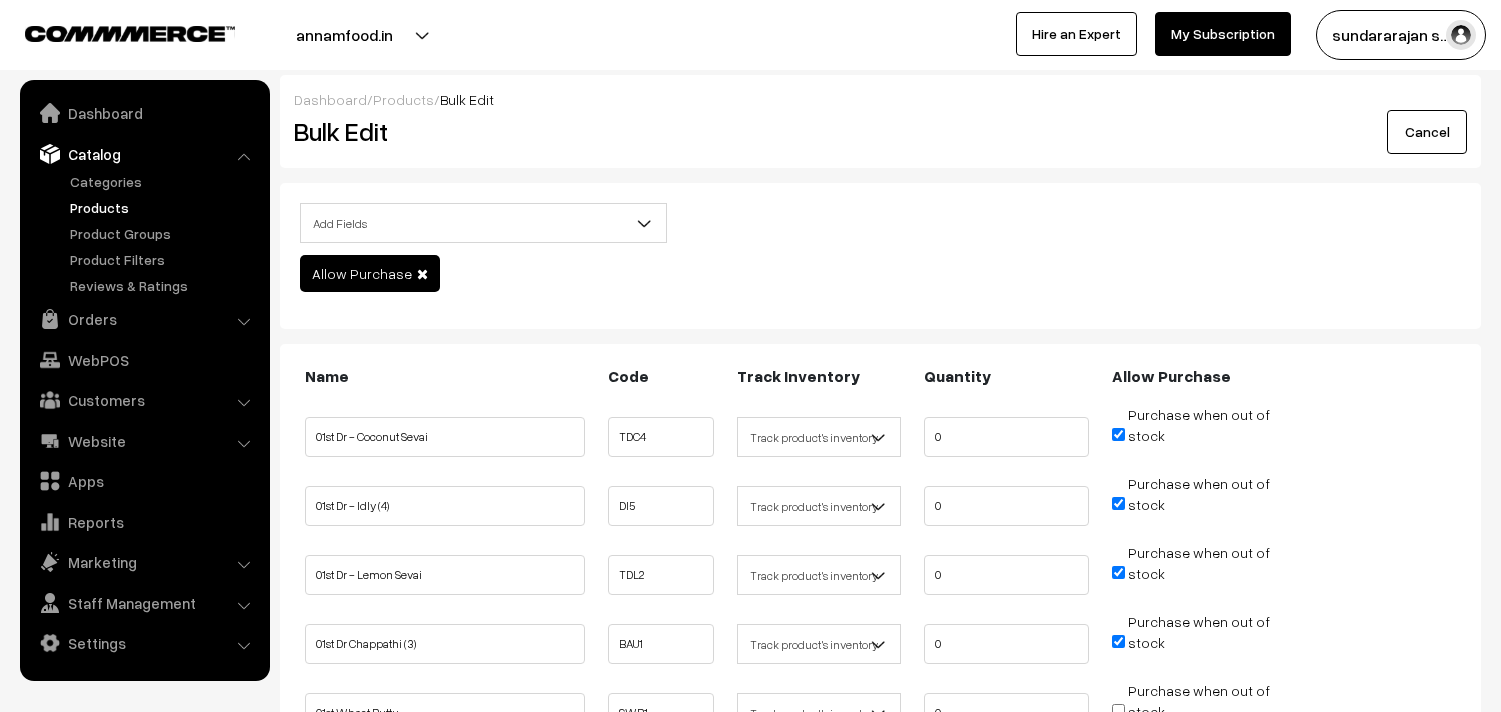 scroll, scrollTop: 111, scrollLeft: 0, axis: vertical 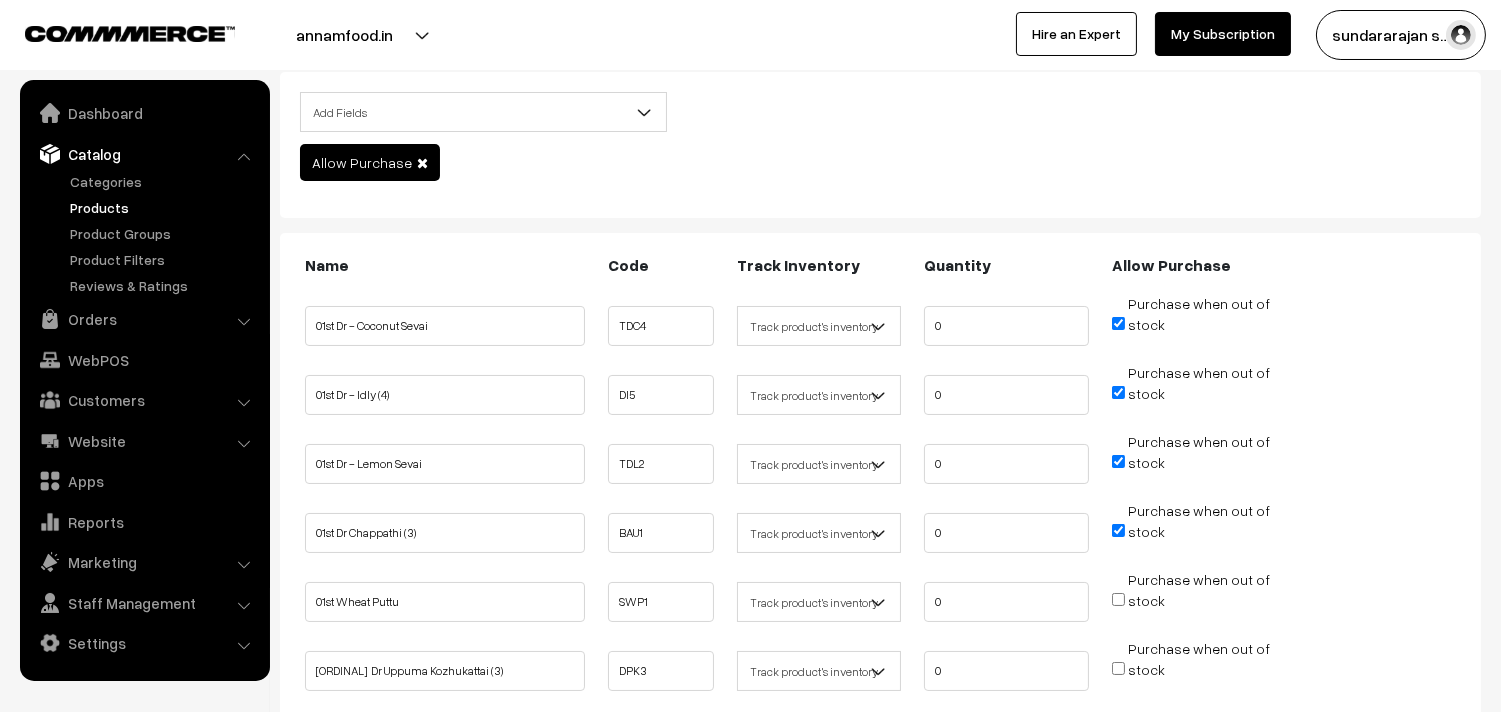 click on "Purchase when out of  stock" at bounding box center [1118, 323] 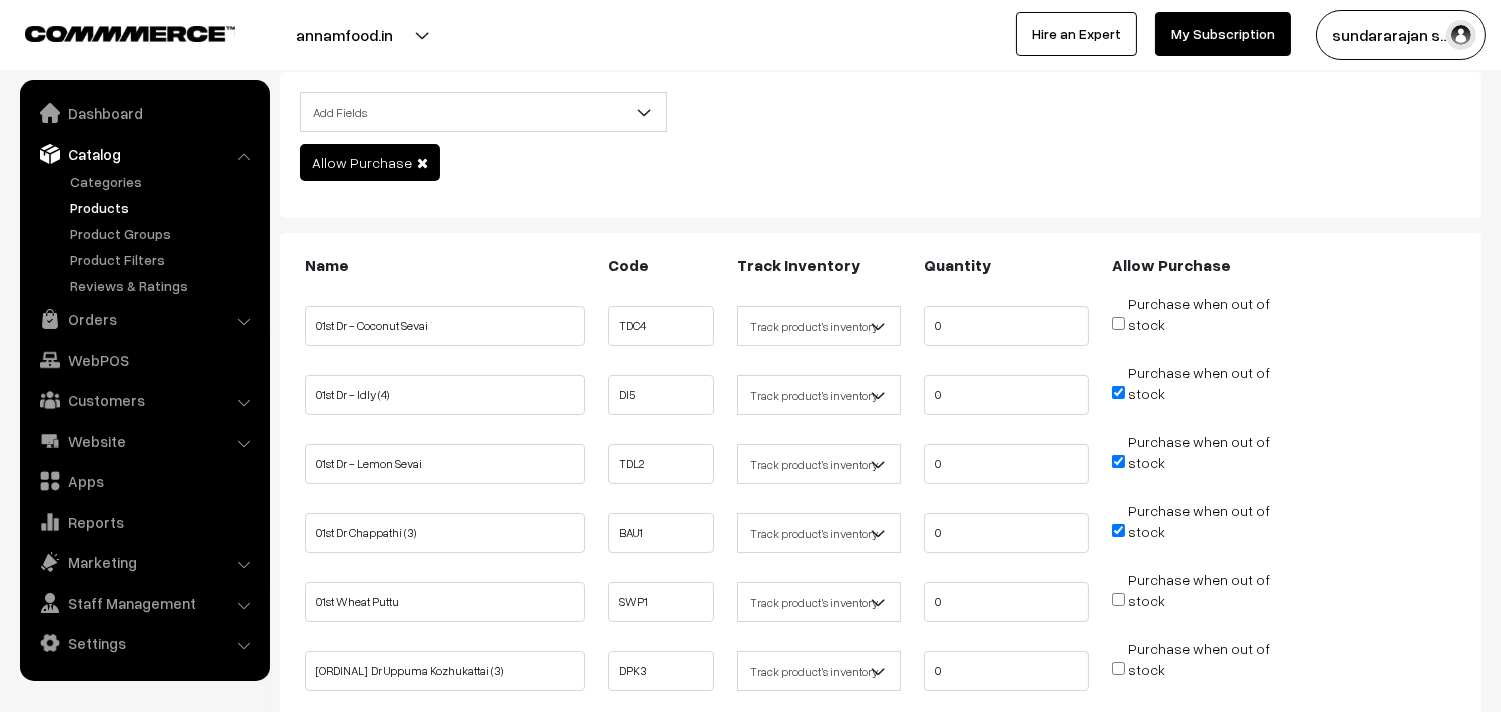 drag, startPoint x: 1122, startPoint y: 398, endPoint x: 1113, endPoint y: 432, distance: 35.17101 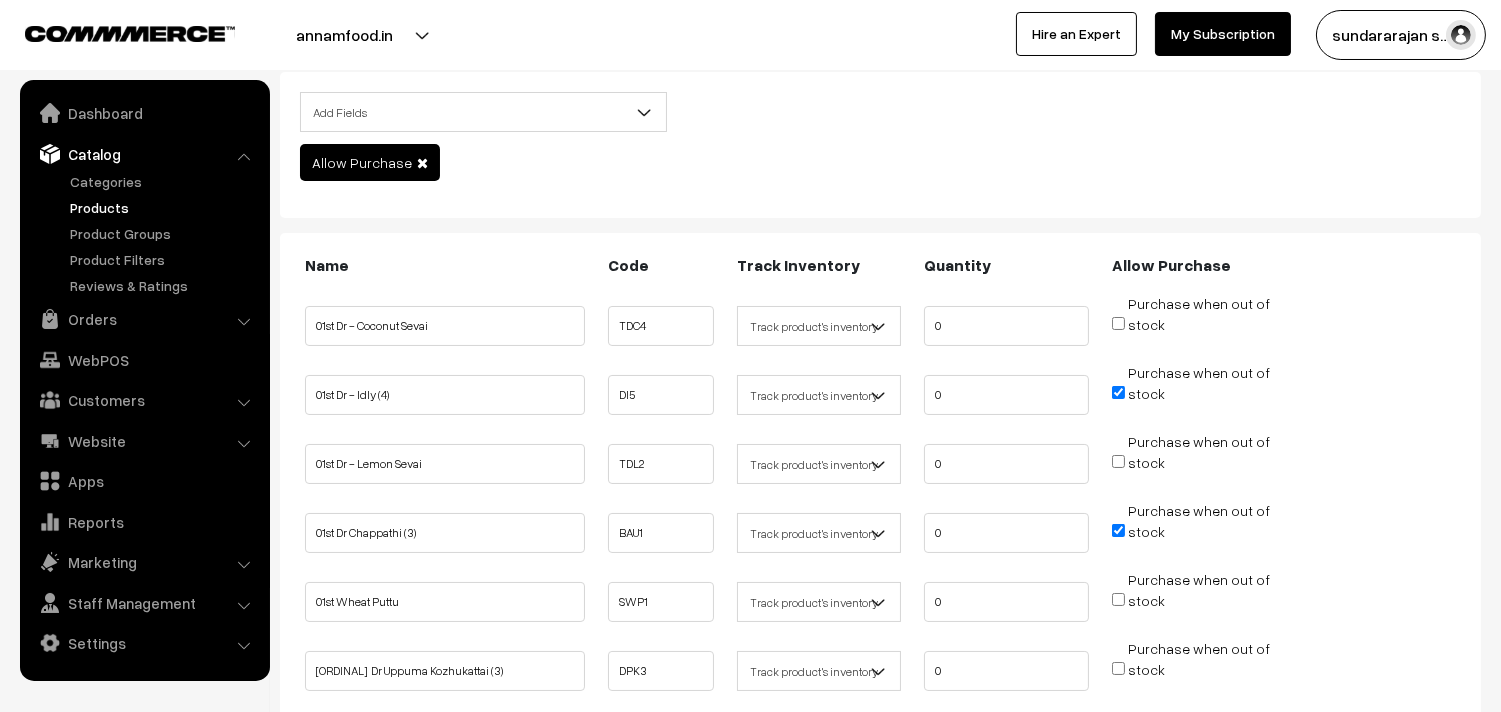 click on "Purchase when out of  stock" at bounding box center [1118, 530] 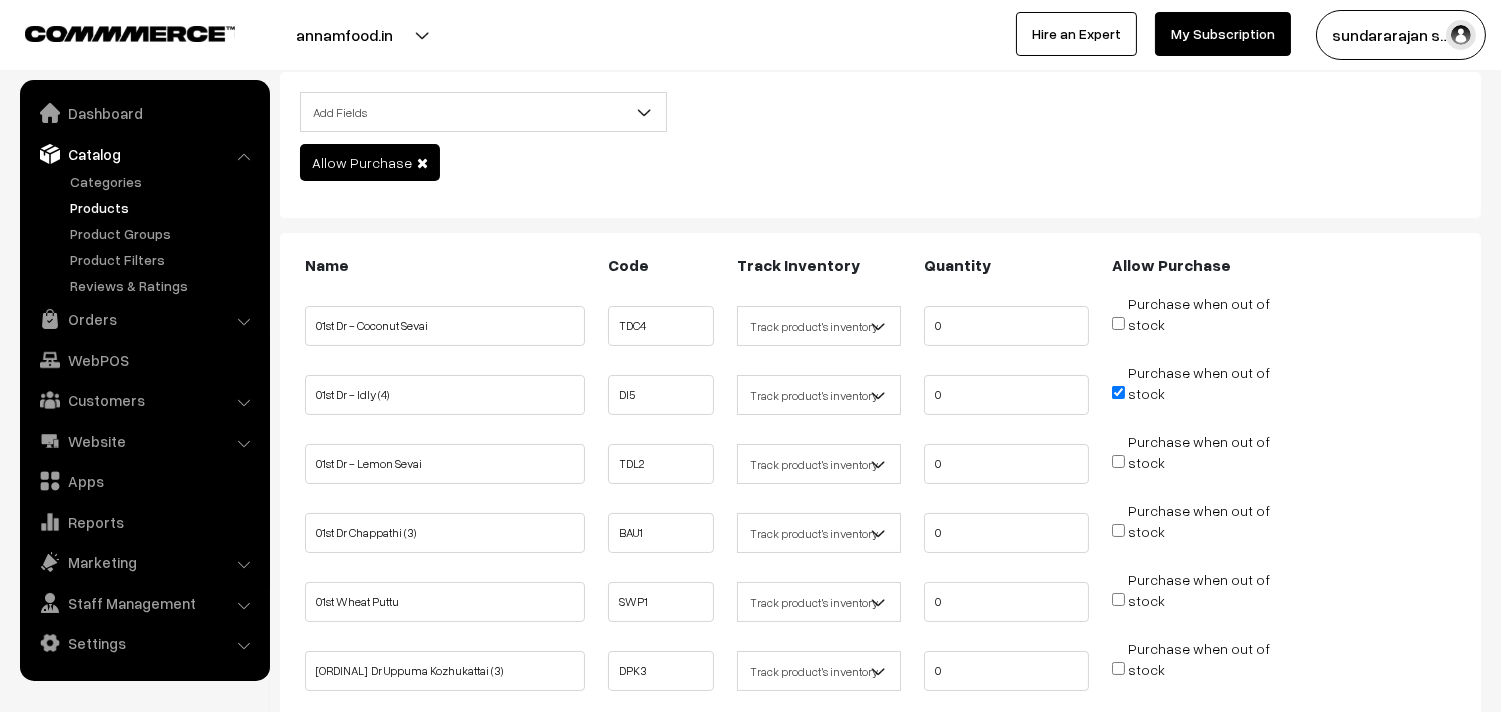 click on "Purchase when out of  stock" at bounding box center (1118, 392) 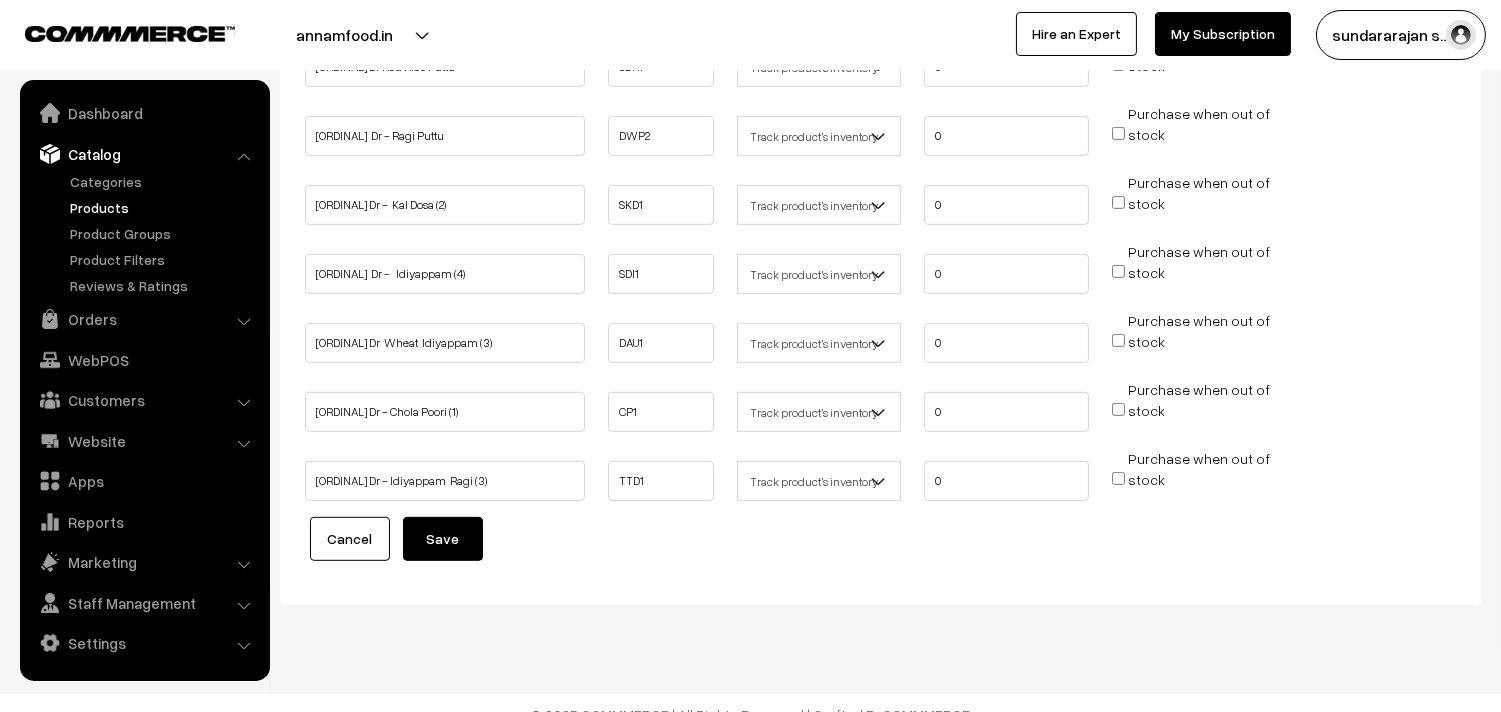 scroll, scrollTop: 1897, scrollLeft: 0, axis: vertical 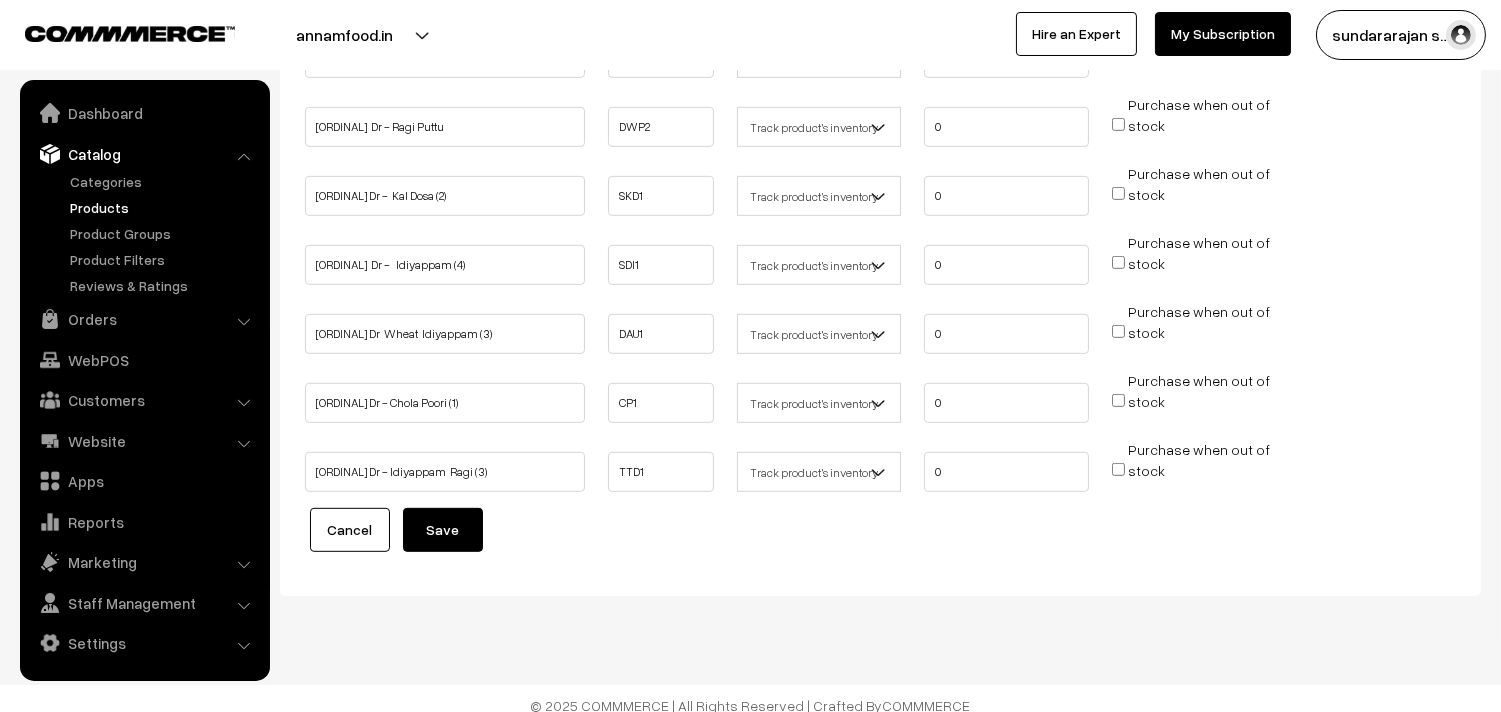 click on "Name
Code
Track Inventory
Quantity
Allow Purchase
0 0" at bounding box center (880, -479) 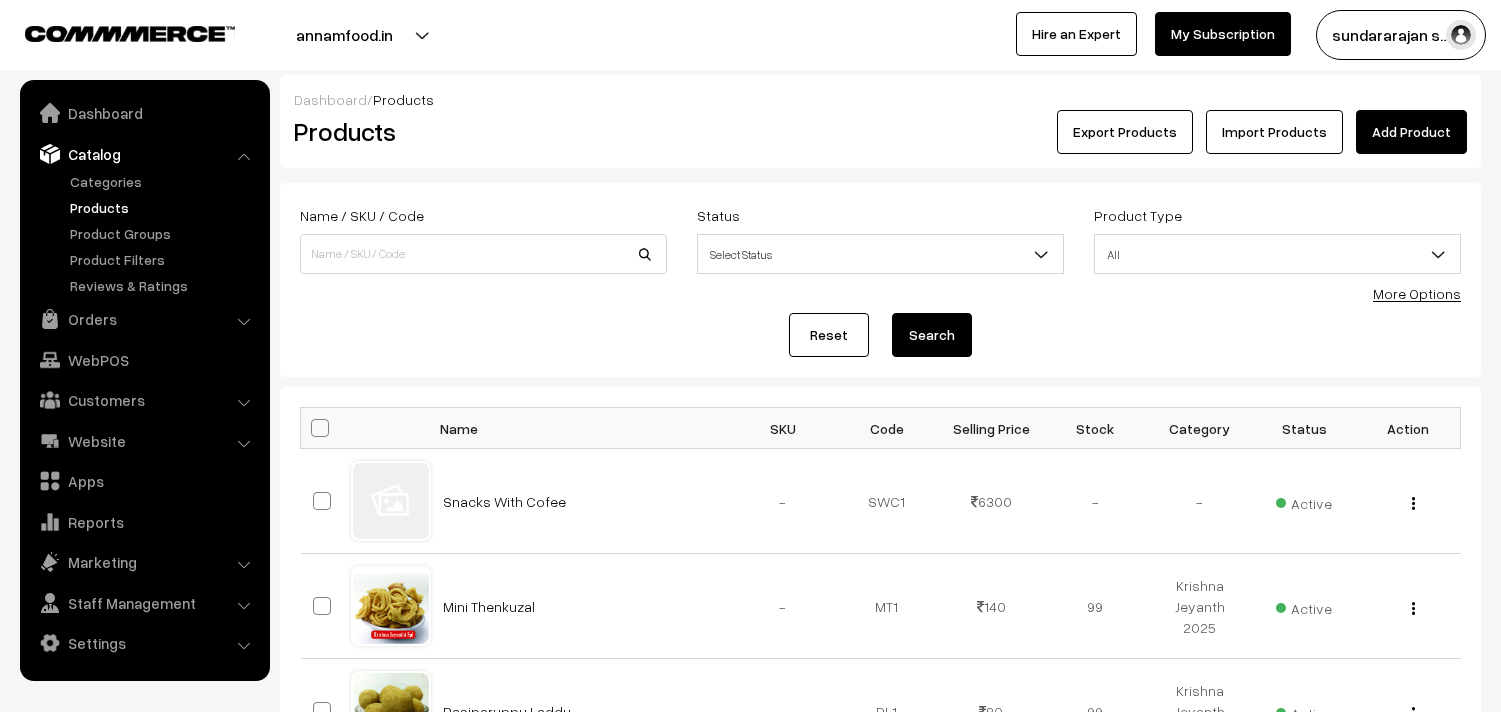 scroll, scrollTop: 0, scrollLeft: 0, axis: both 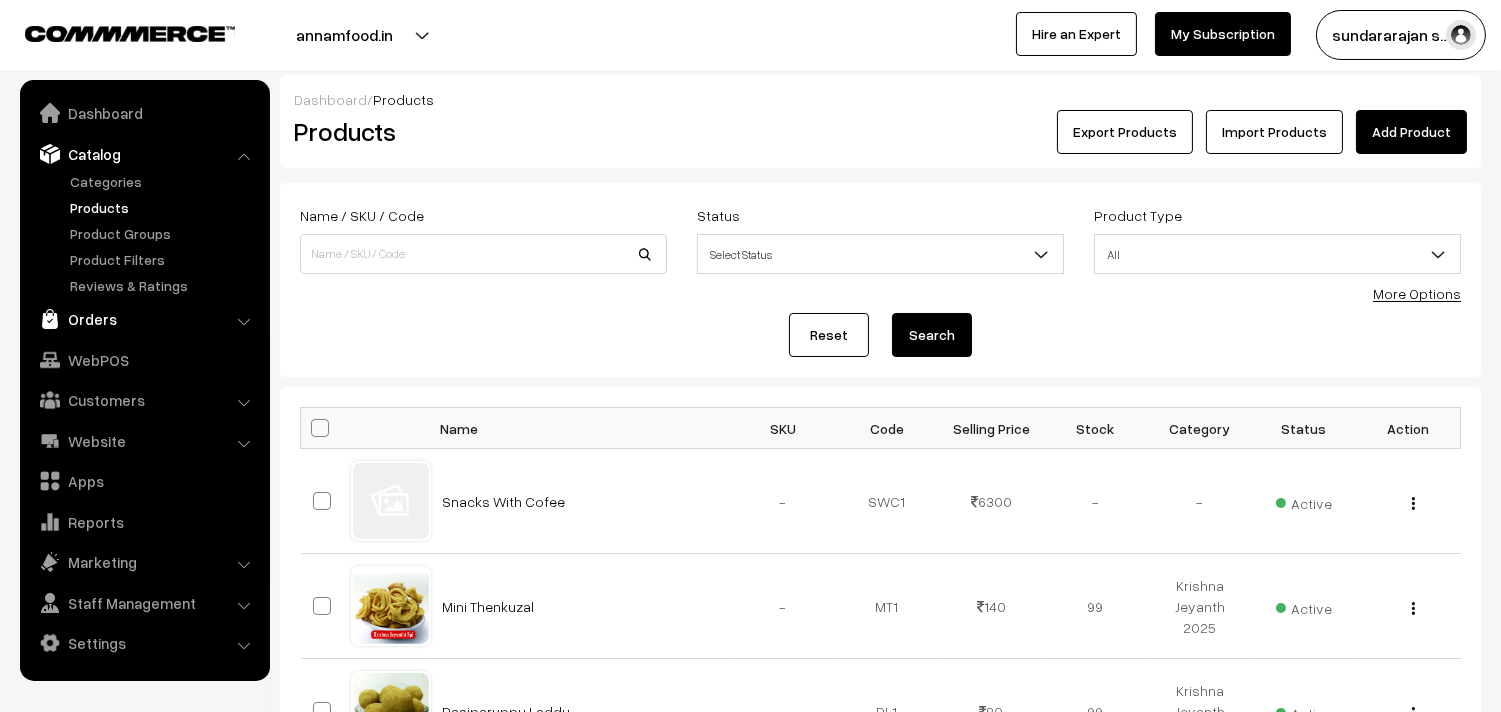 click on "Orders" at bounding box center [144, 319] 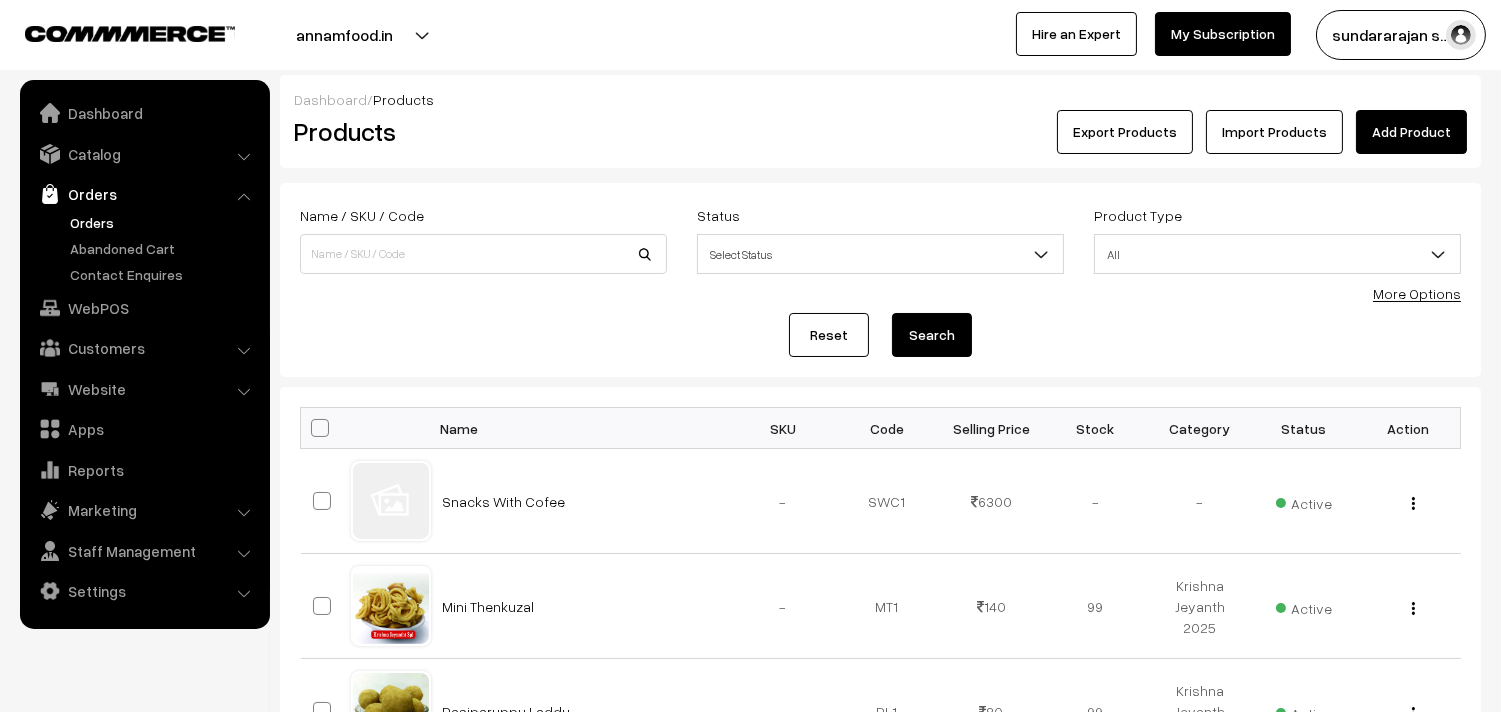 click on "Orders" at bounding box center (164, 222) 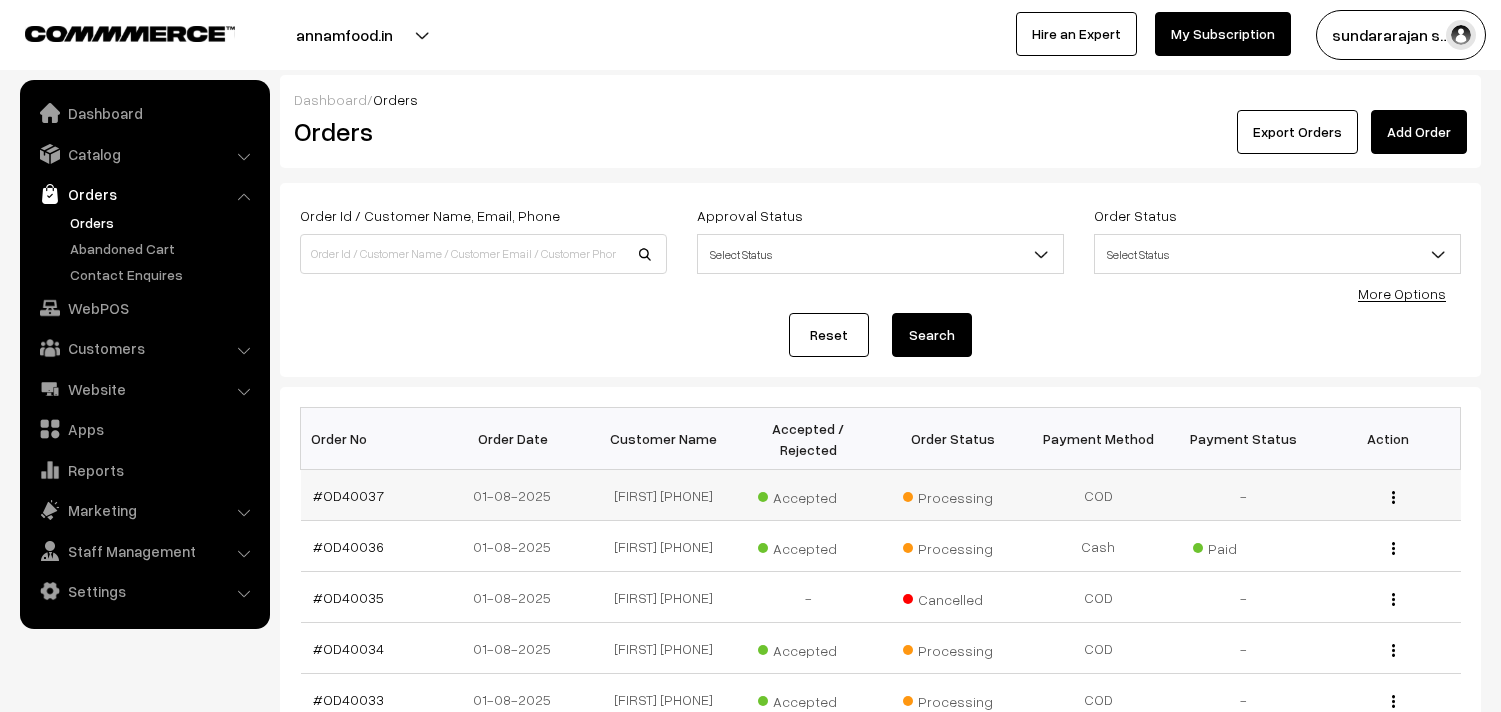scroll, scrollTop: 0, scrollLeft: 0, axis: both 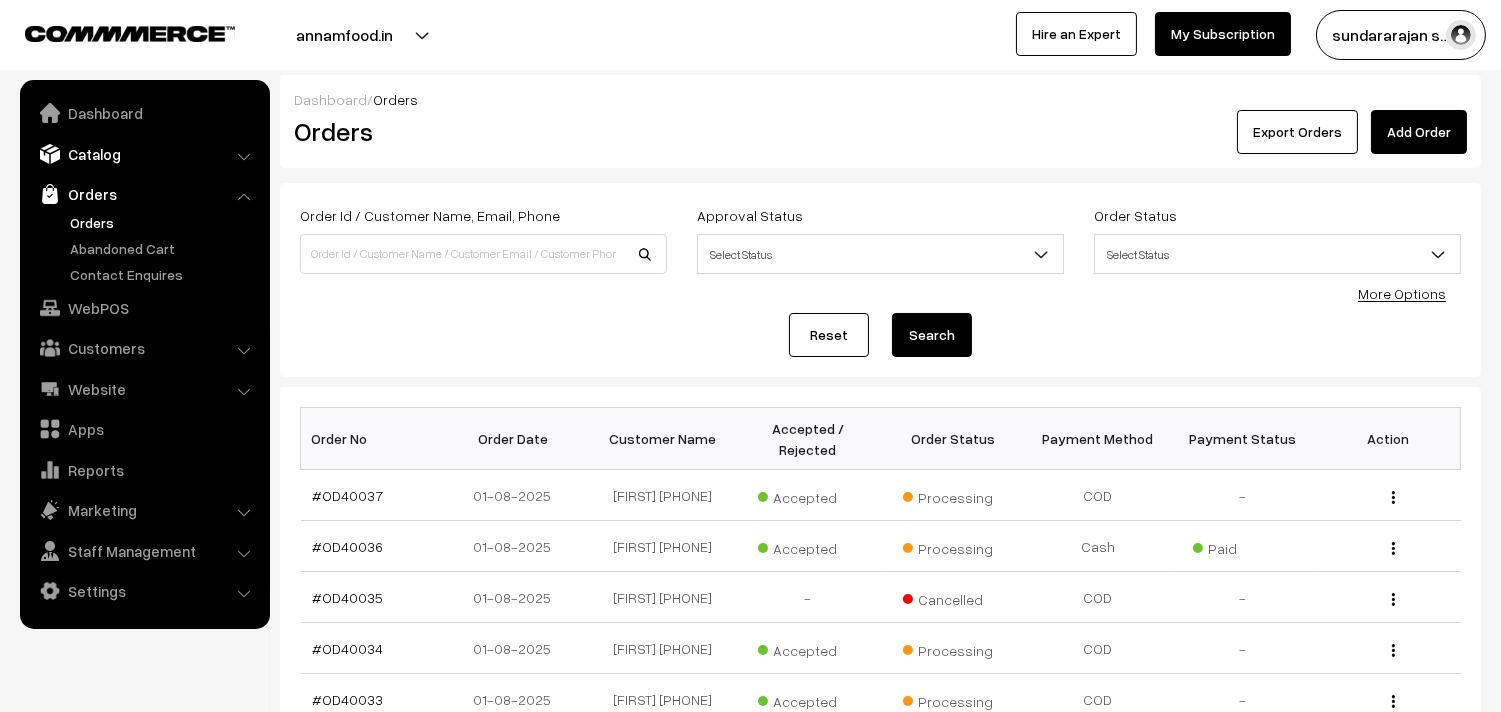 click on "Catalog" at bounding box center [144, 154] 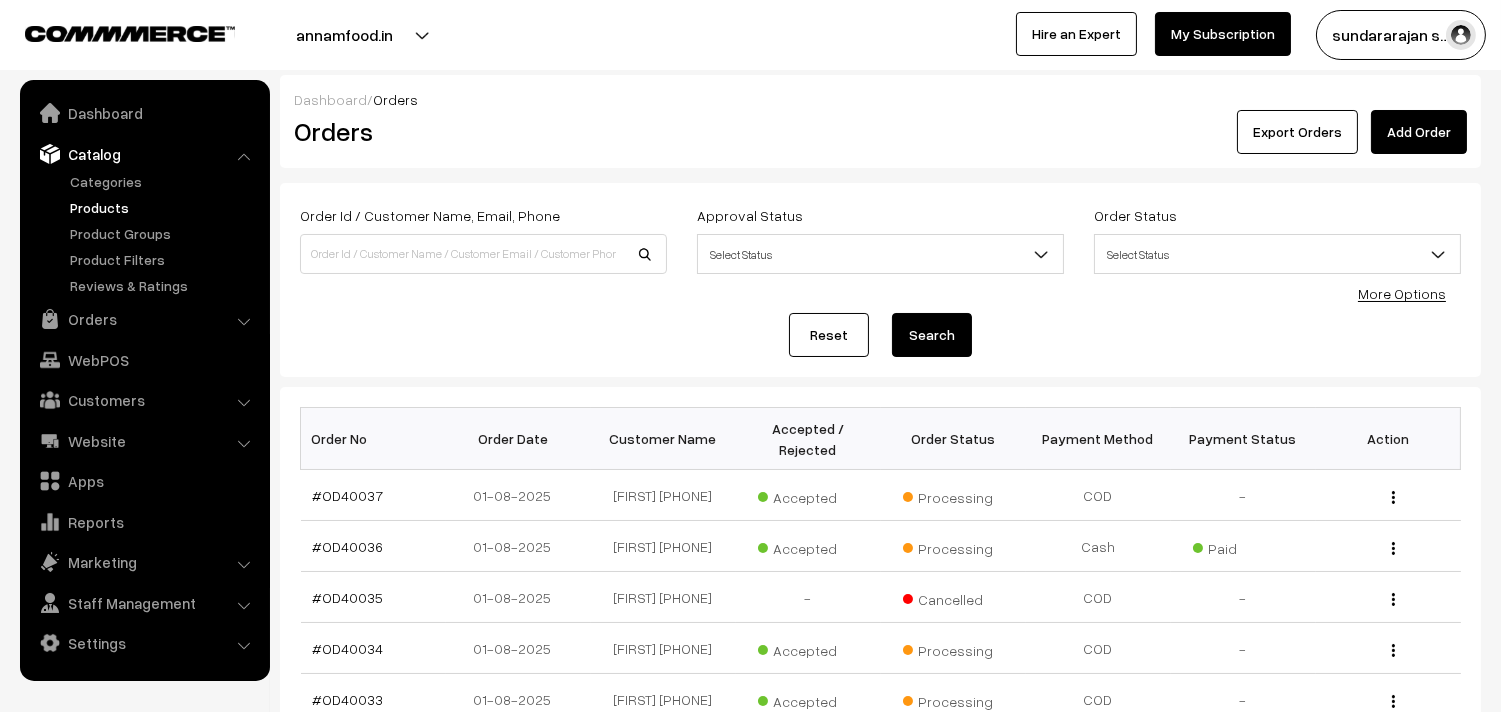 click on "Products" at bounding box center (164, 207) 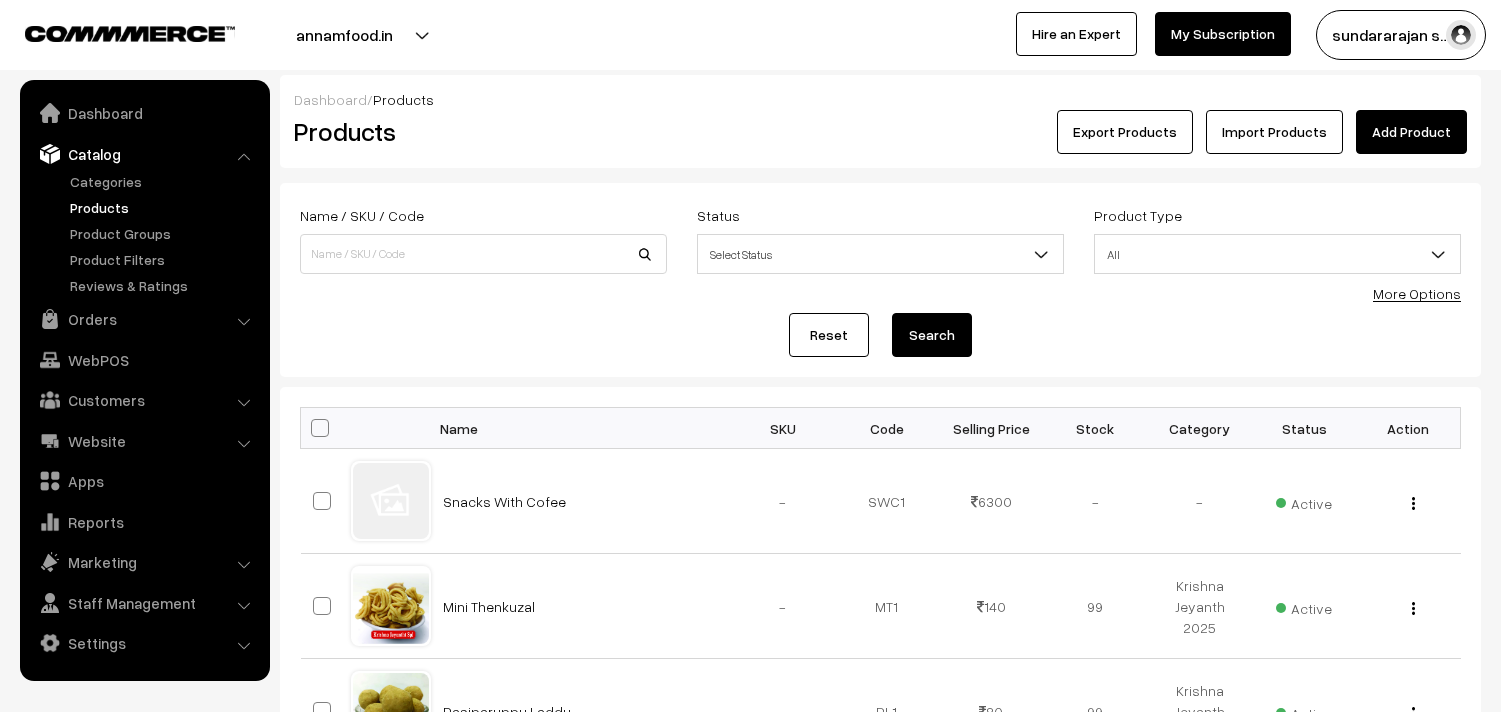 scroll, scrollTop: 0, scrollLeft: 0, axis: both 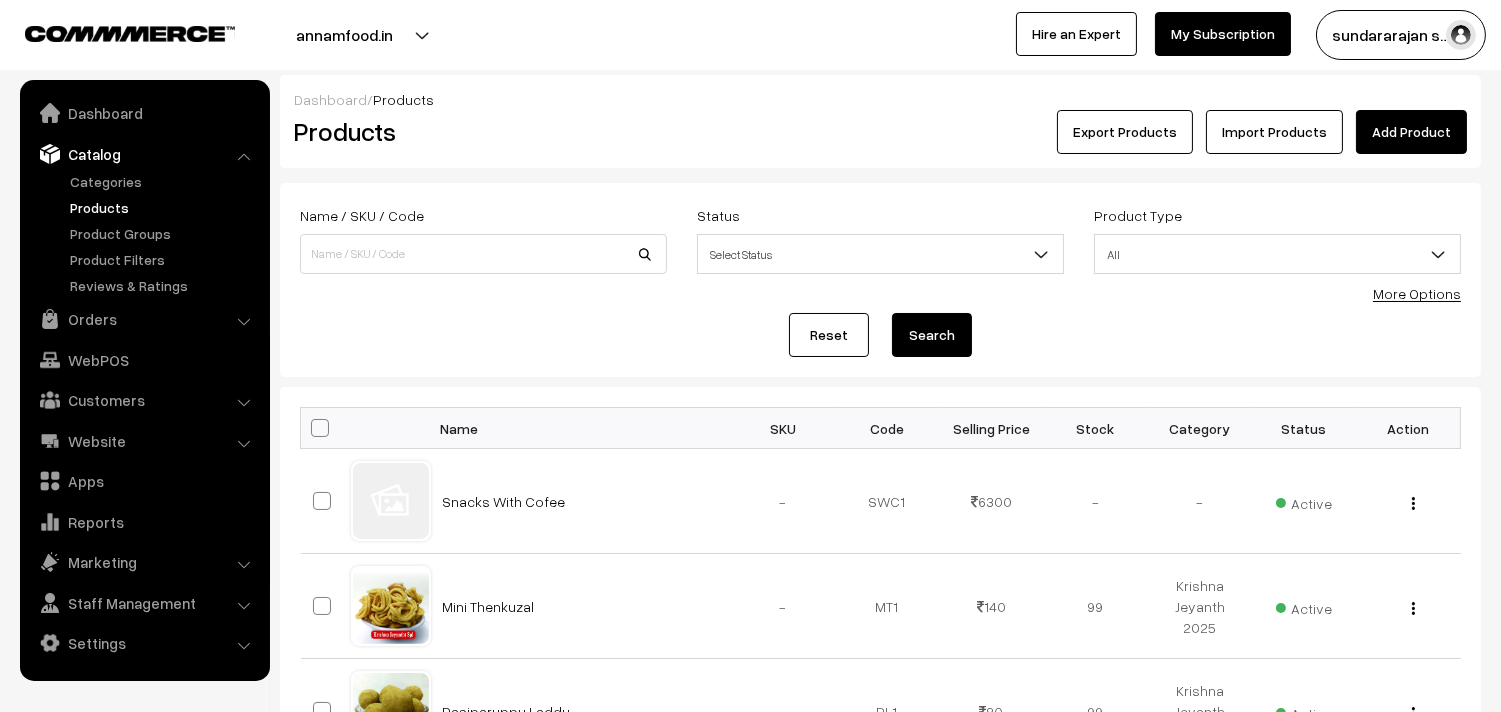 click on "Name / SKU / Code
Status
Select Status
Active
Inactive
Select Status
Product Type
All
Digital
Physical
All
More Options
Name / SKU / Code
Status Active All" at bounding box center [880, 280] 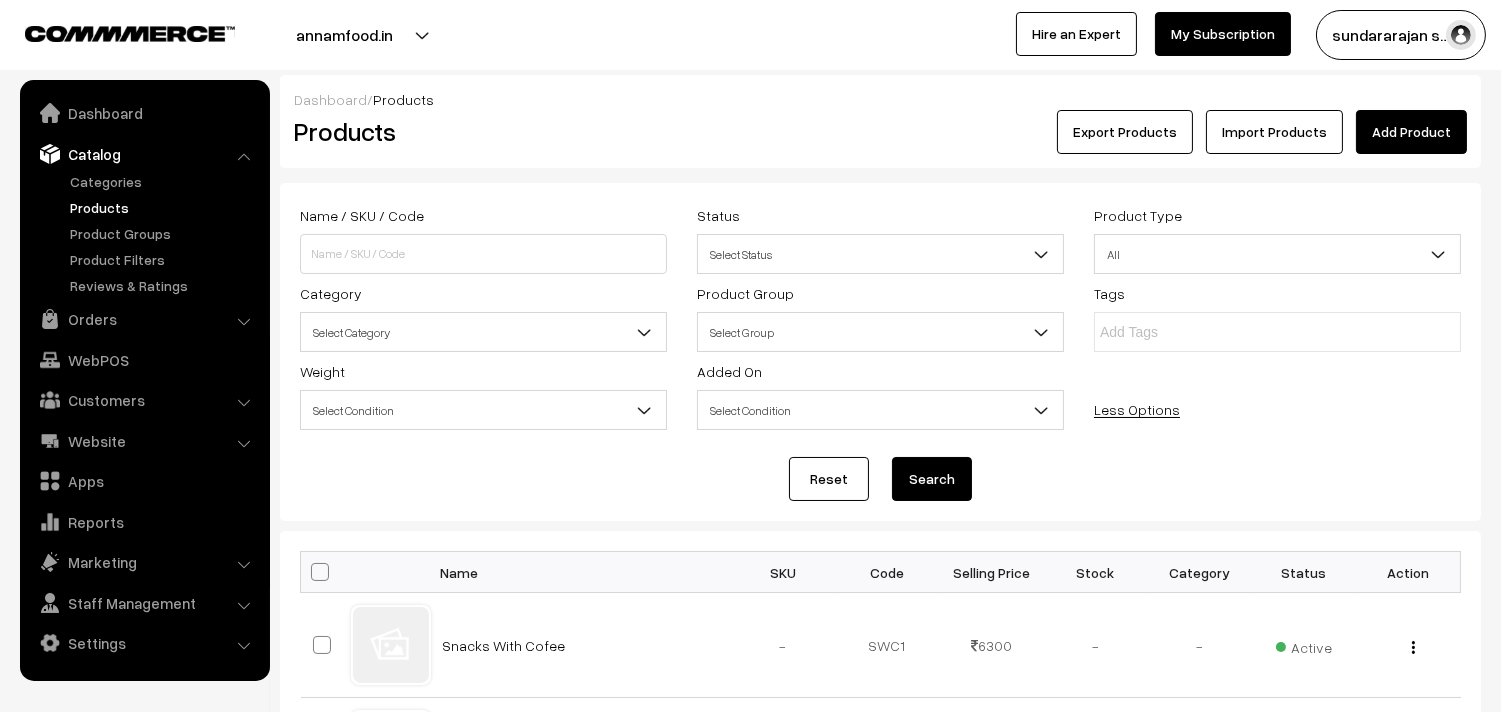 click on "Select Category" at bounding box center [483, 332] 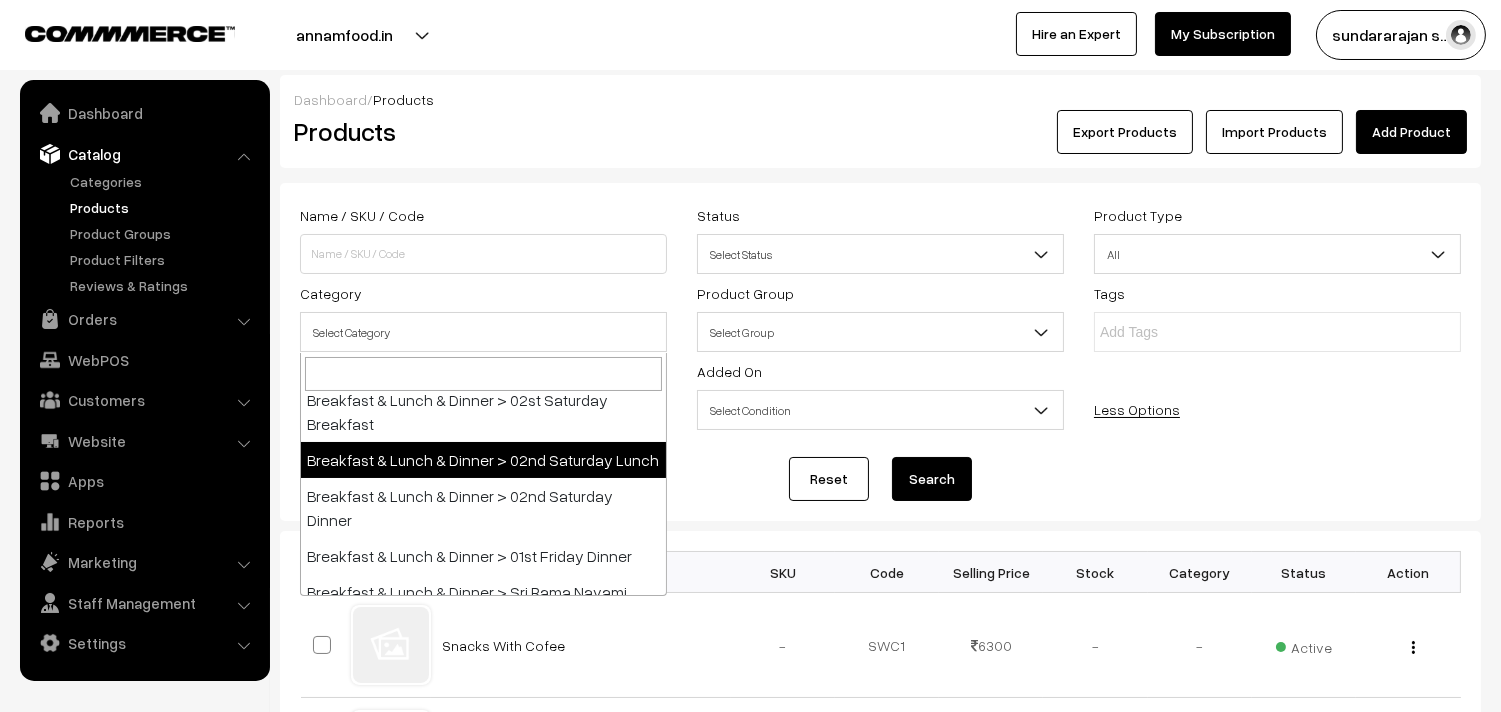scroll, scrollTop: 222, scrollLeft: 0, axis: vertical 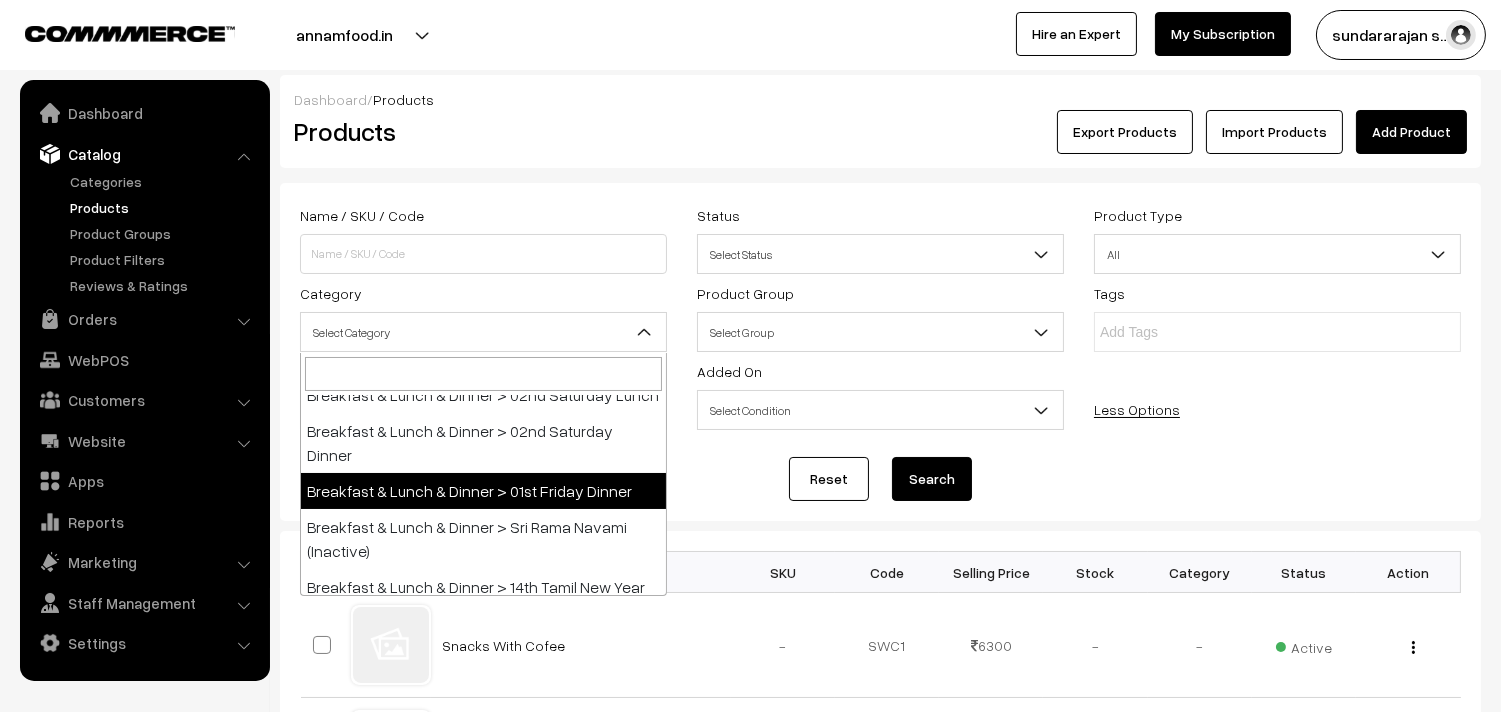 select on "96" 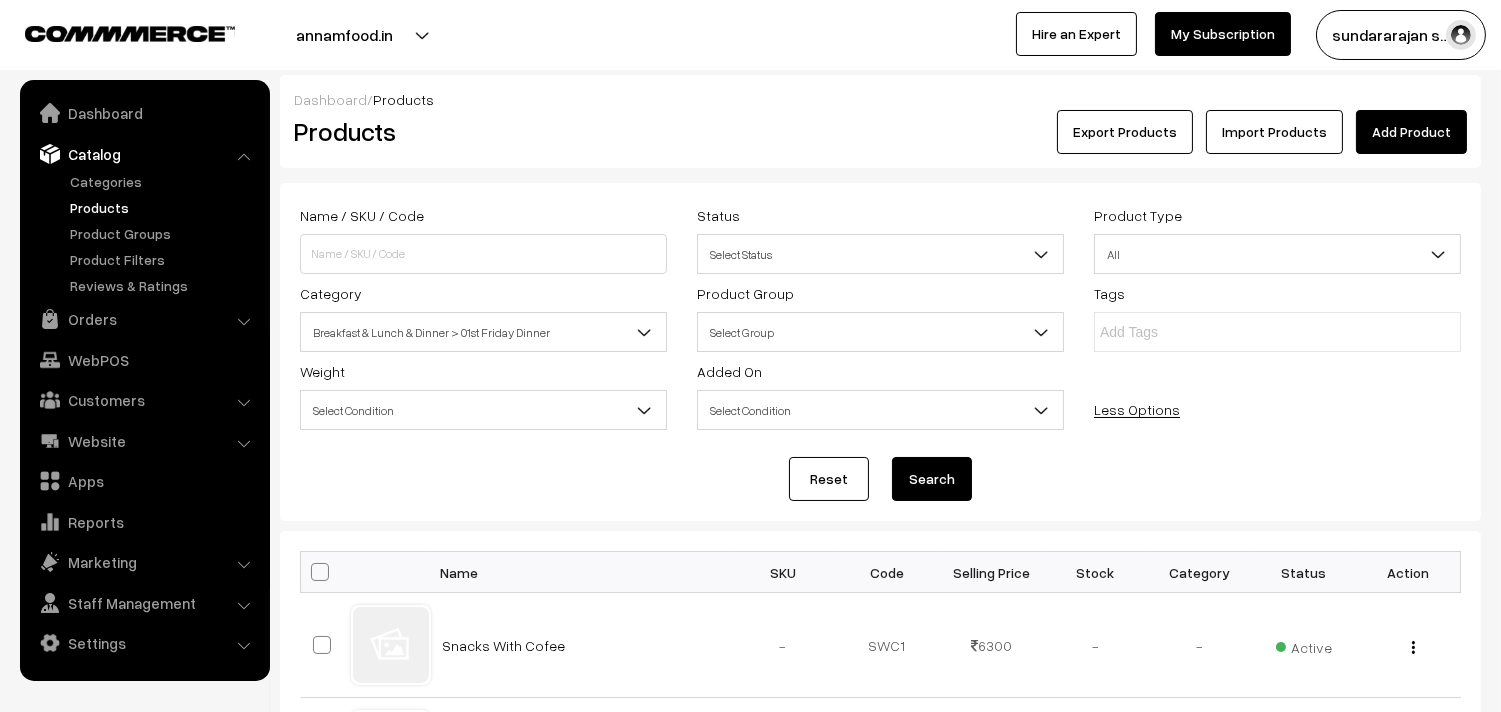 click on "Search" at bounding box center [932, 479] 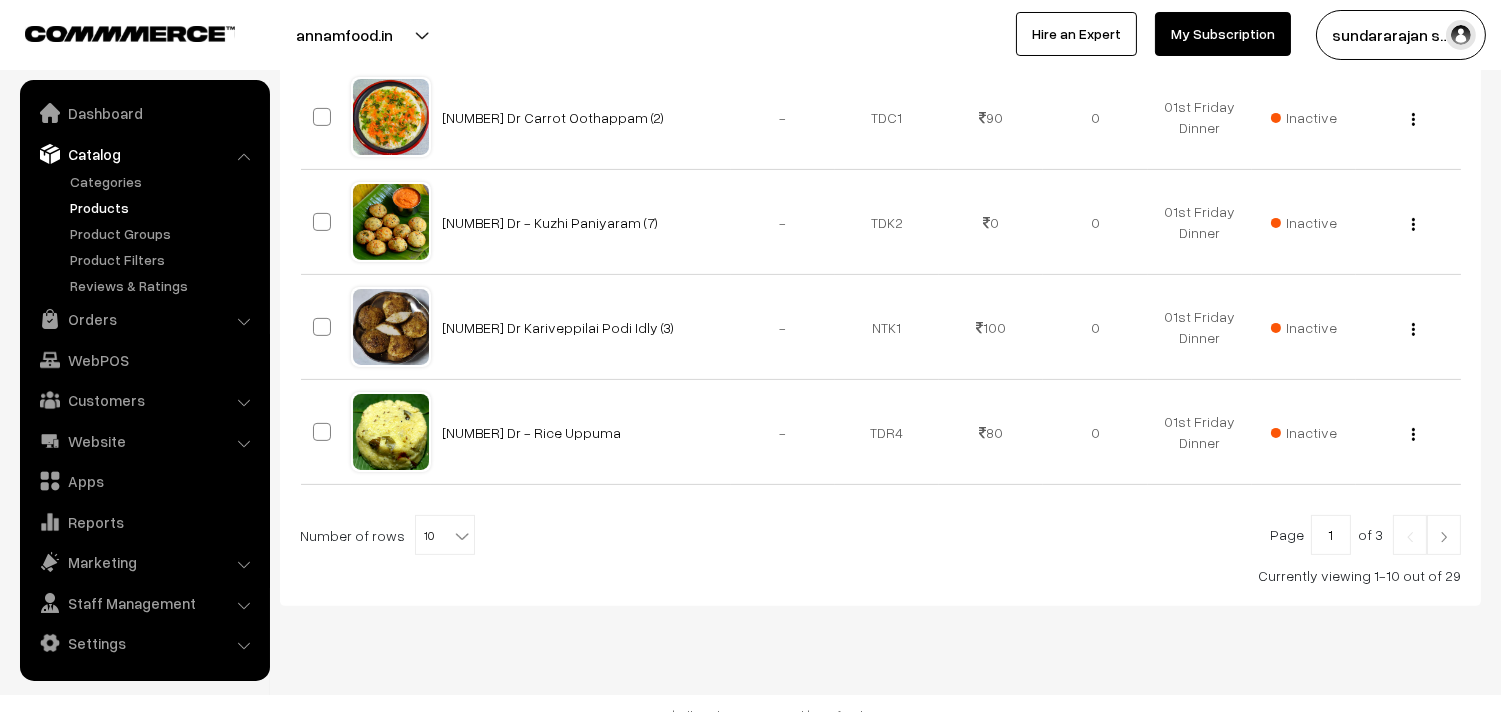 scroll, scrollTop: 1184, scrollLeft: 0, axis: vertical 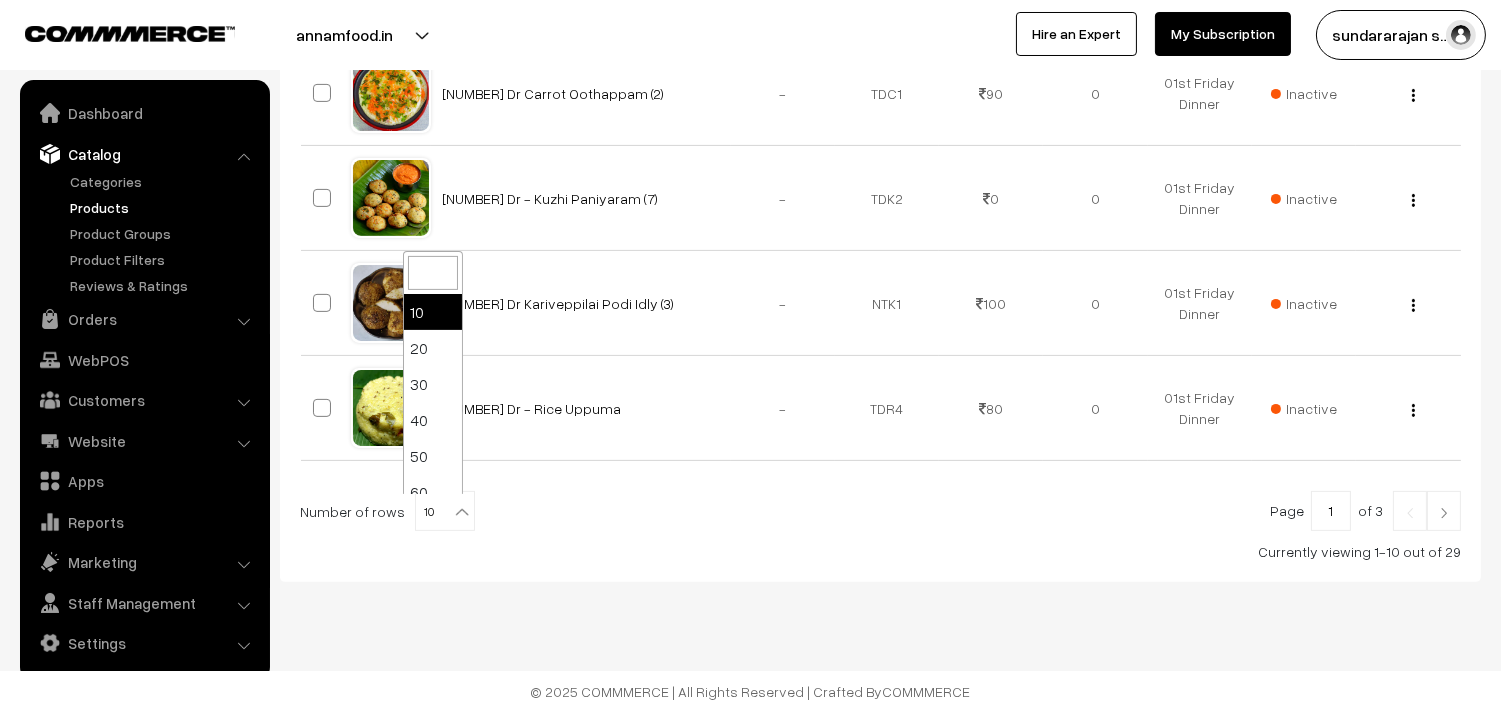 click at bounding box center [462, 512] 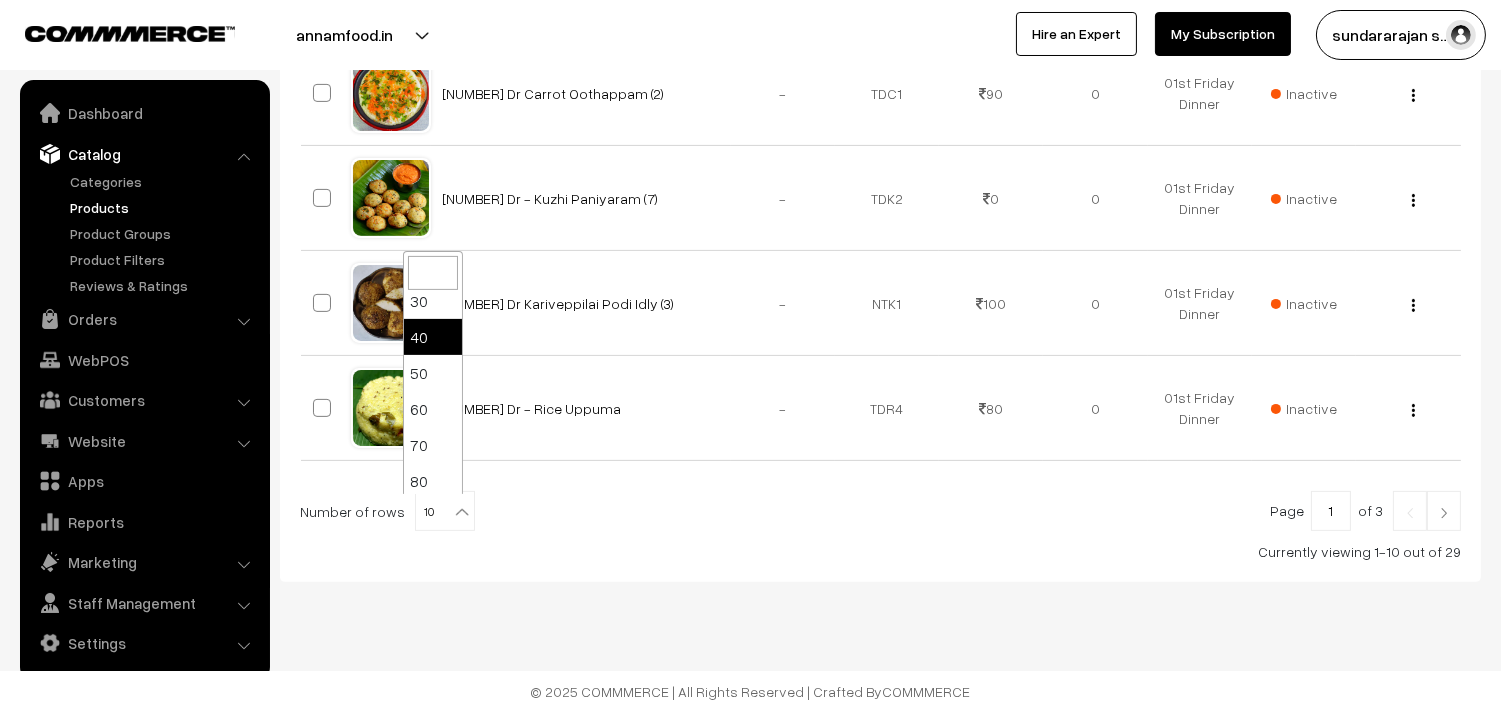scroll, scrollTop: 160, scrollLeft: 0, axis: vertical 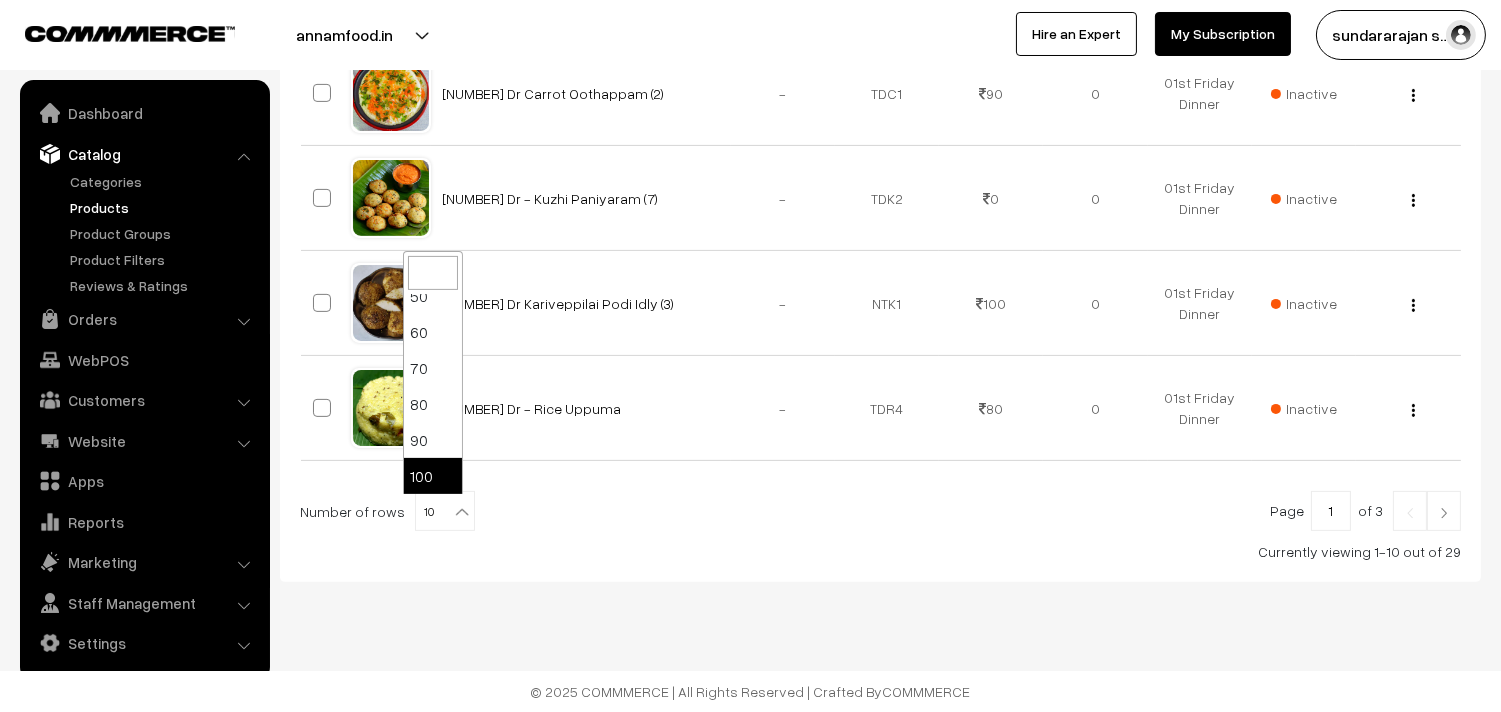 select on "100" 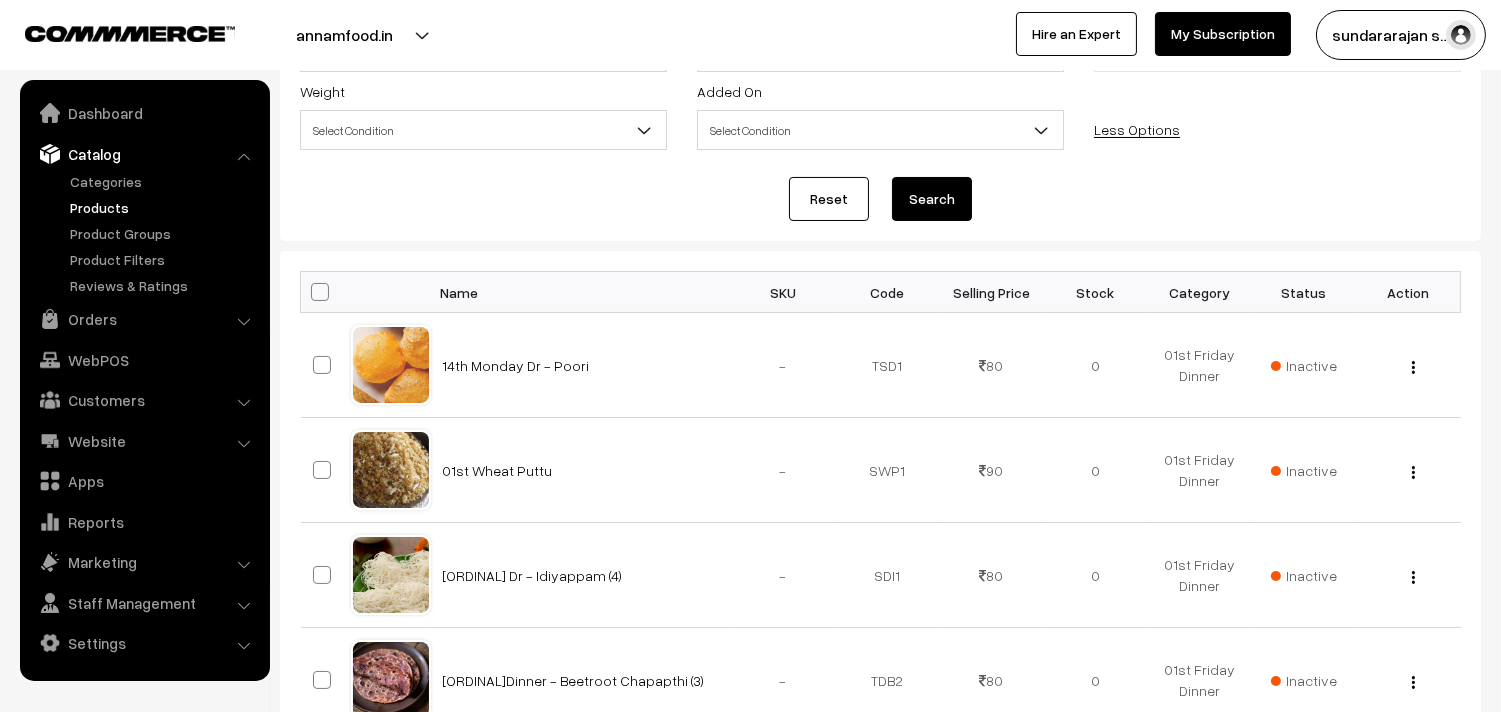 scroll, scrollTop: 111, scrollLeft: 0, axis: vertical 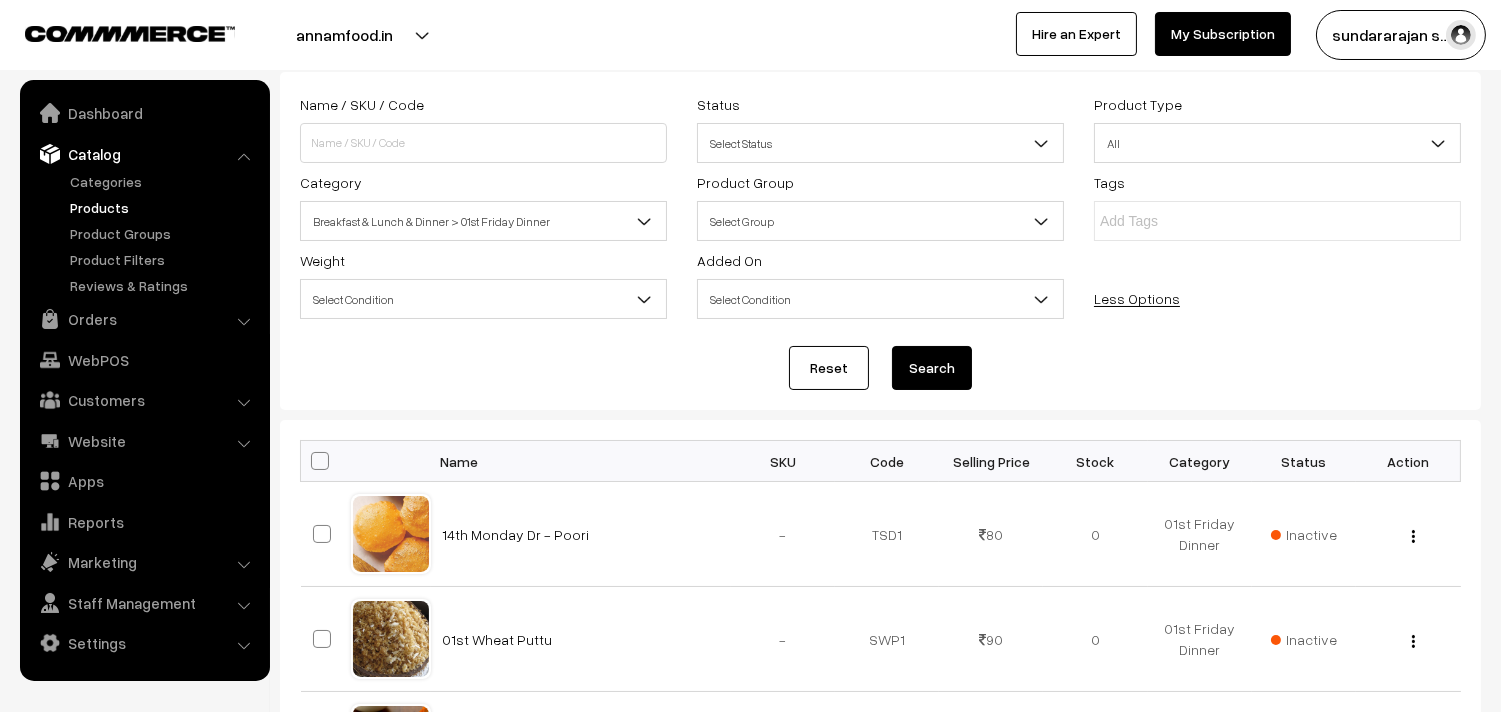 click at bounding box center (326, 461) 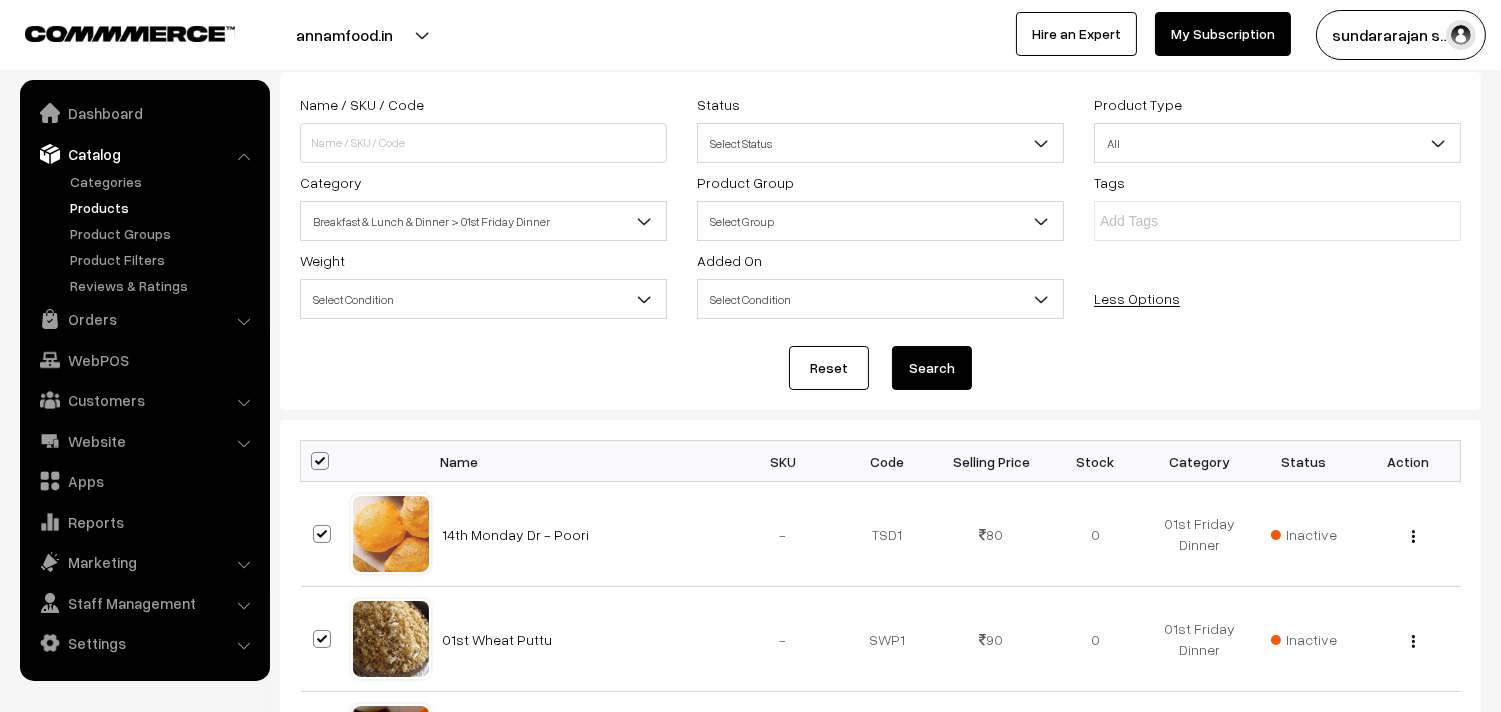 checkbox on "true" 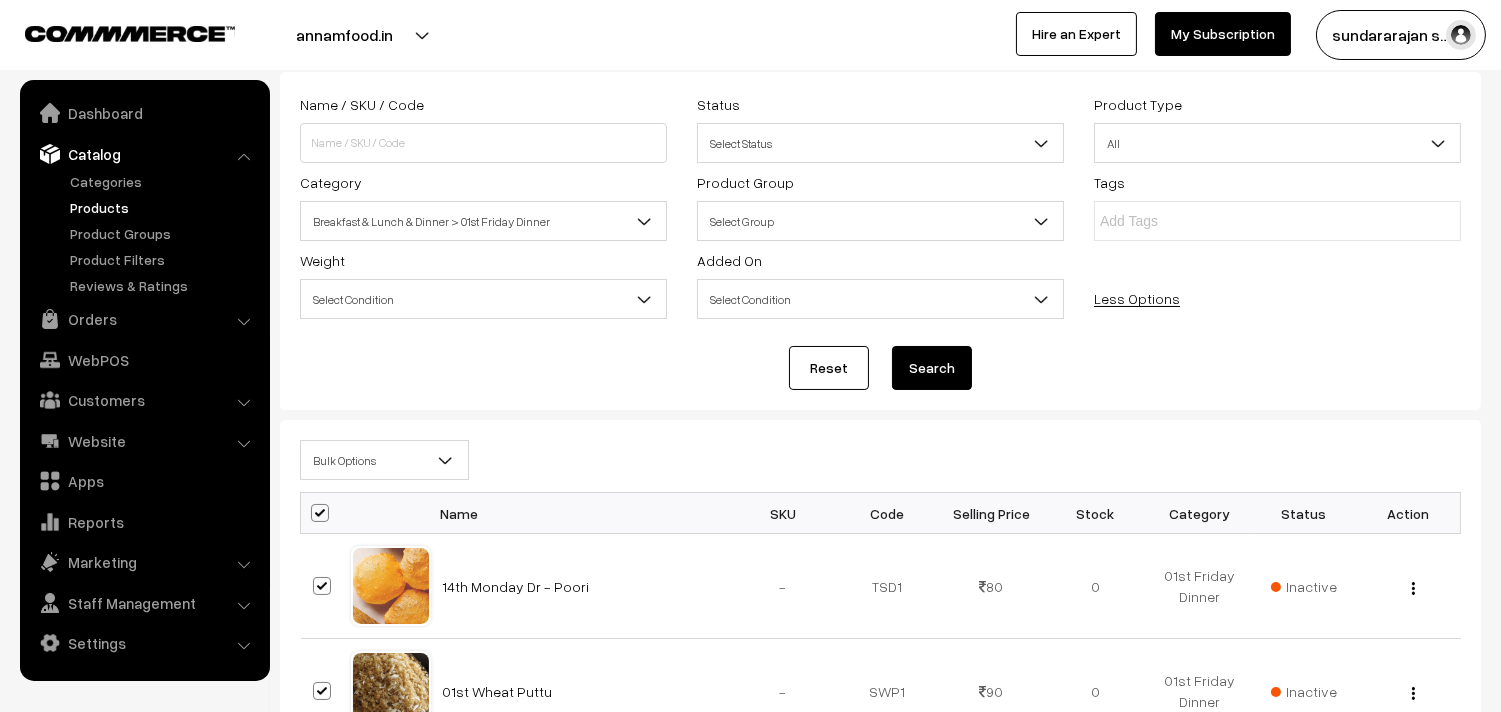 click on "Bulk Options" at bounding box center (384, 460) 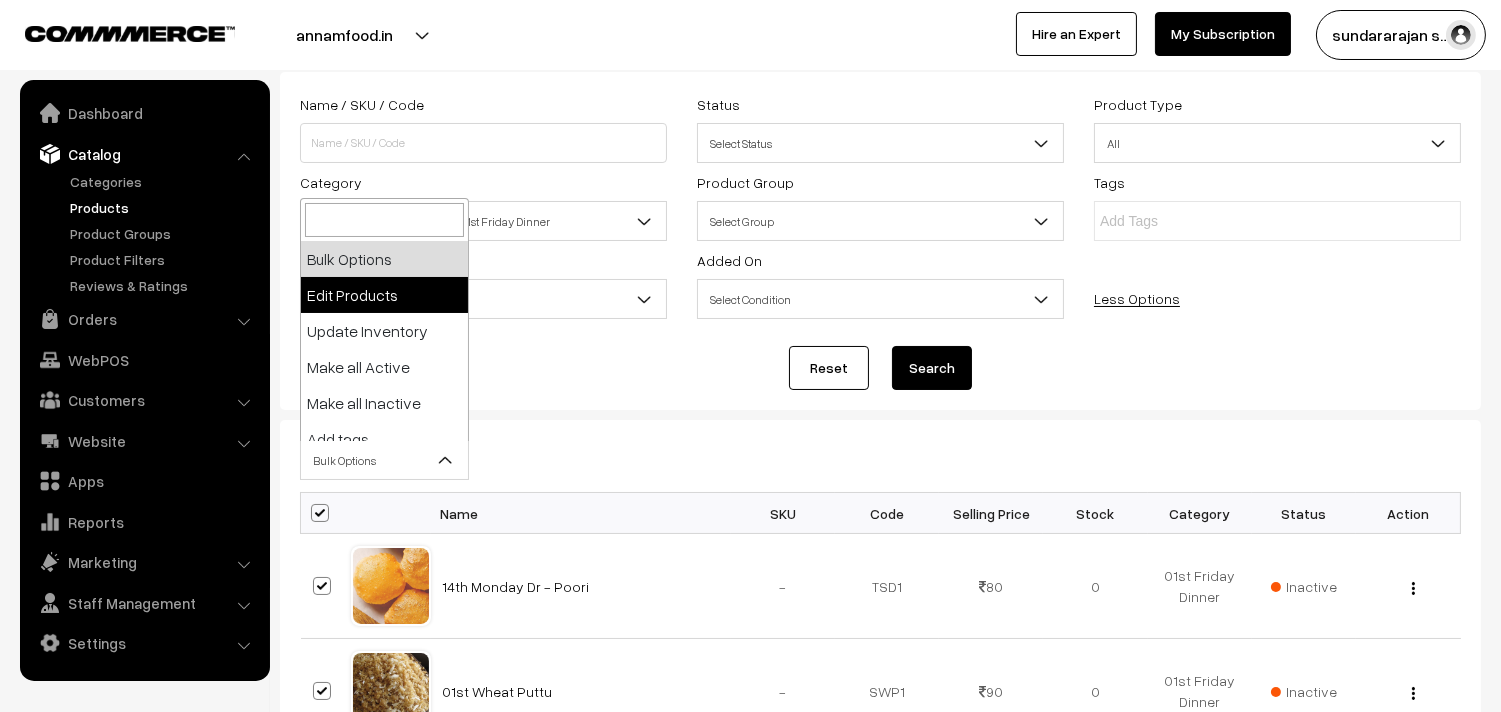 select on "editProduct" 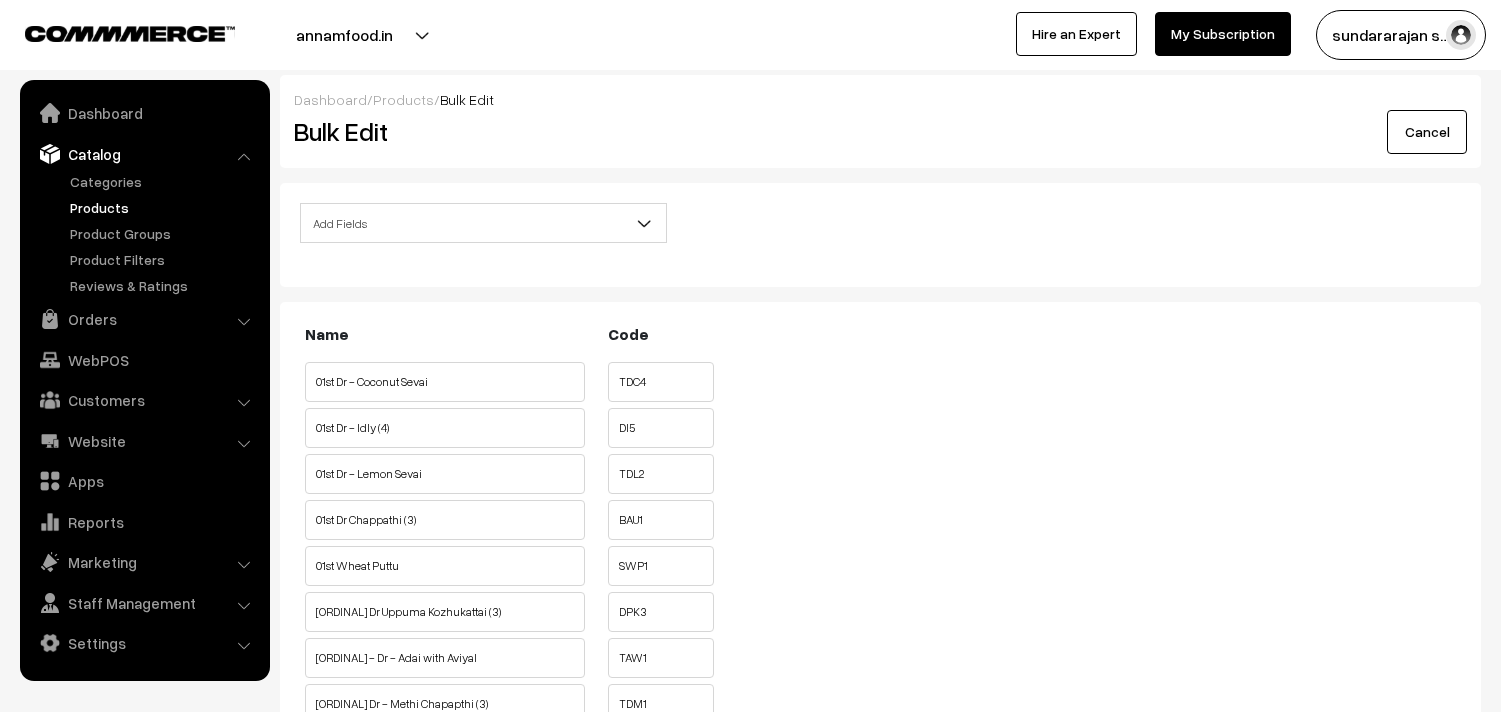 scroll, scrollTop: 0, scrollLeft: 0, axis: both 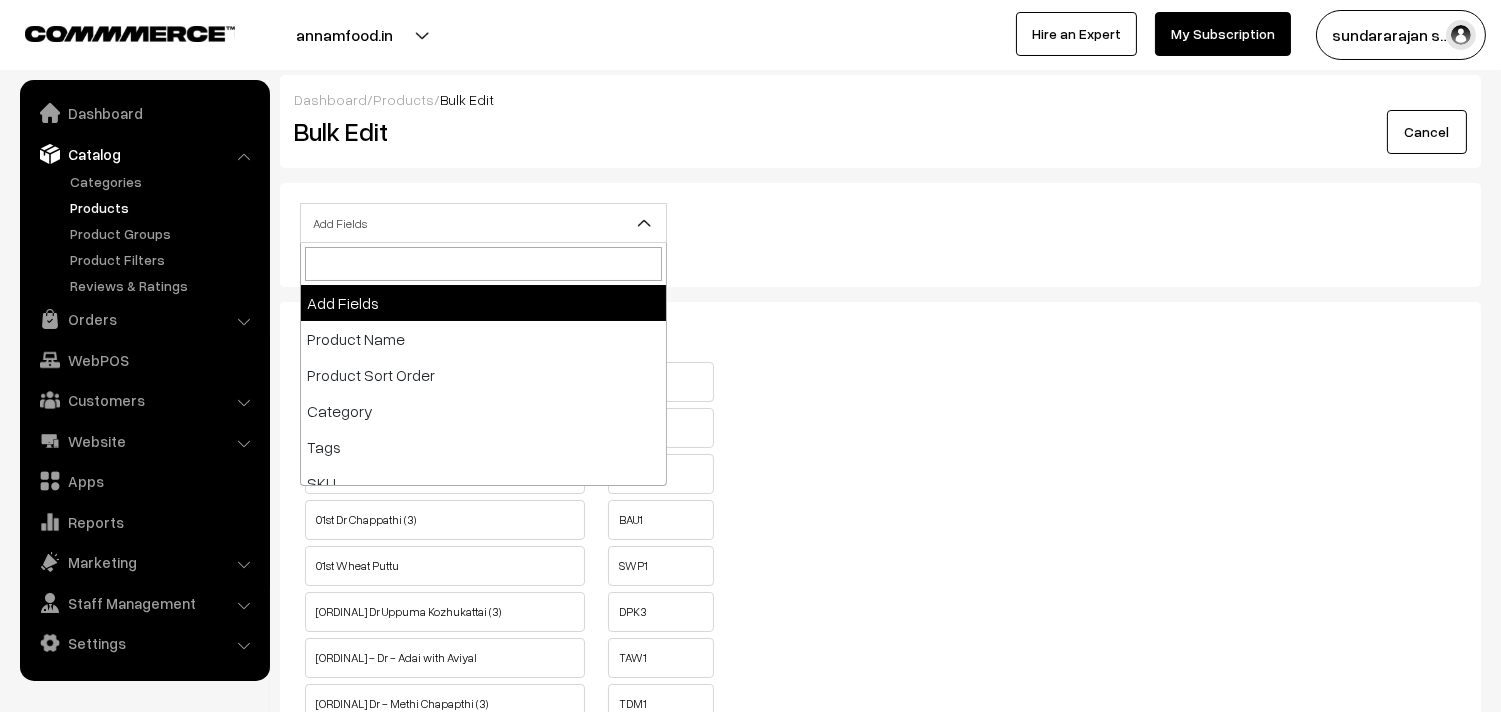 click on "Add Fields" at bounding box center (483, 223) 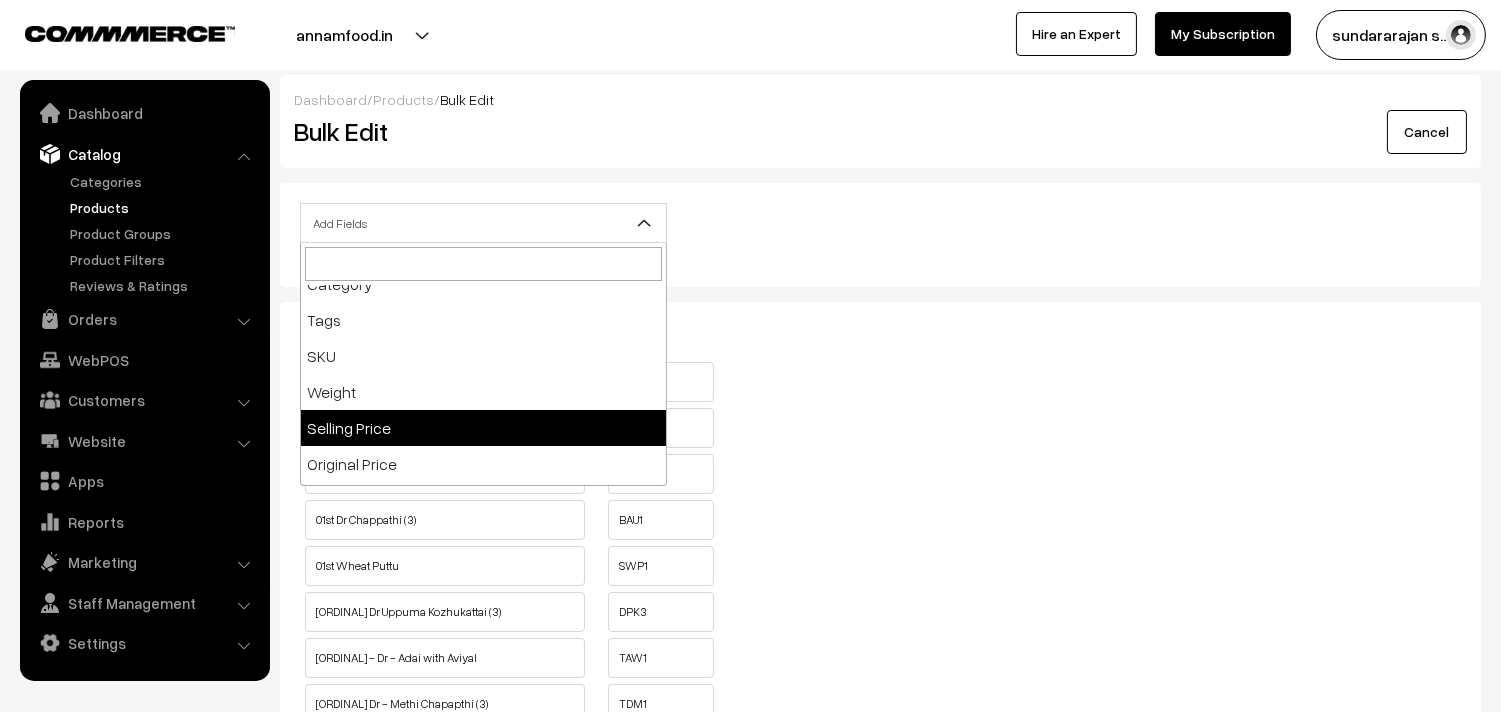 scroll, scrollTop: 222, scrollLeft: 0, axis: vertical 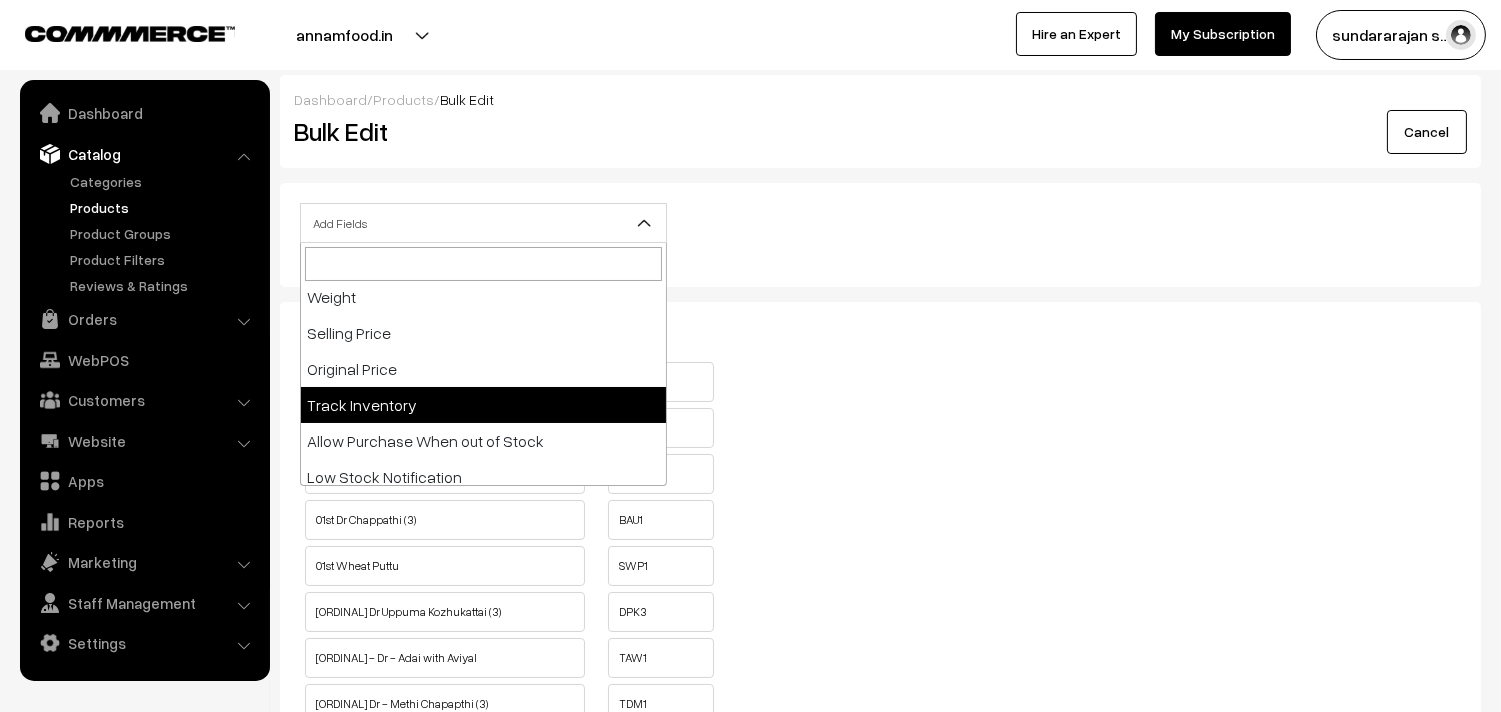 select on "allow-purchase" 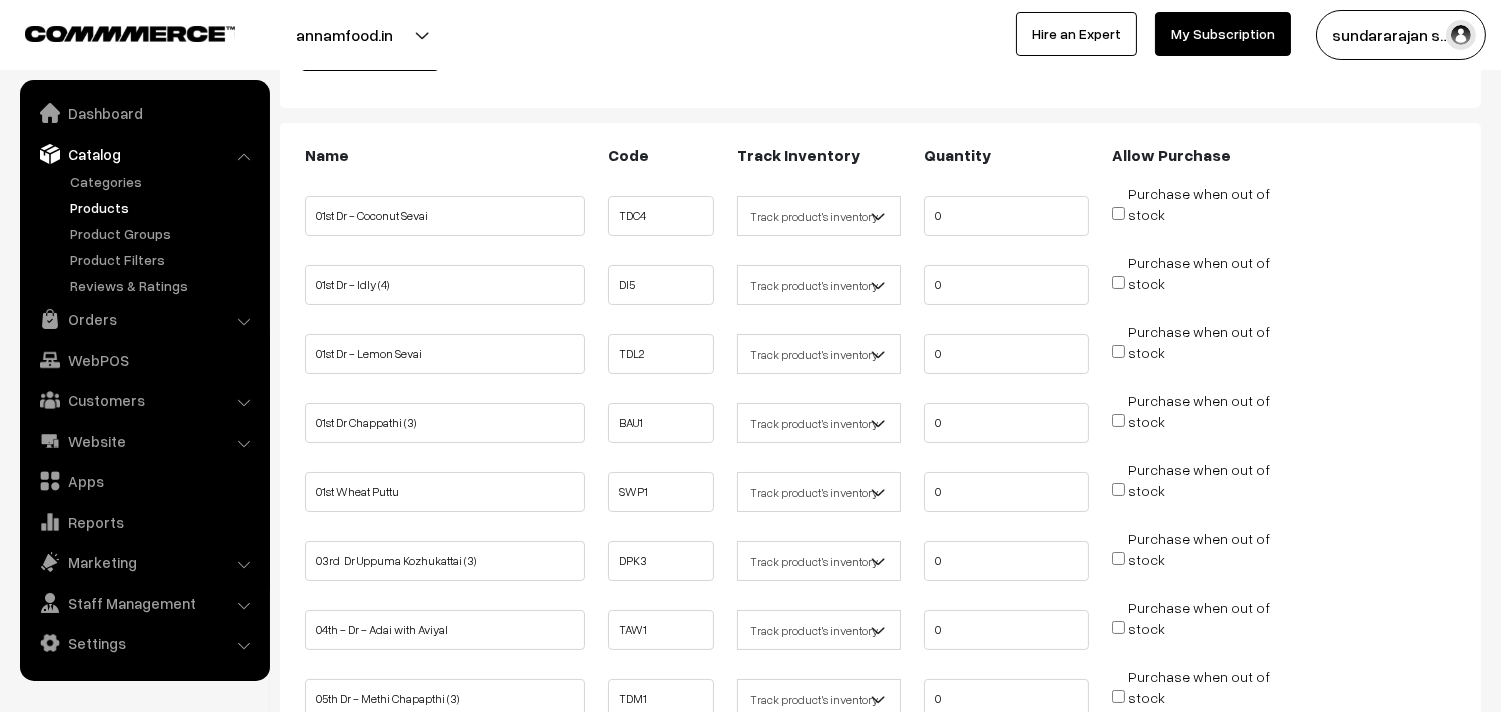 scroll, scrollTop: 333, scrollLeft: 0, axis: vertical 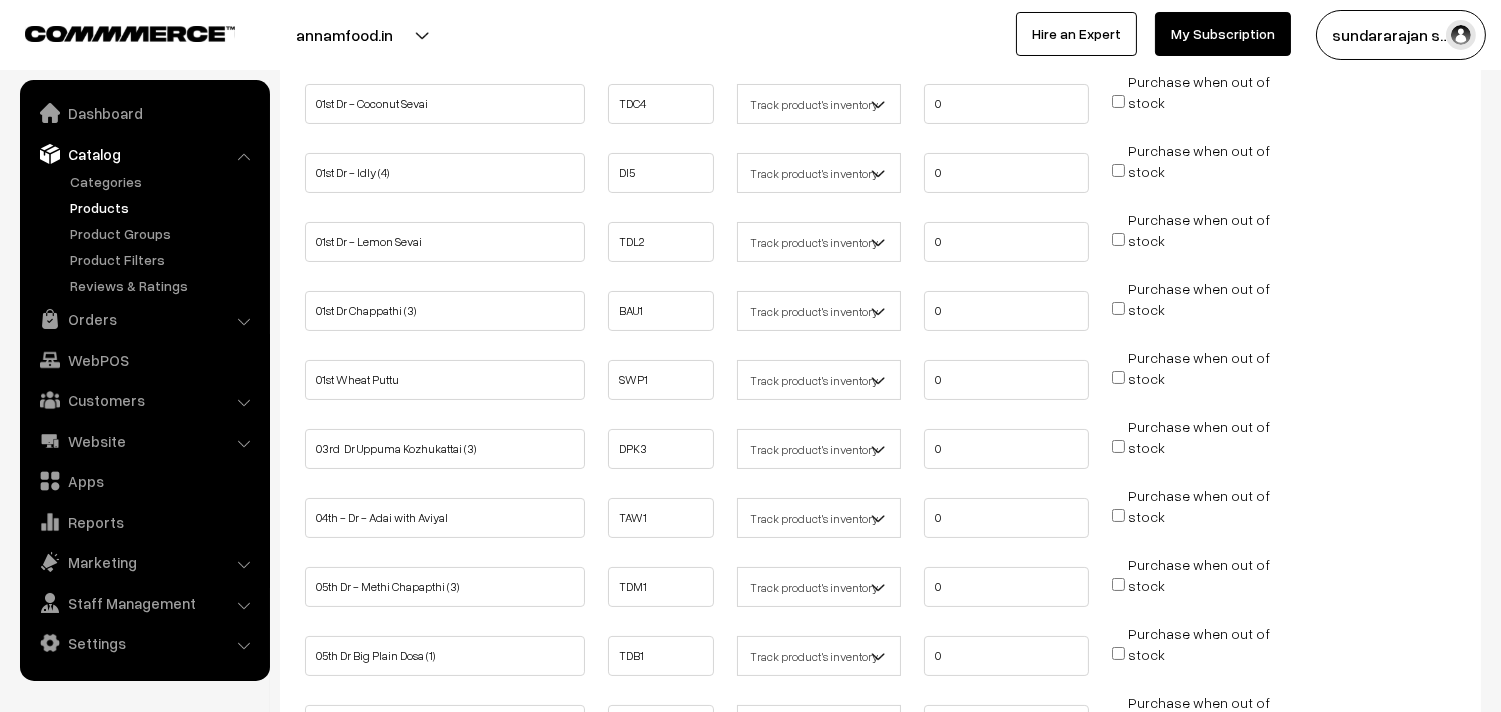 click on "Purchase when out of  stock" at bounding box center (1118, 308) 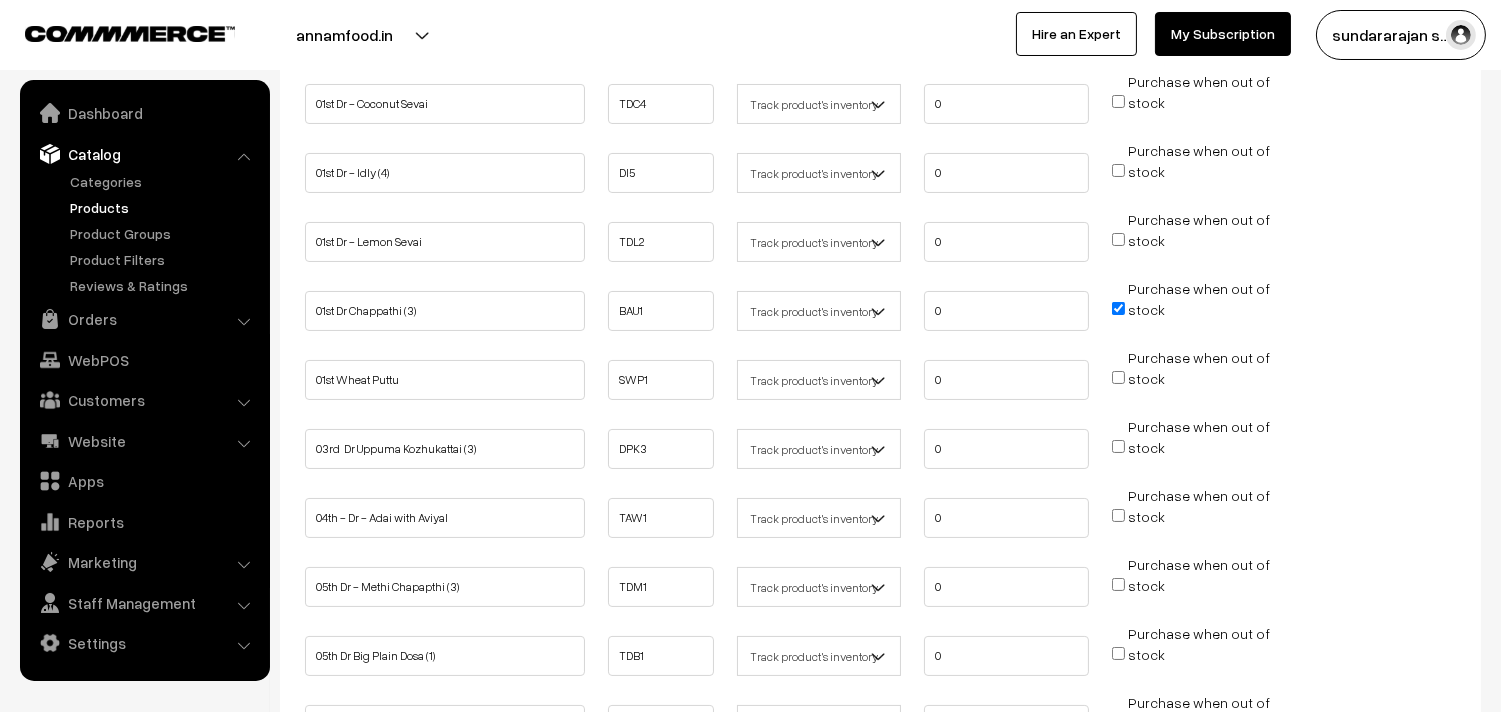 click on "Purchase when out of  stock" at bounding box center (1118, 170) 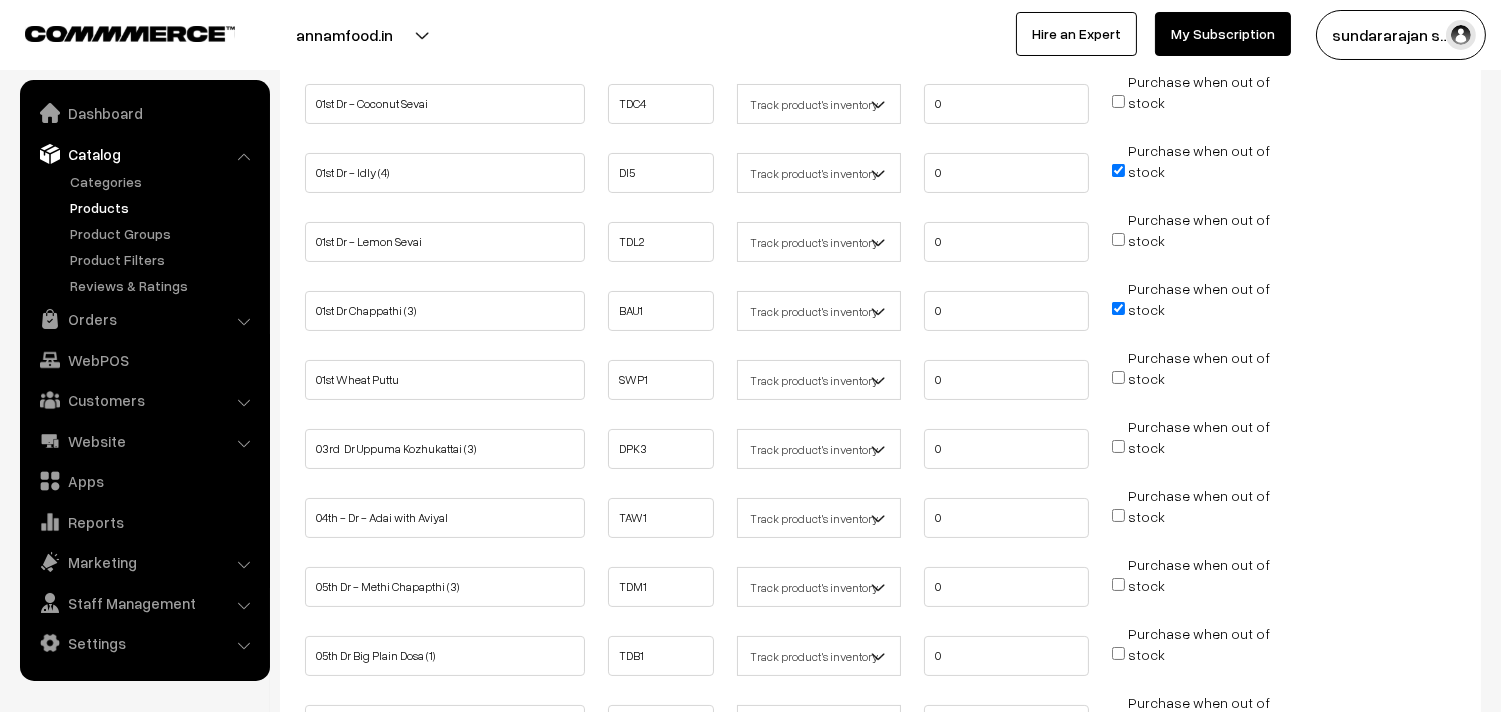 click on "Purchase when out of  stock" at bounding box center [1118, 239] 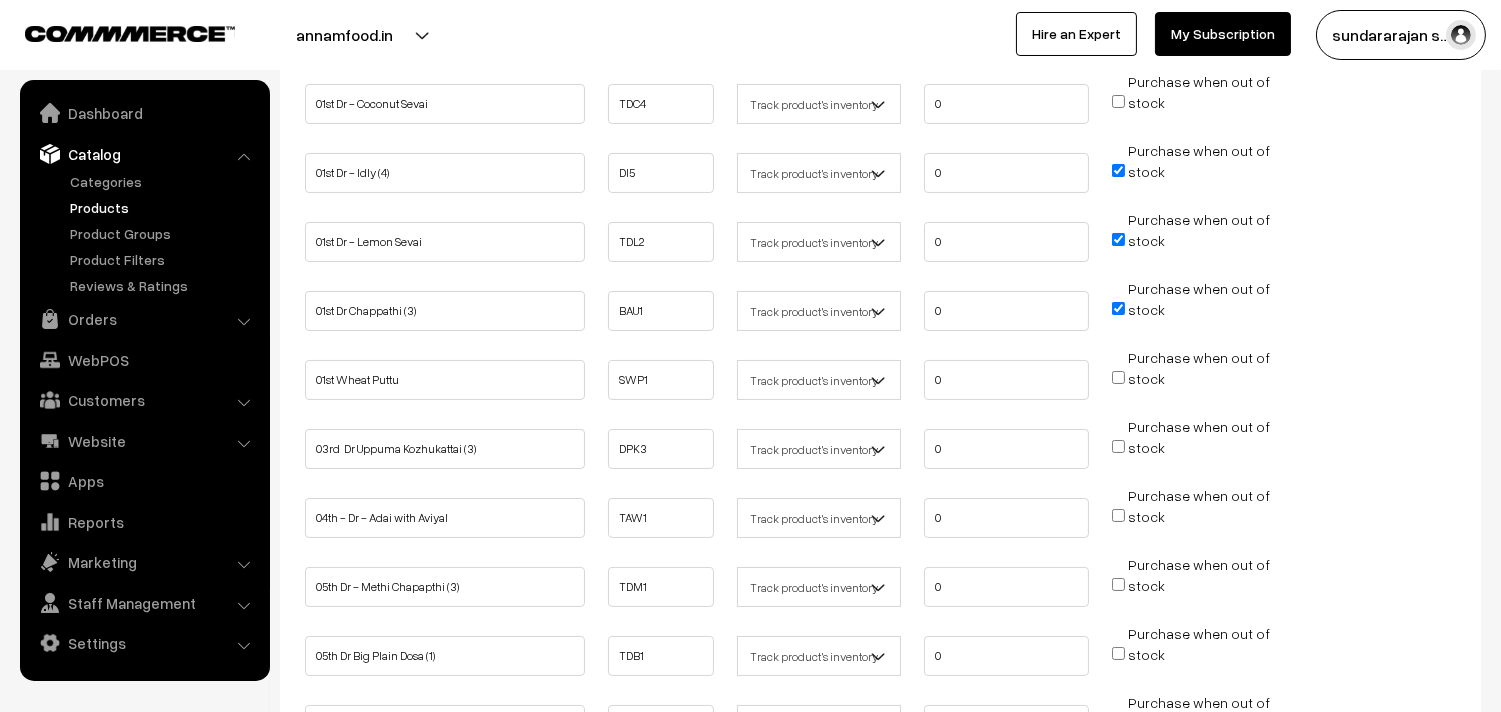 click on "Purchase when out of  stock" at bounding box center (1118, 101) 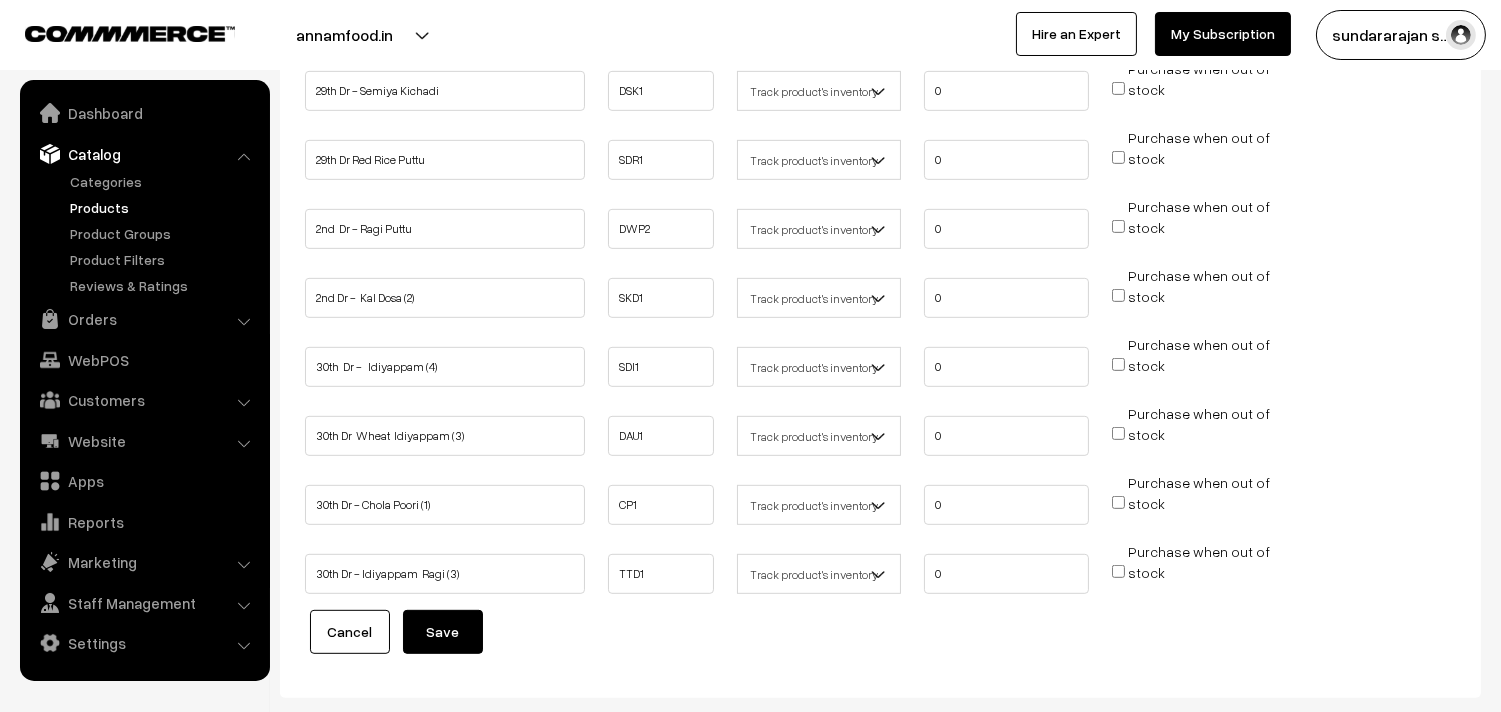 scroll, scrollTop: 1897, scrollLeft: 0, axis: vertical 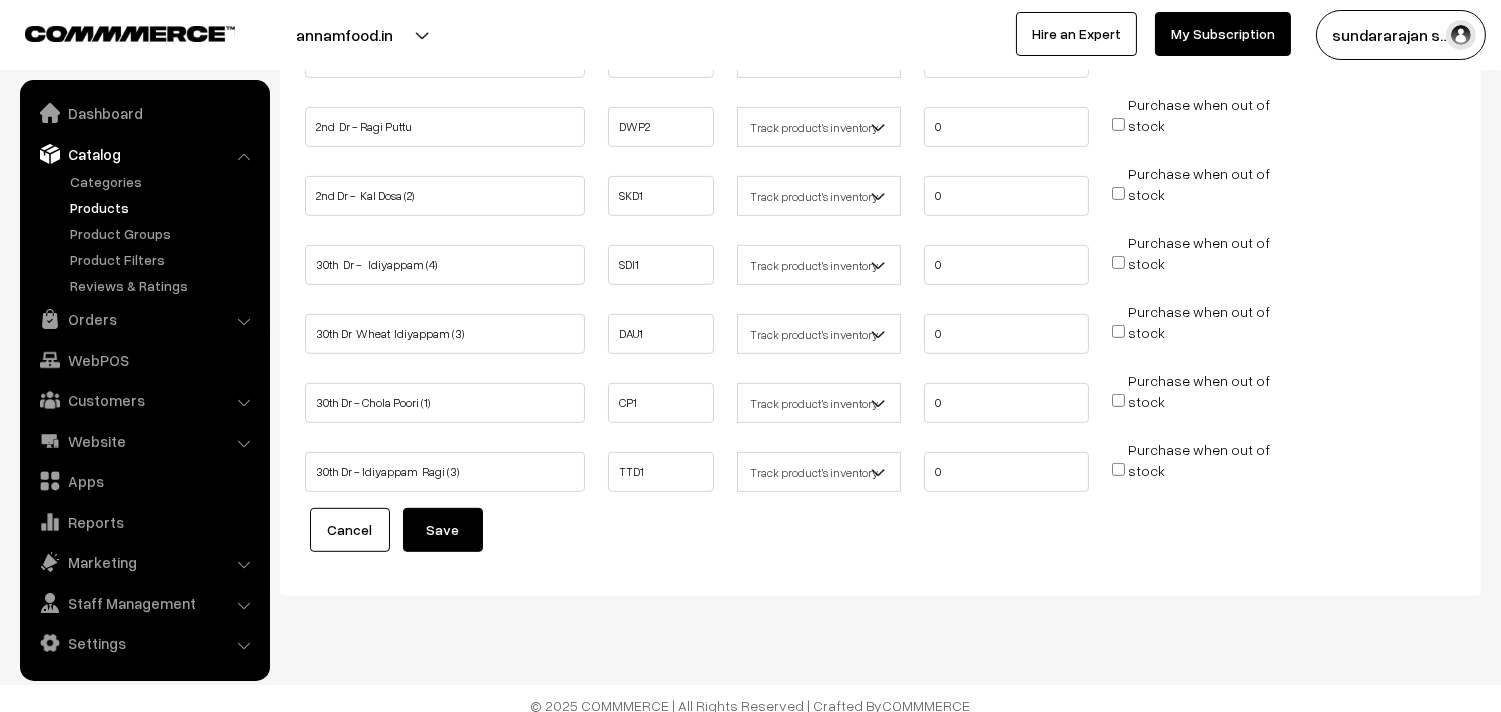 click on "Save" at bounding box center (443, 530) 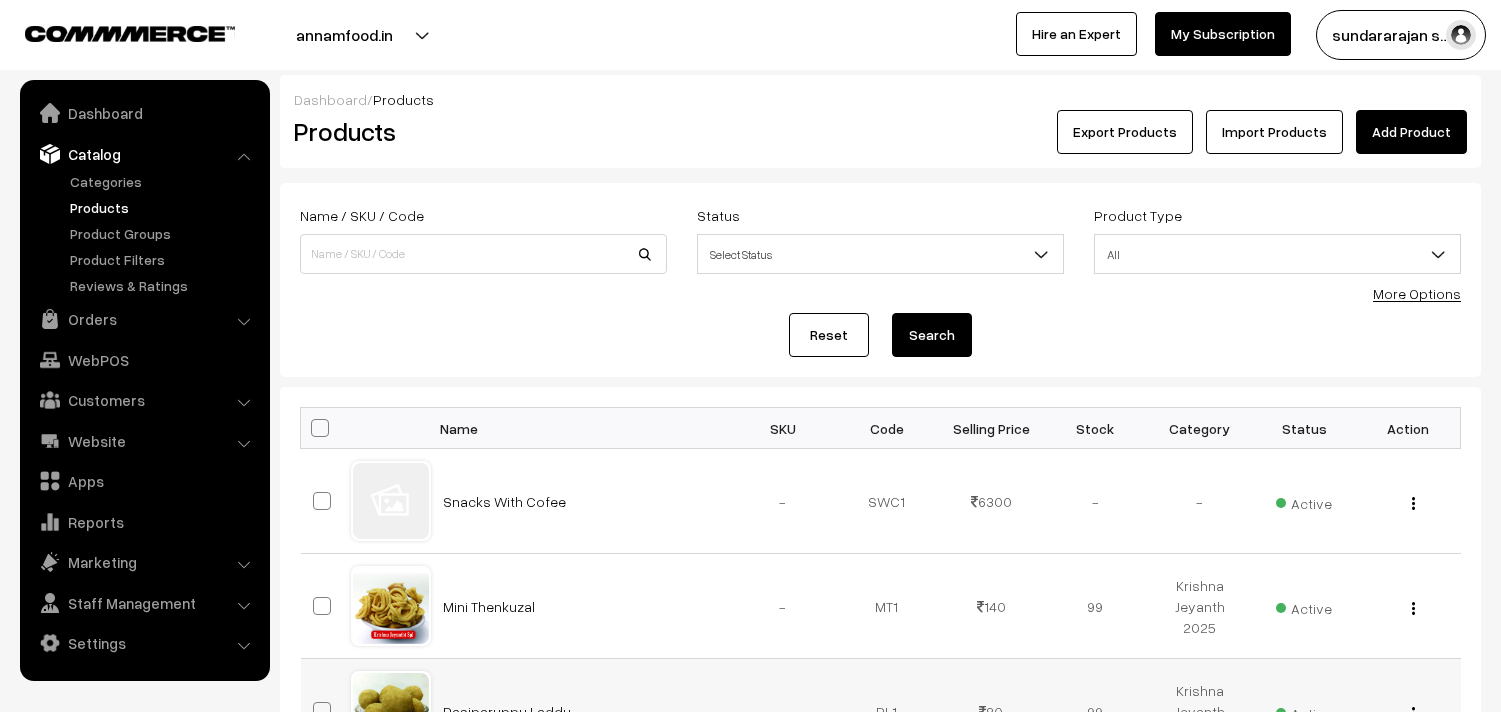 scroll, scrollTop: 0, scrollLeft: 0, axis: both 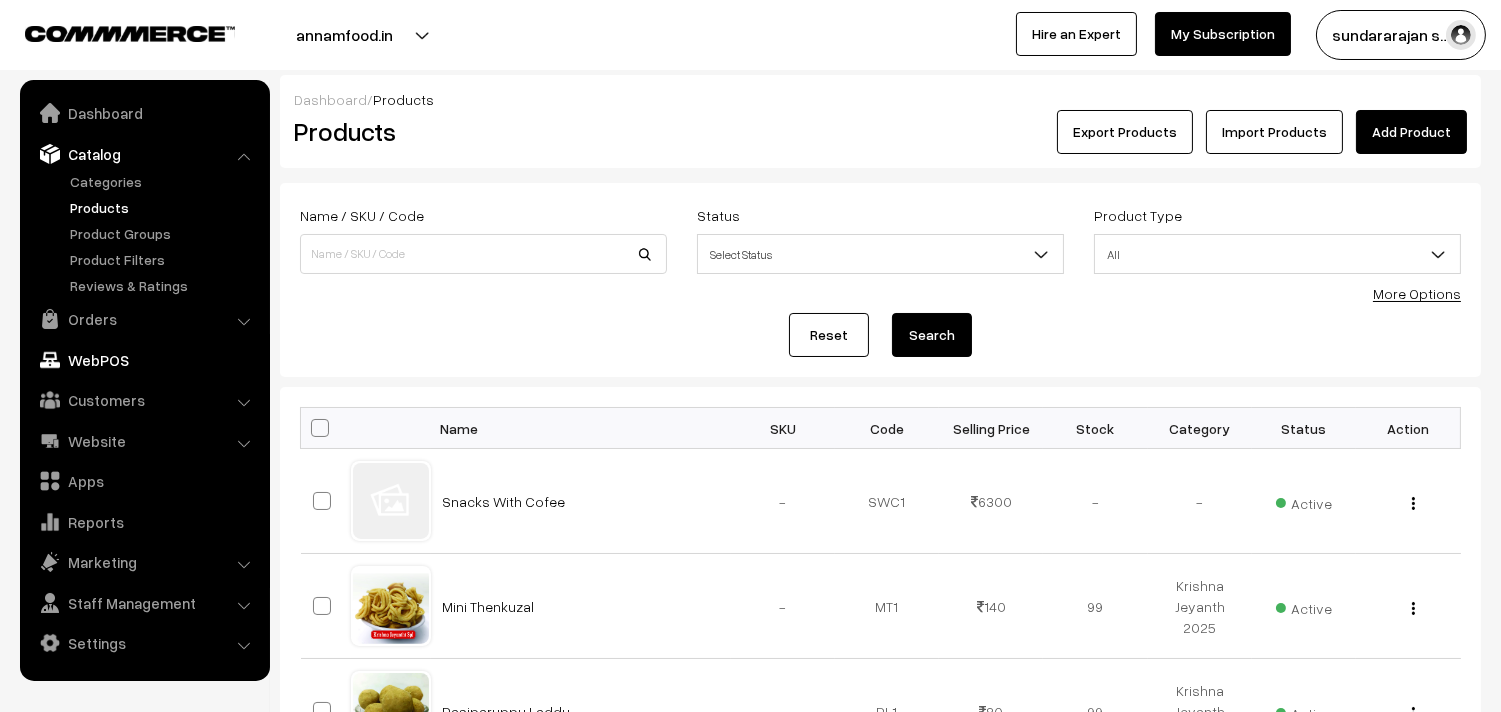 click on "WebPOS" at bounding box center (144, 360) 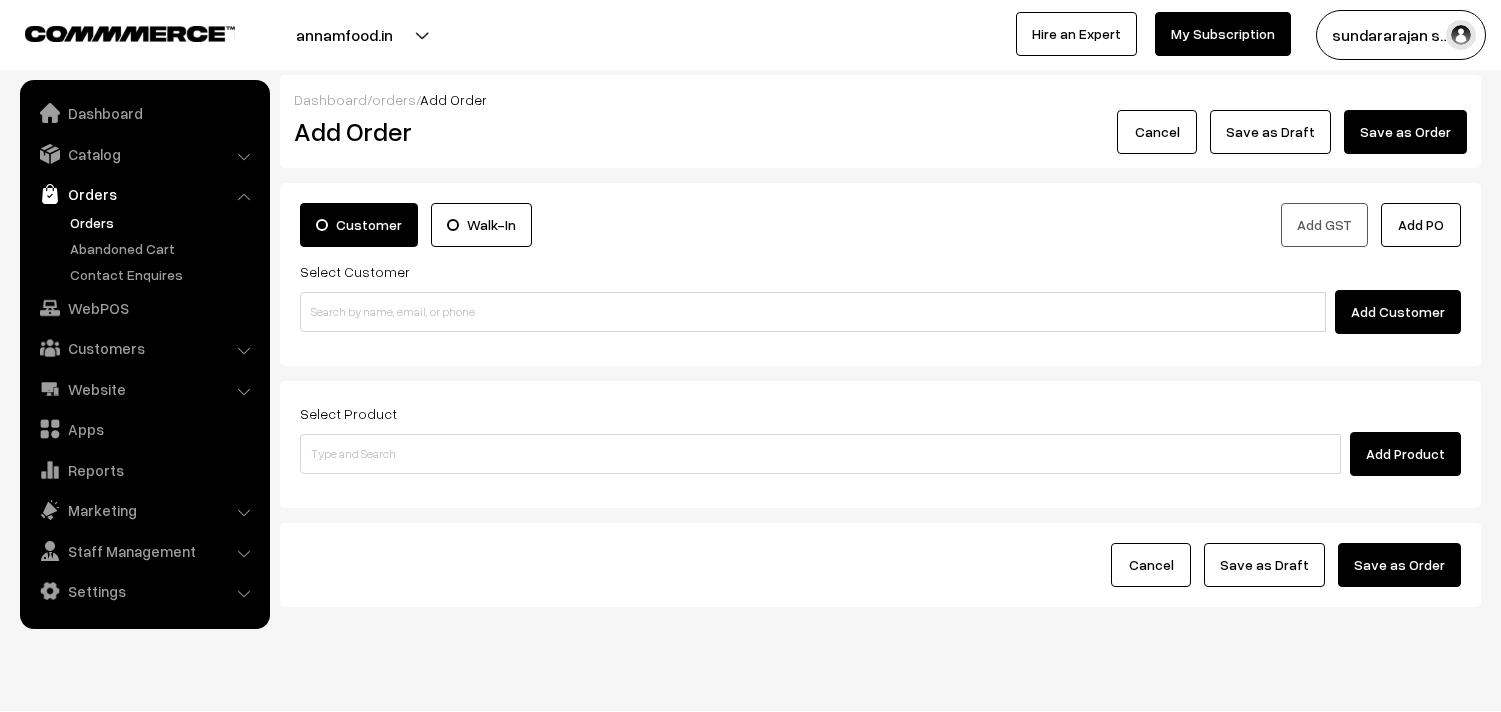 click at bounding box center [813, 312] 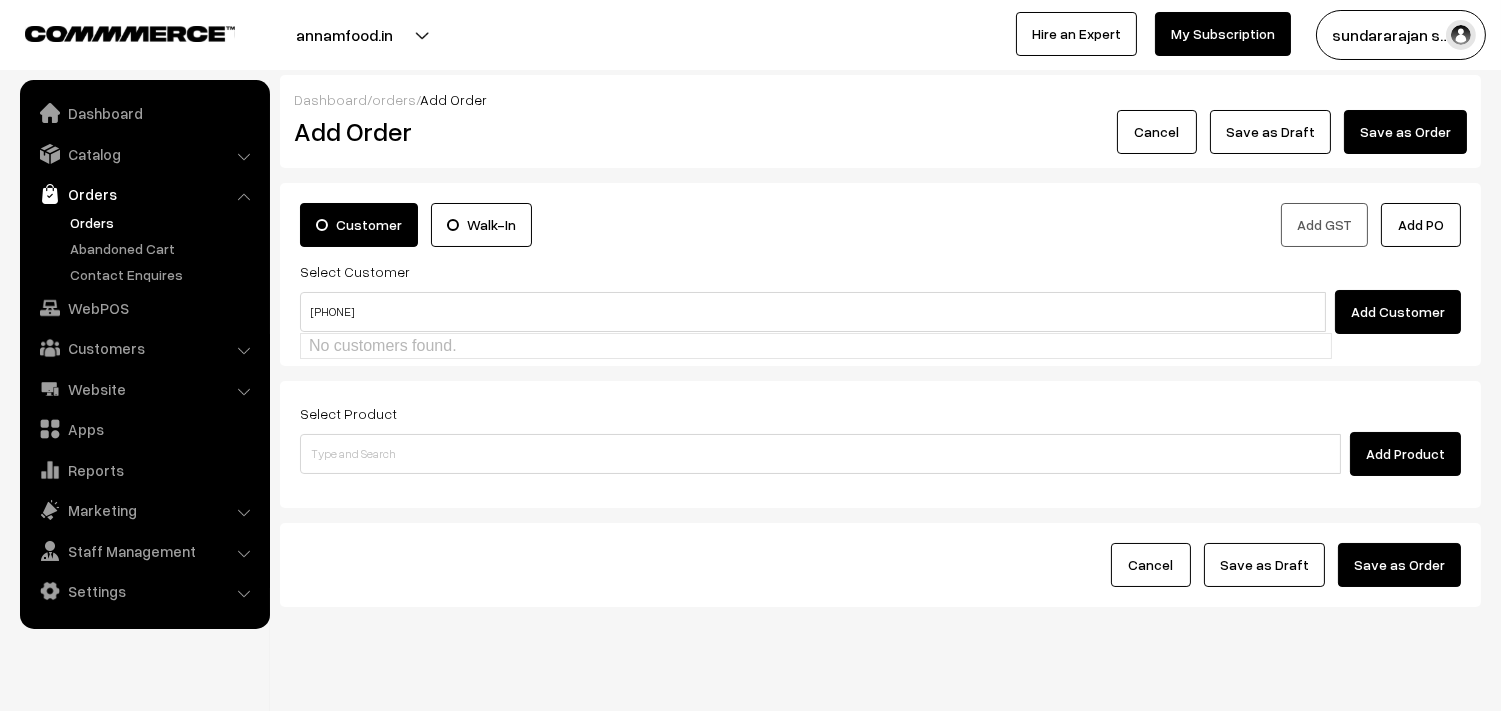 click on "98409 40168" at bounding box center (813, 312) 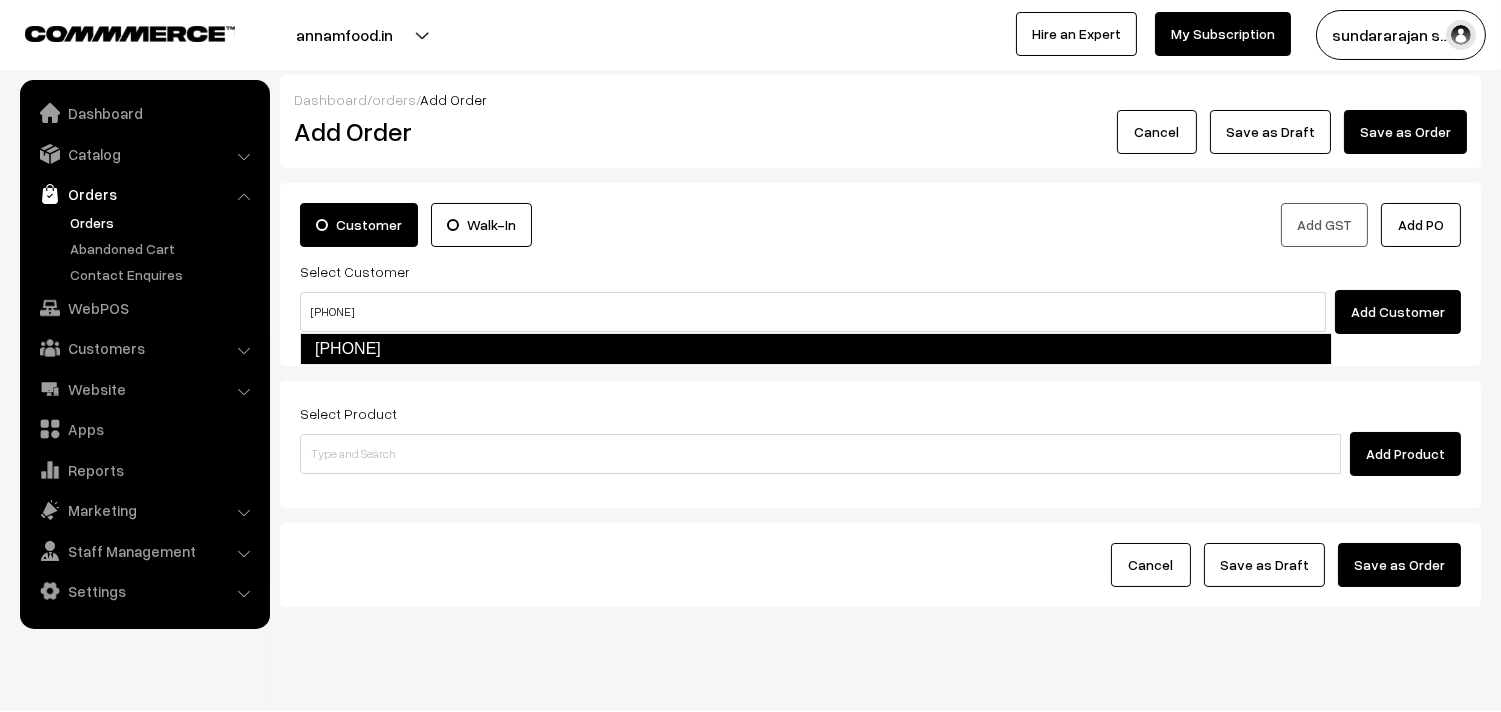 click on "[9840940168]" at bounding box center [816, 349] 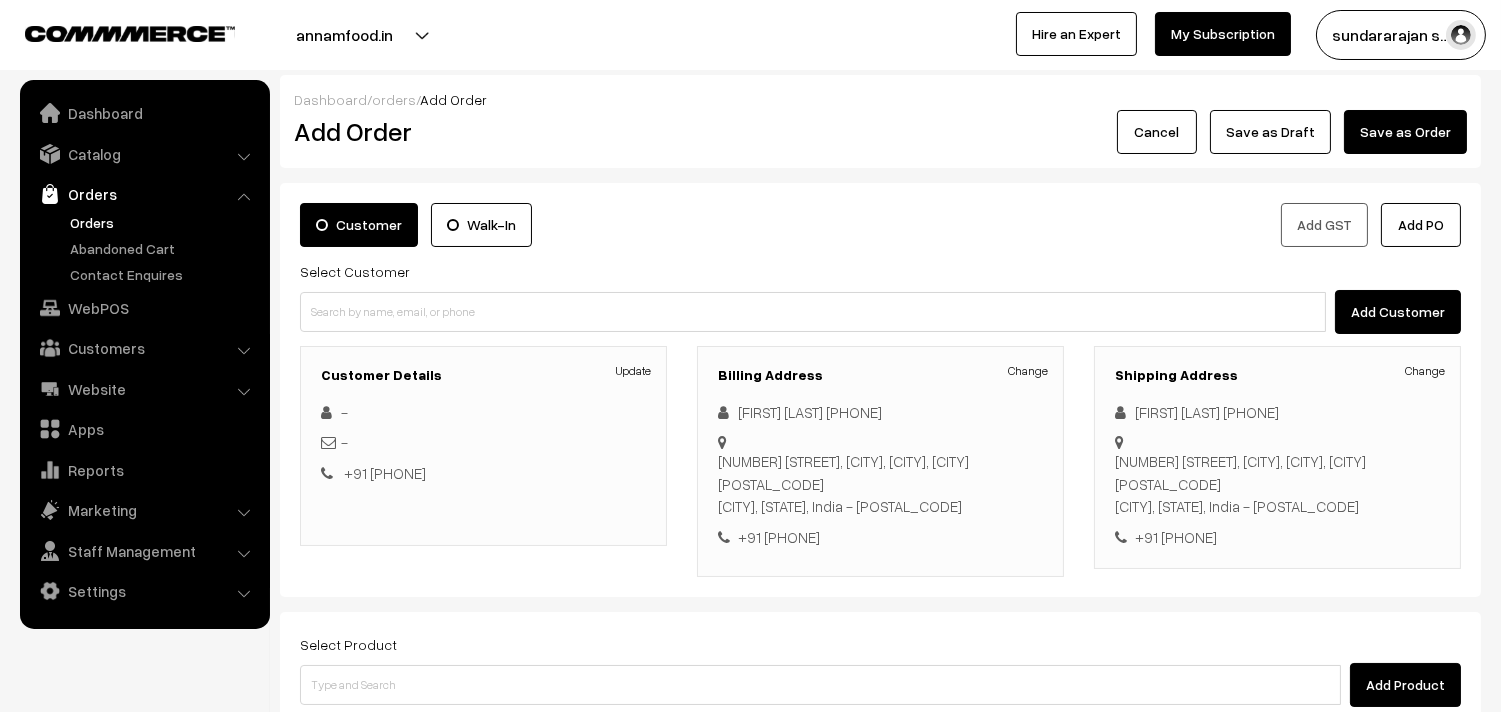 click on "-" at bounding box center [483, 442] 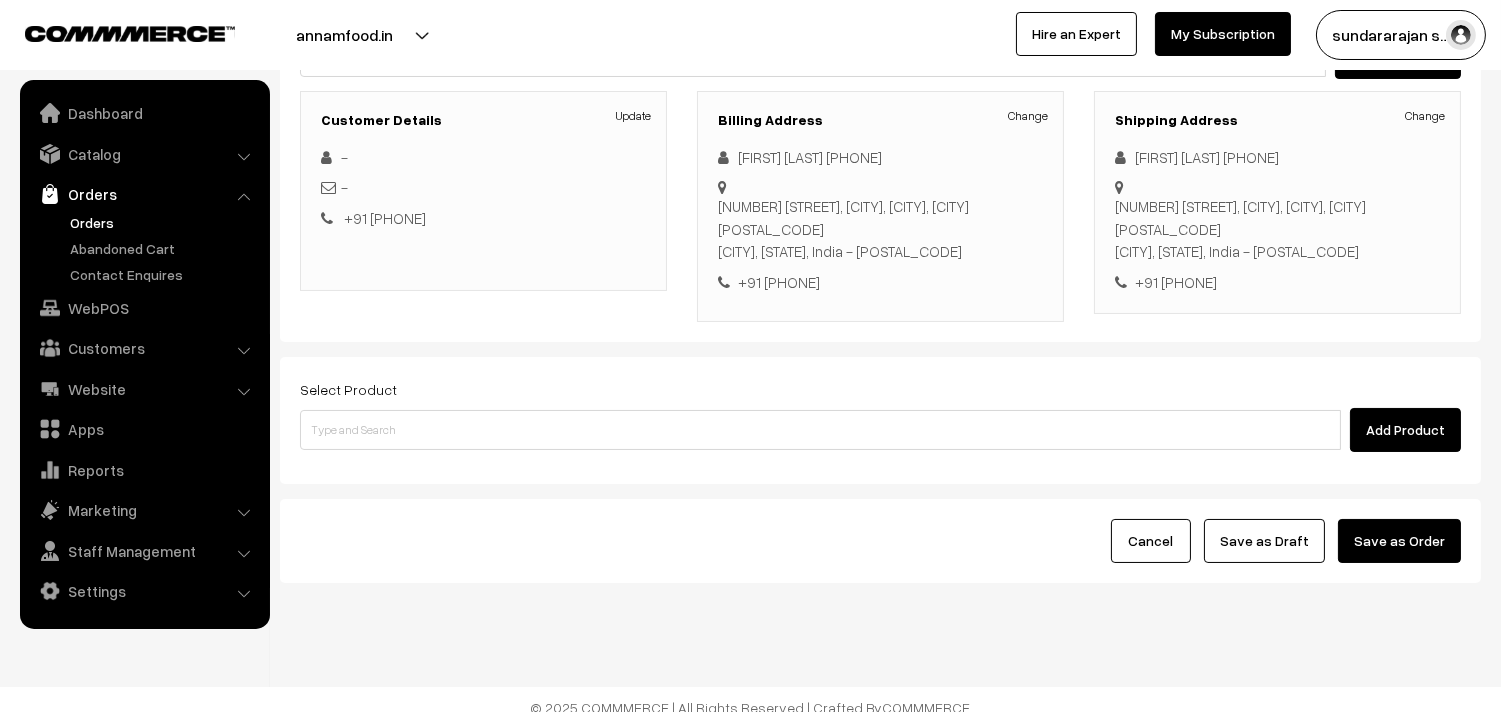 scroll, scrollTop: 272, scrollLeft: 0, axis: vertical 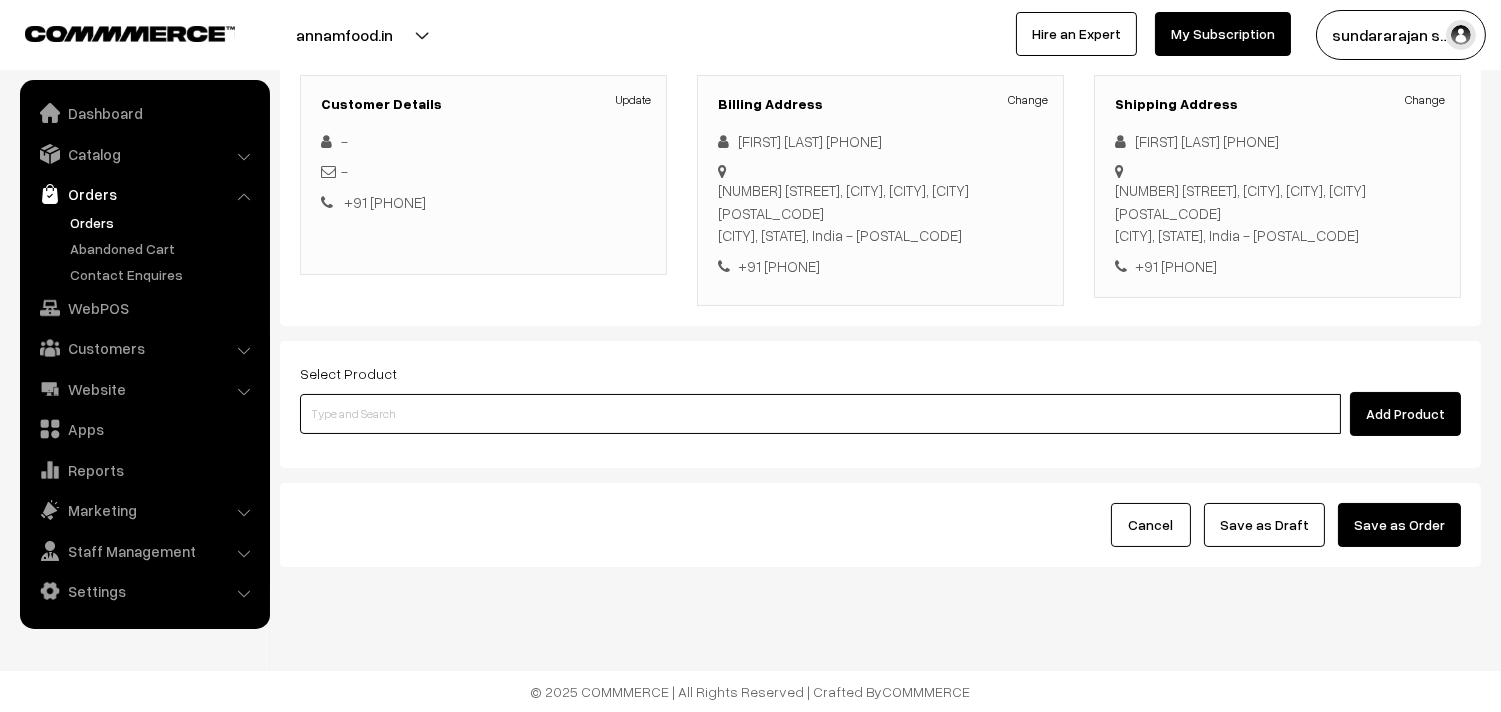 click at bounding box center [820, 414] 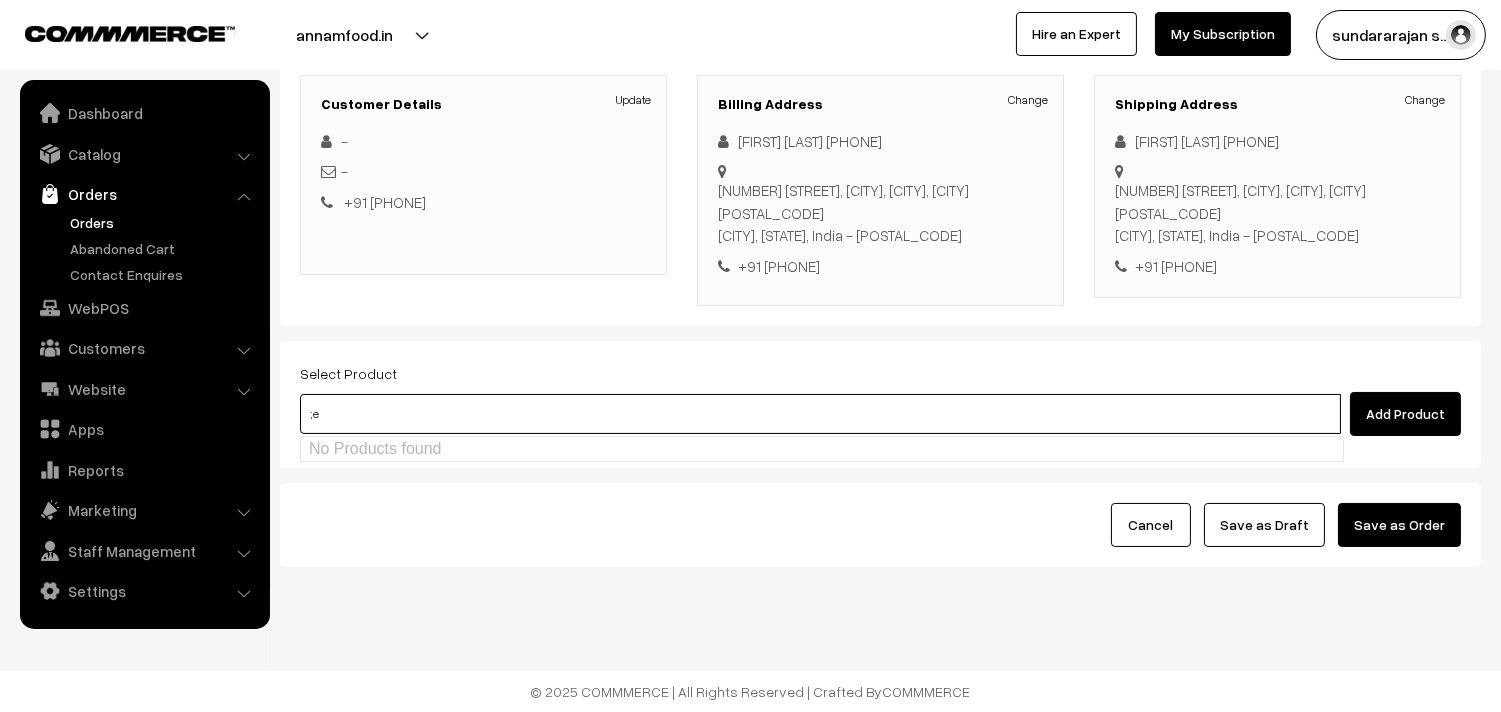 type on ";" 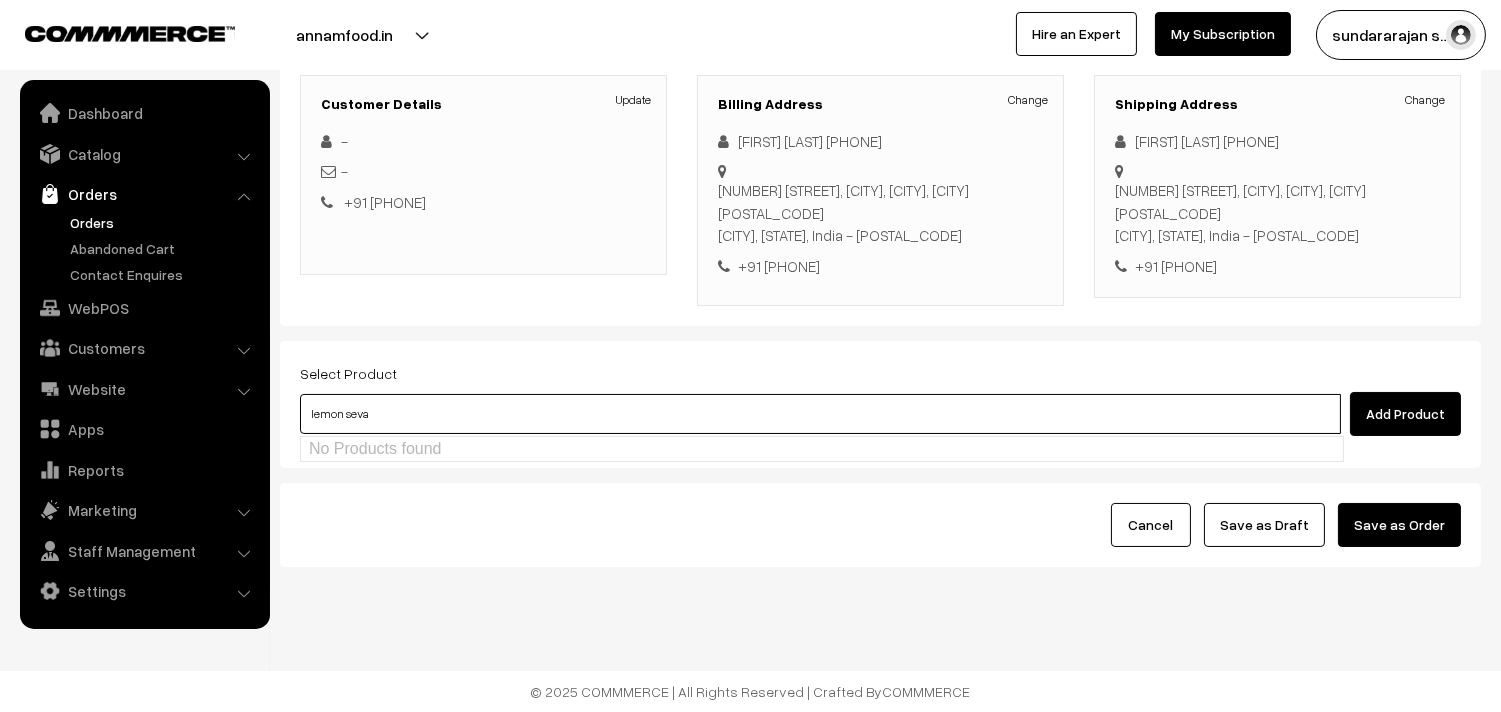 type on "lemon sevai" 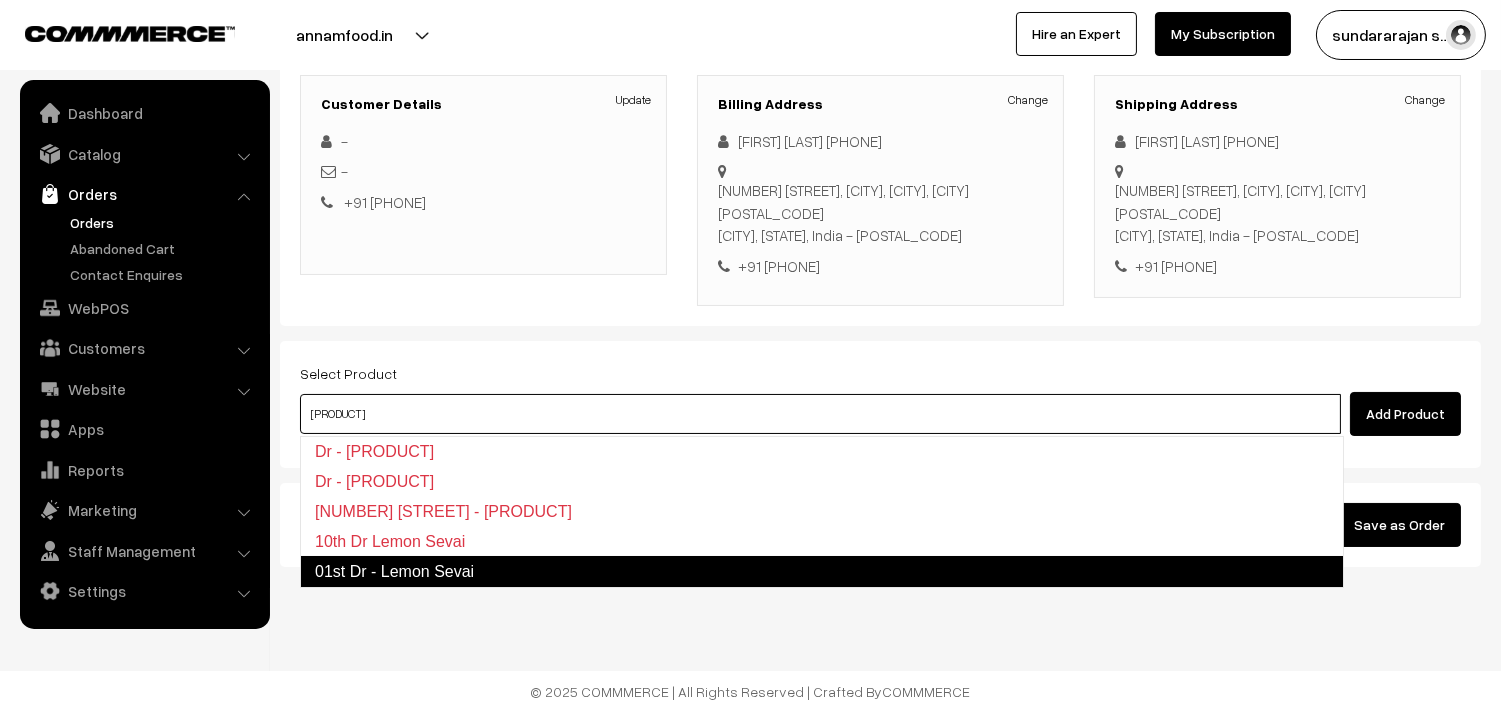 click on "01st Dr - Lemon Sevai" at bounding box center (822, 572) 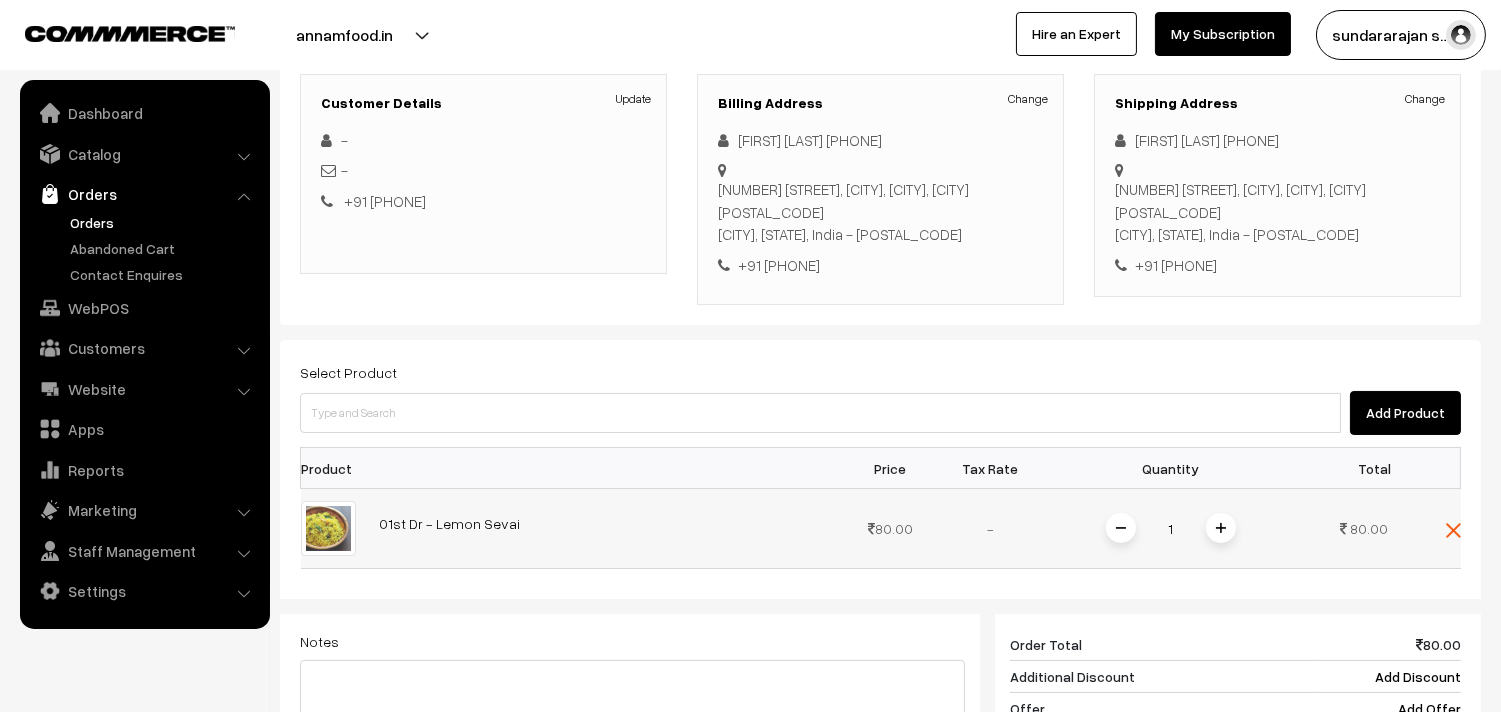 click at bounding box center (1221, 528) 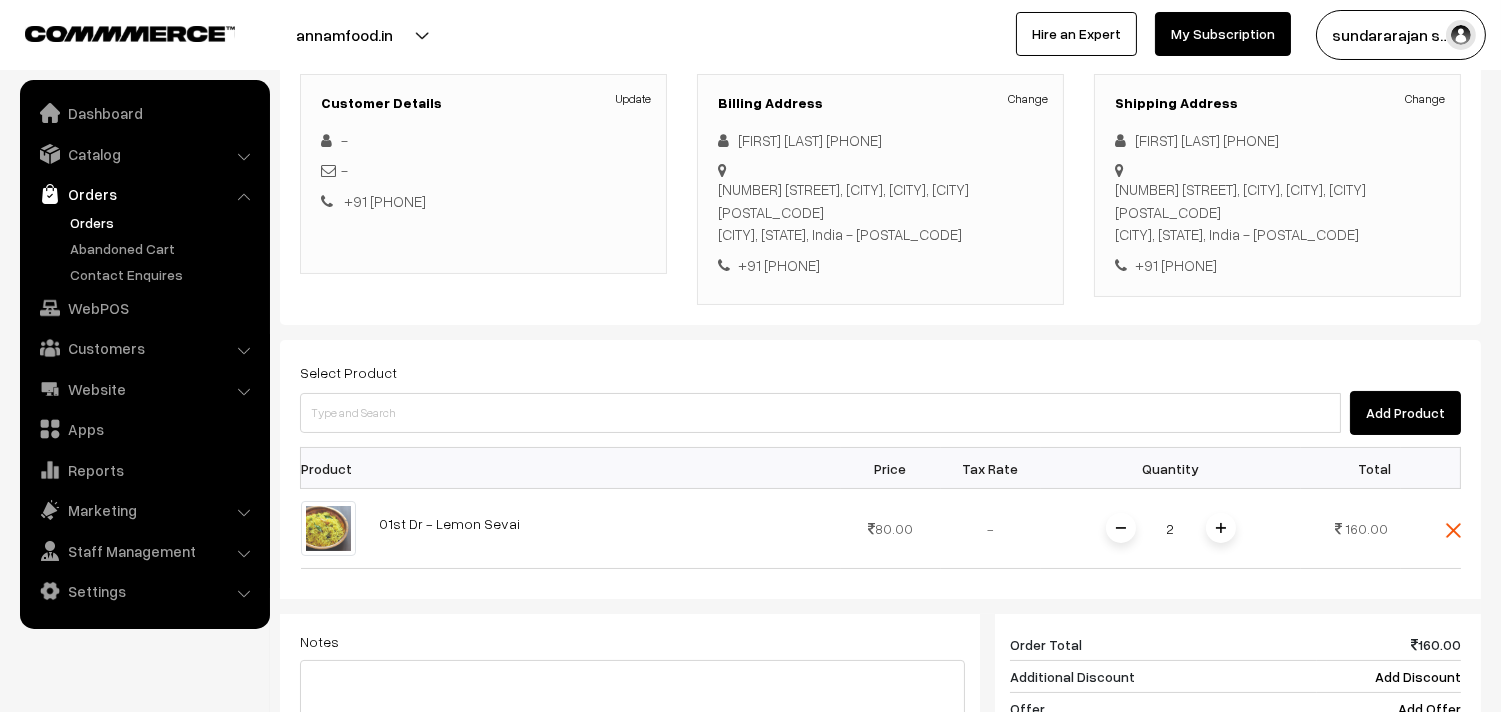 click at bounding box center [1221, 528] 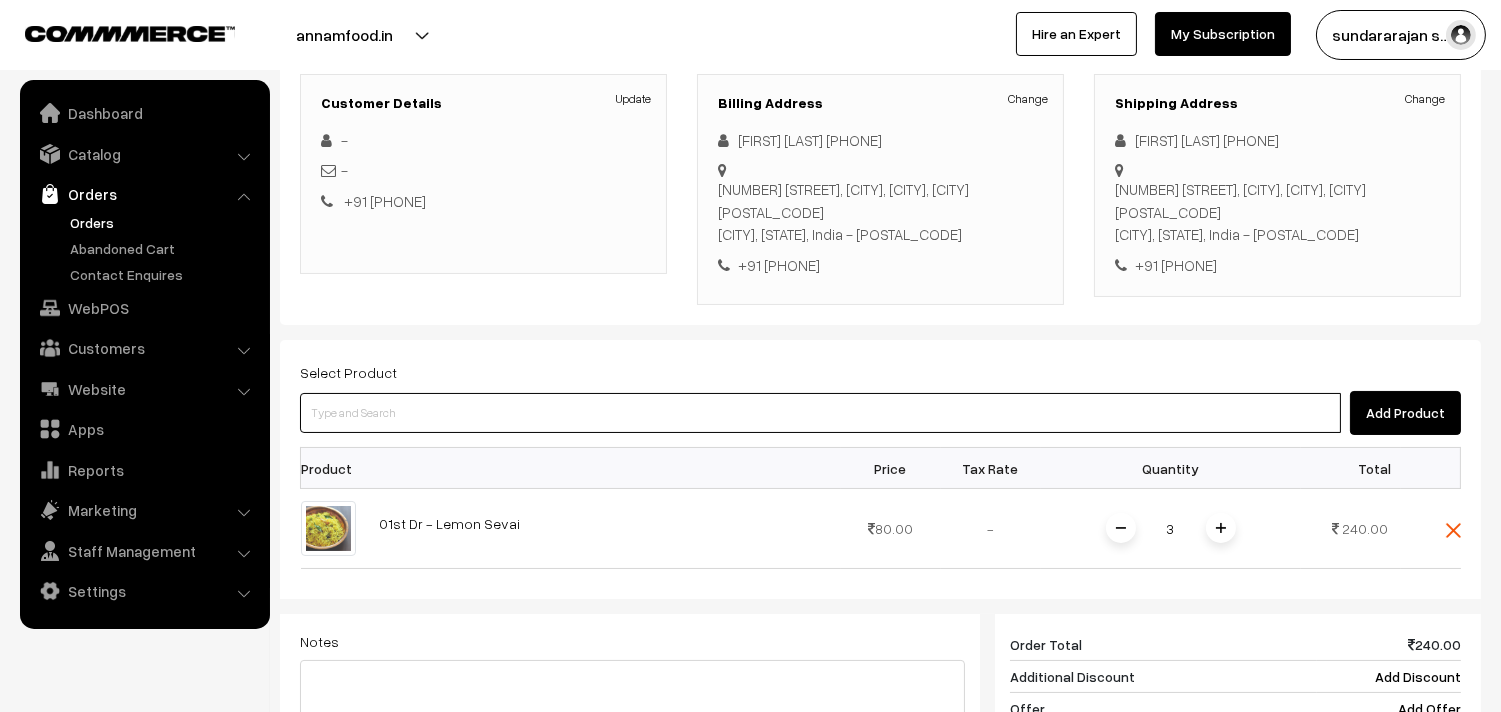 click at bounding box center [820, 413] 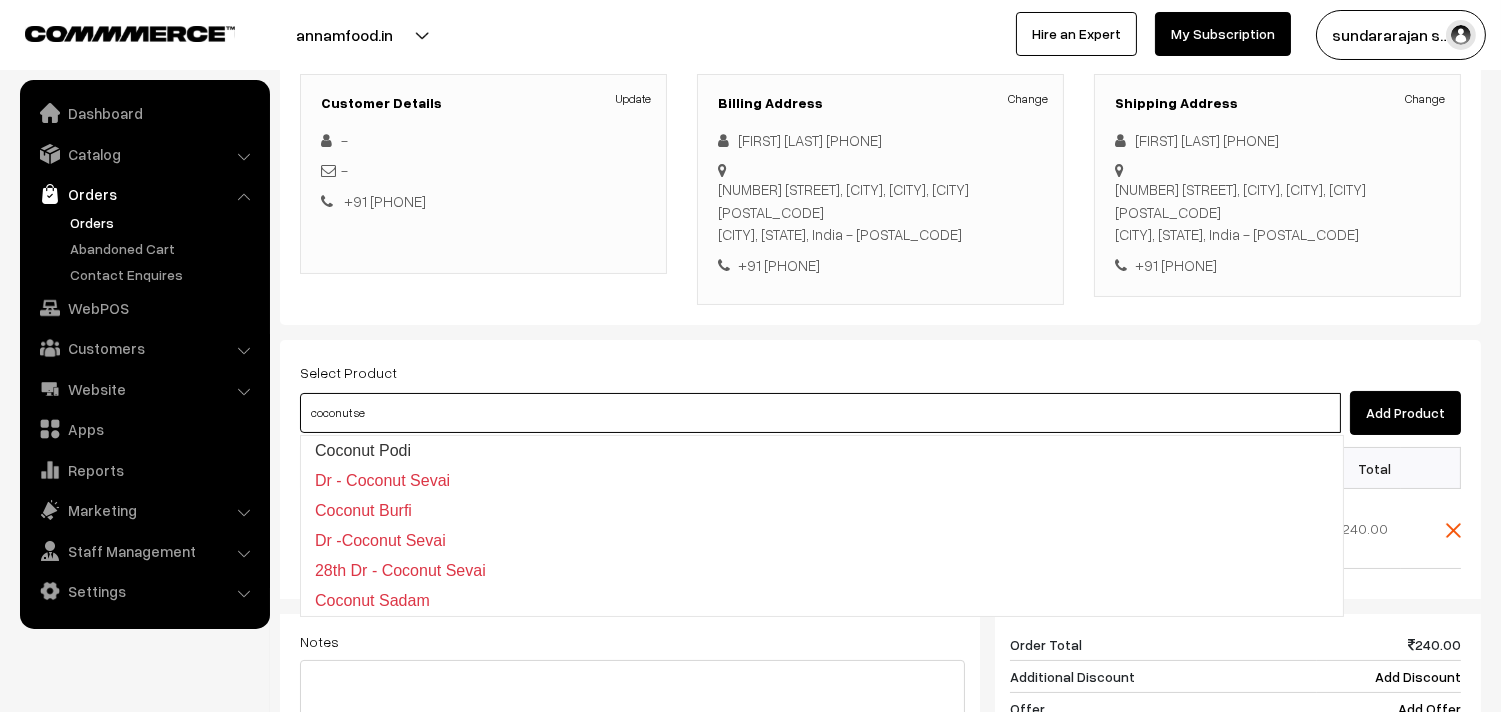 type on "coconut sev" 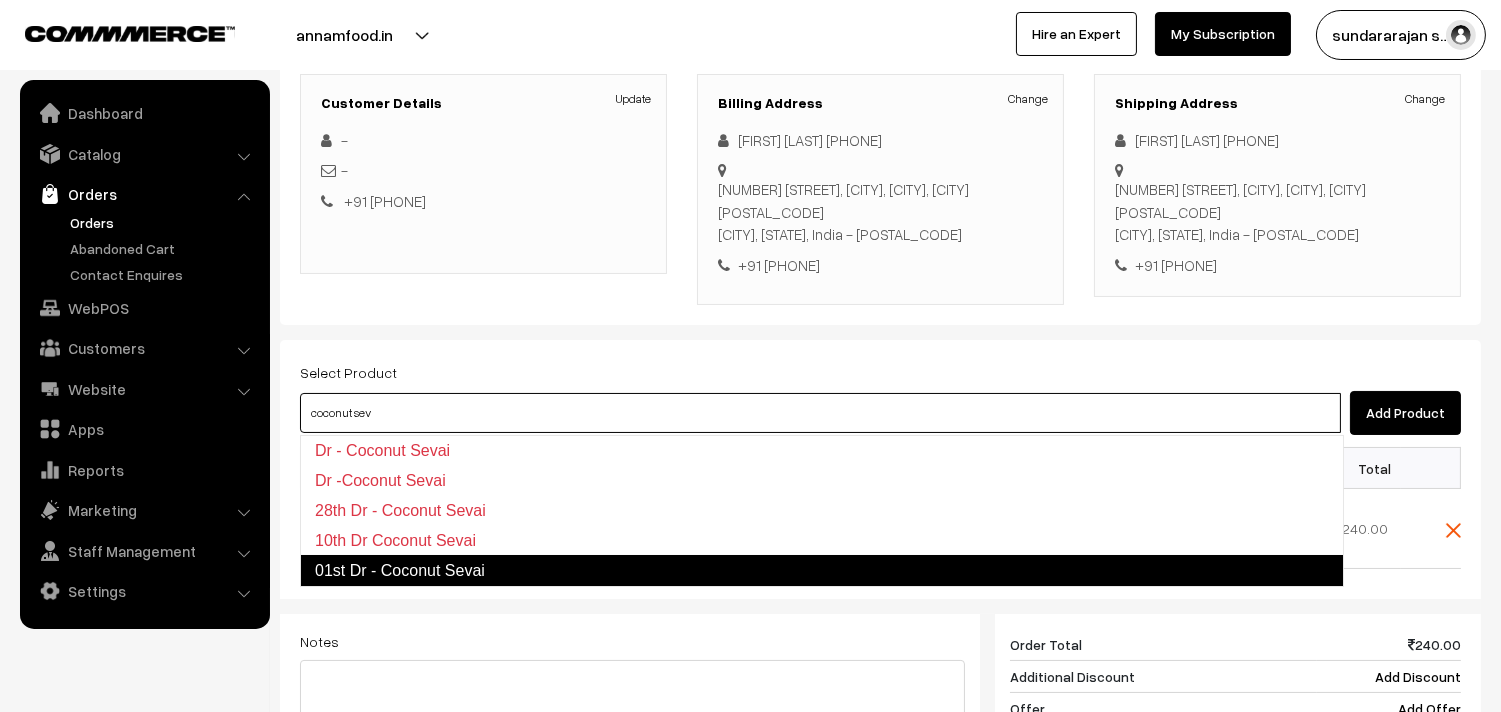 click on "01st Dr - Coconut Sevai" at bounding box center (822, 571) 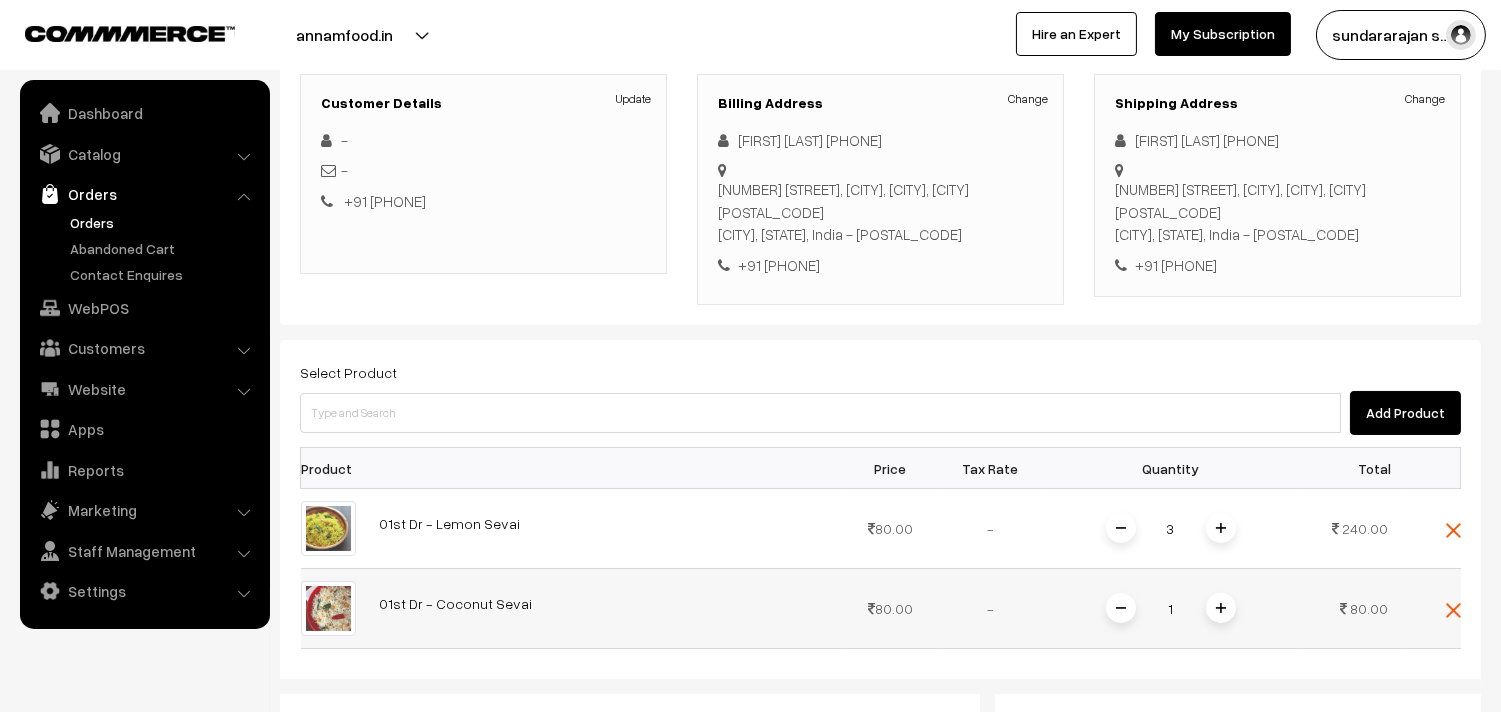 click at bounding box center (1221, 608) 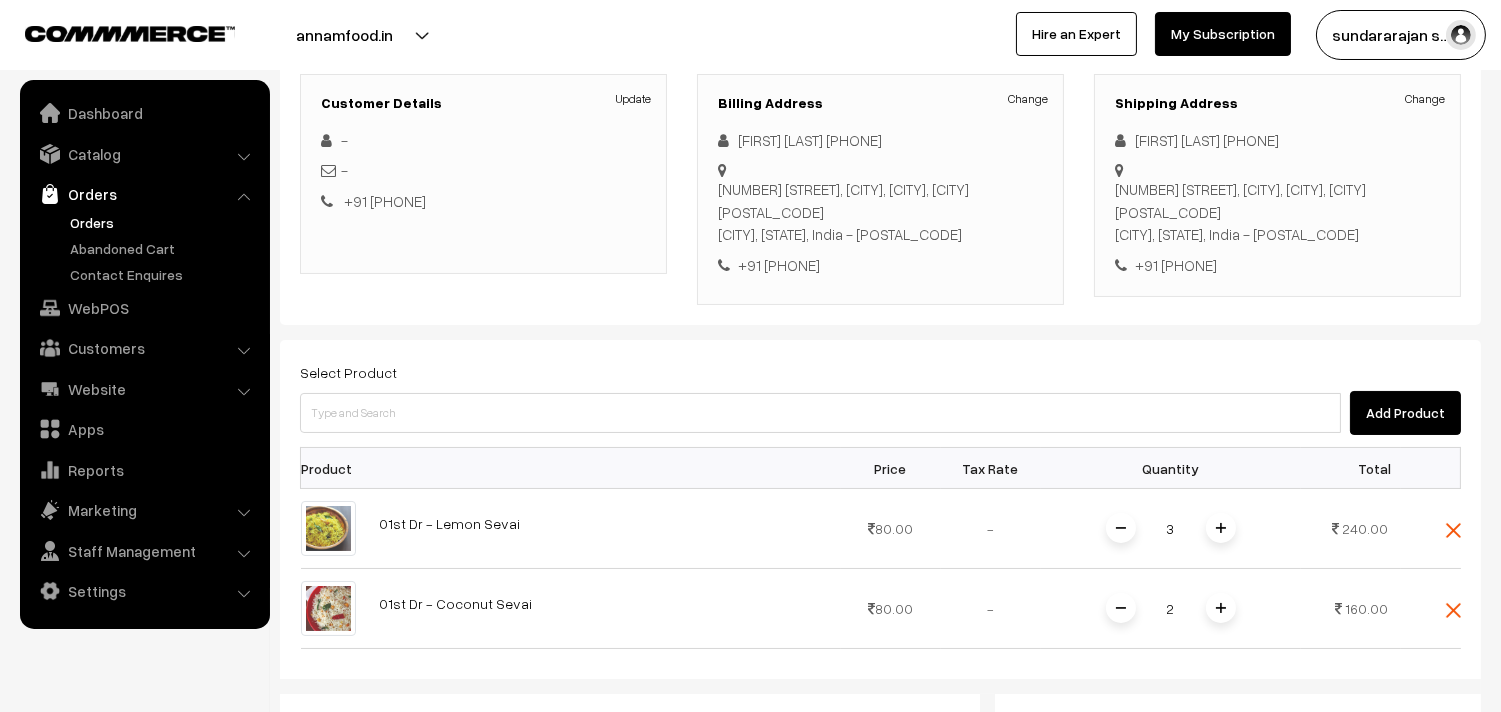click at bounding box center [1221, 608] 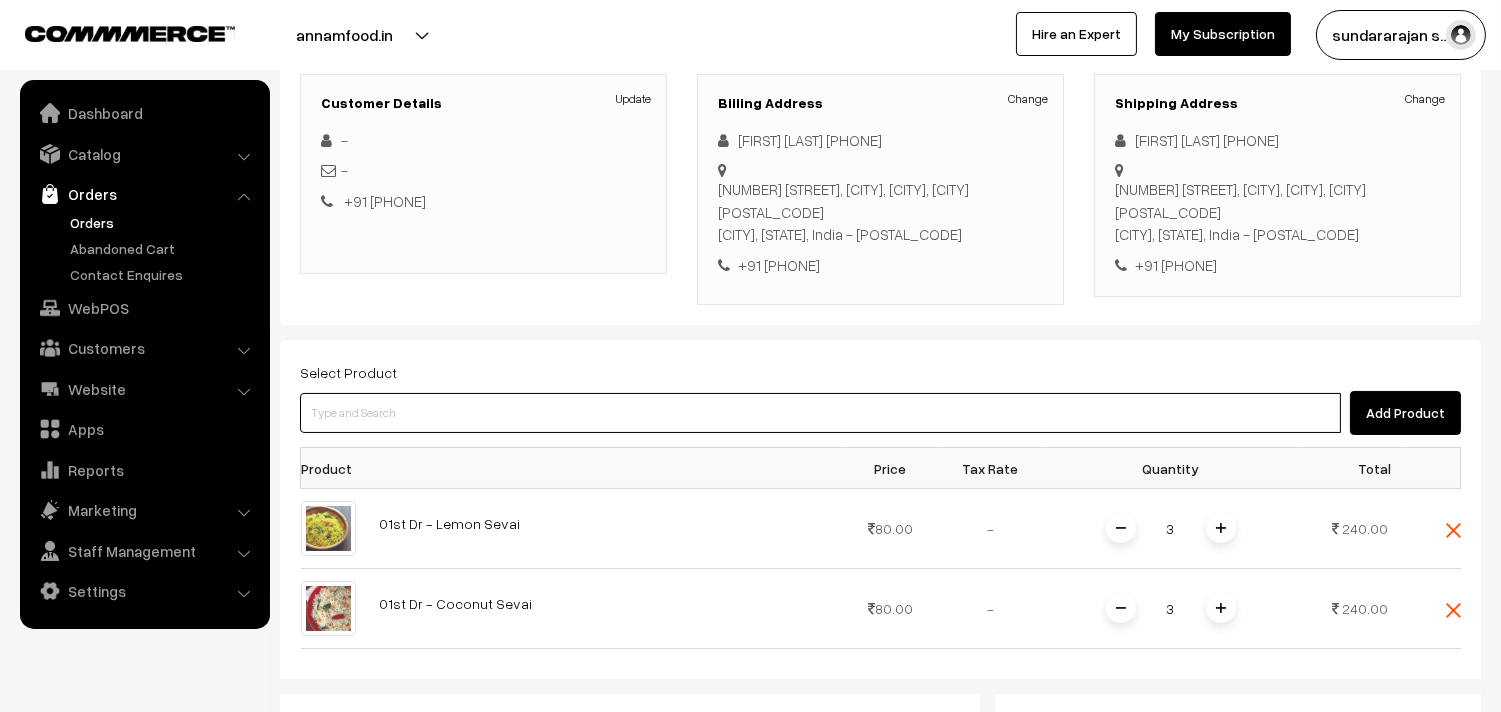 click at bounding box center (820, 413) 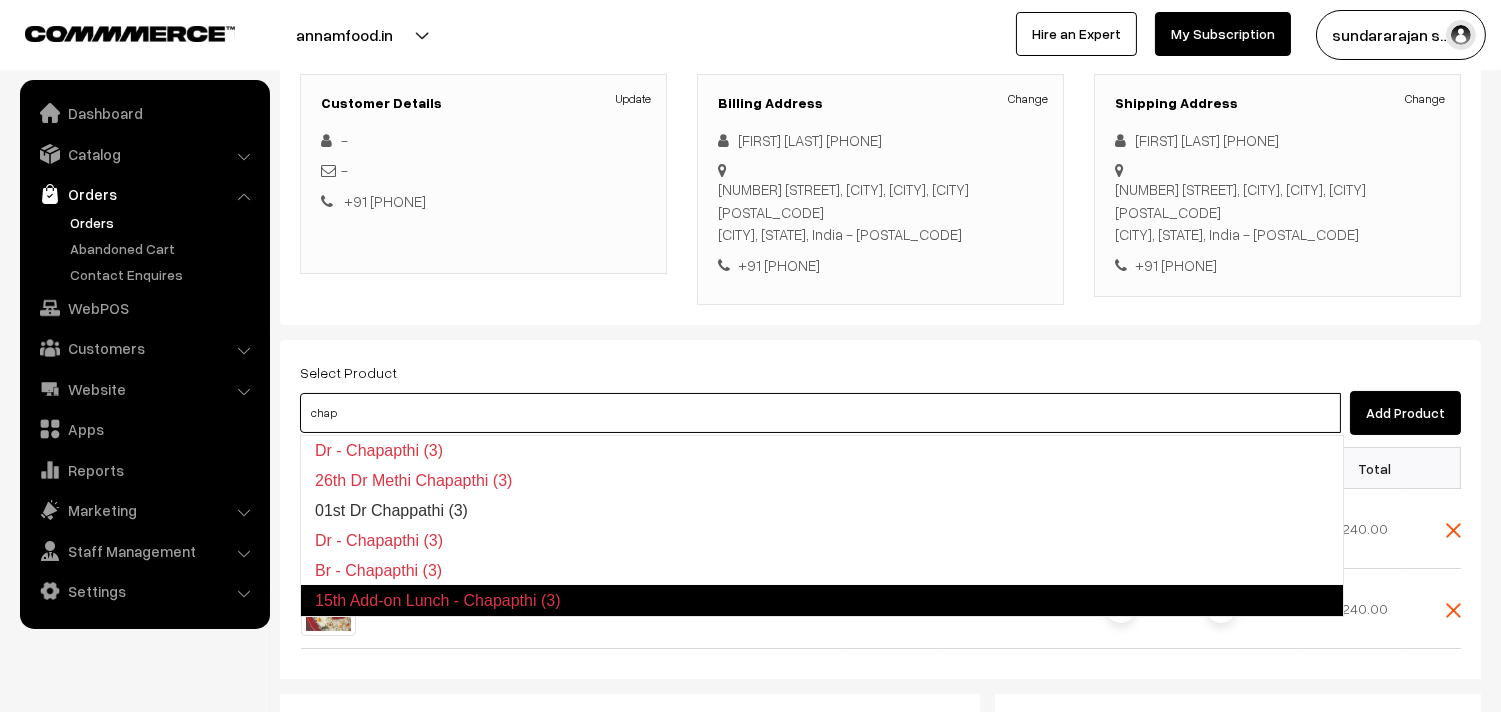 type on "chap" 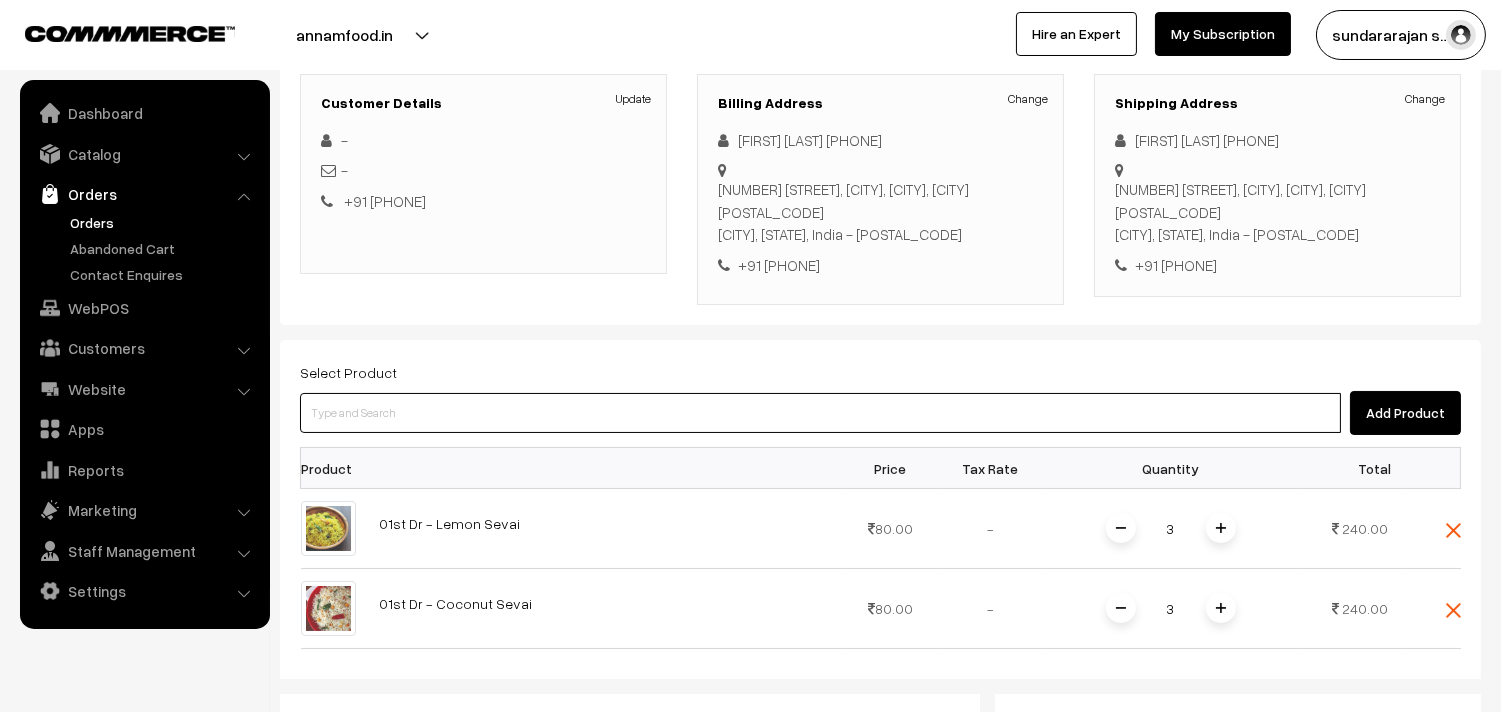 click at bounding box center [820, 413] 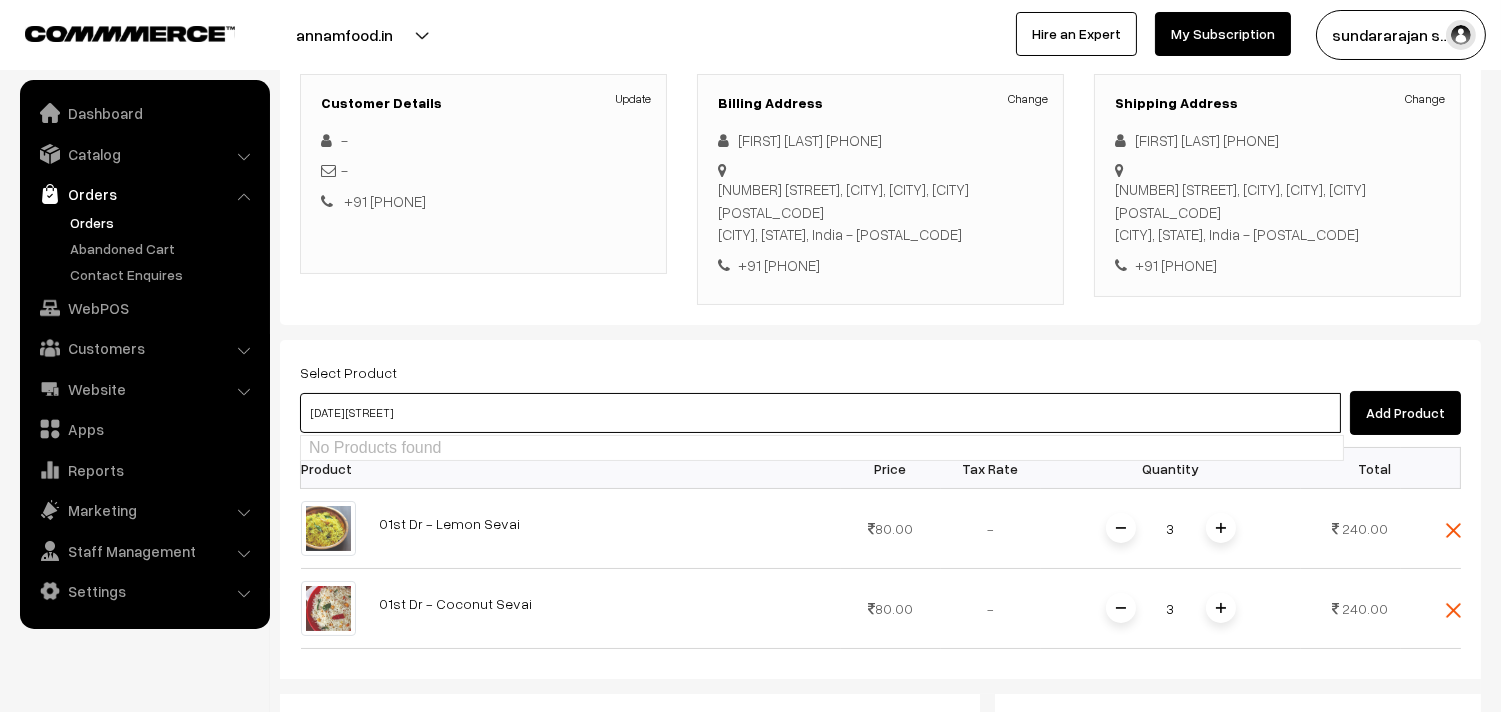 type on "01st dr" 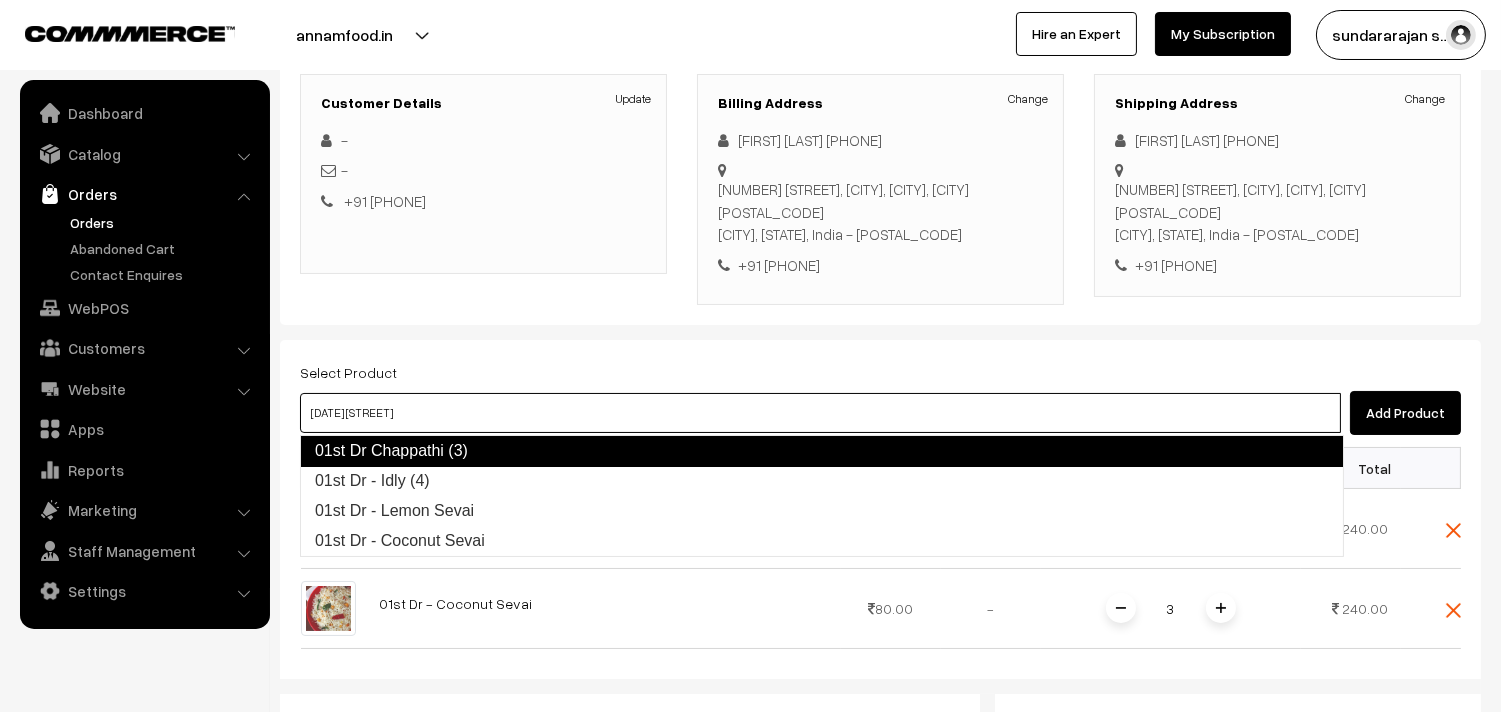 click on "01st Dr Chappathi (3)" at bounding box center (822, 451) 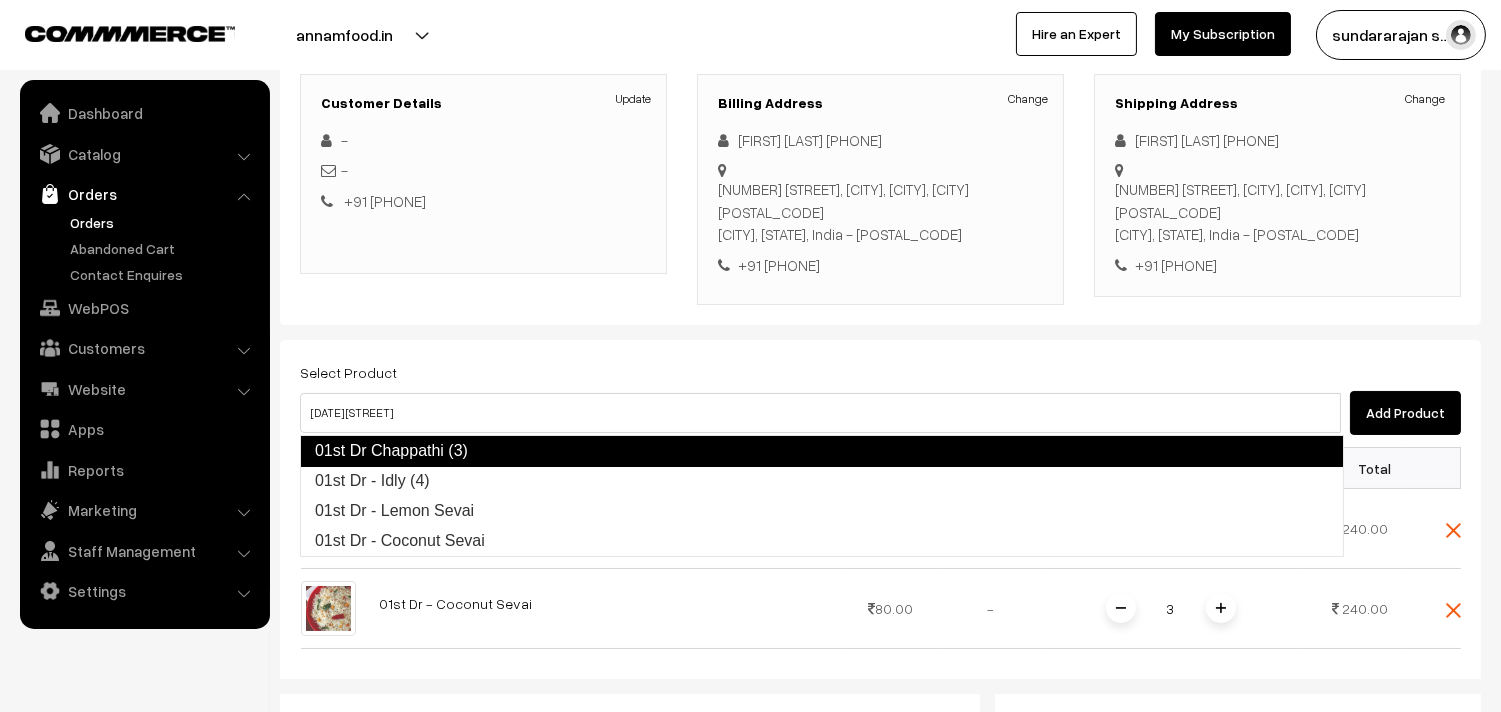type 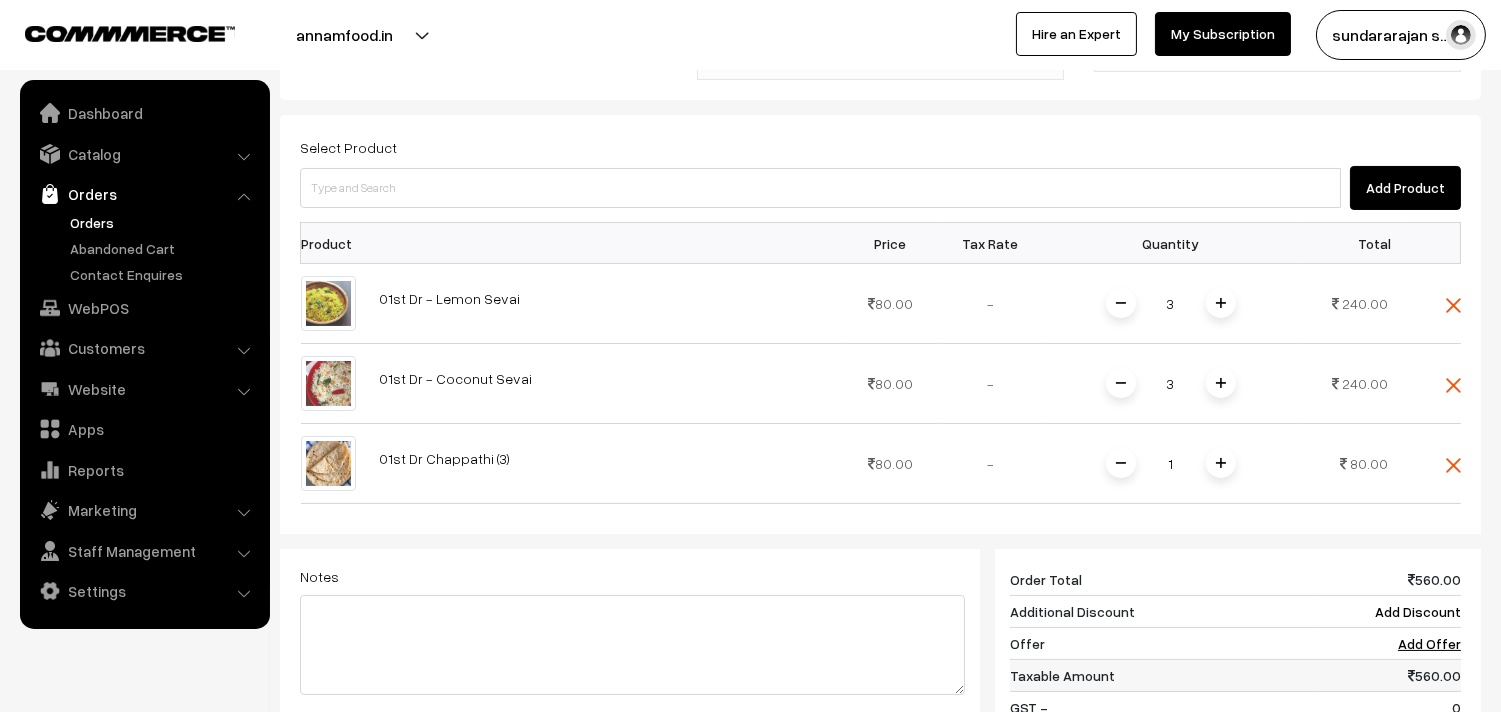 scroll, scrollTop: 716, scrollLeft: 0, axis: vertical 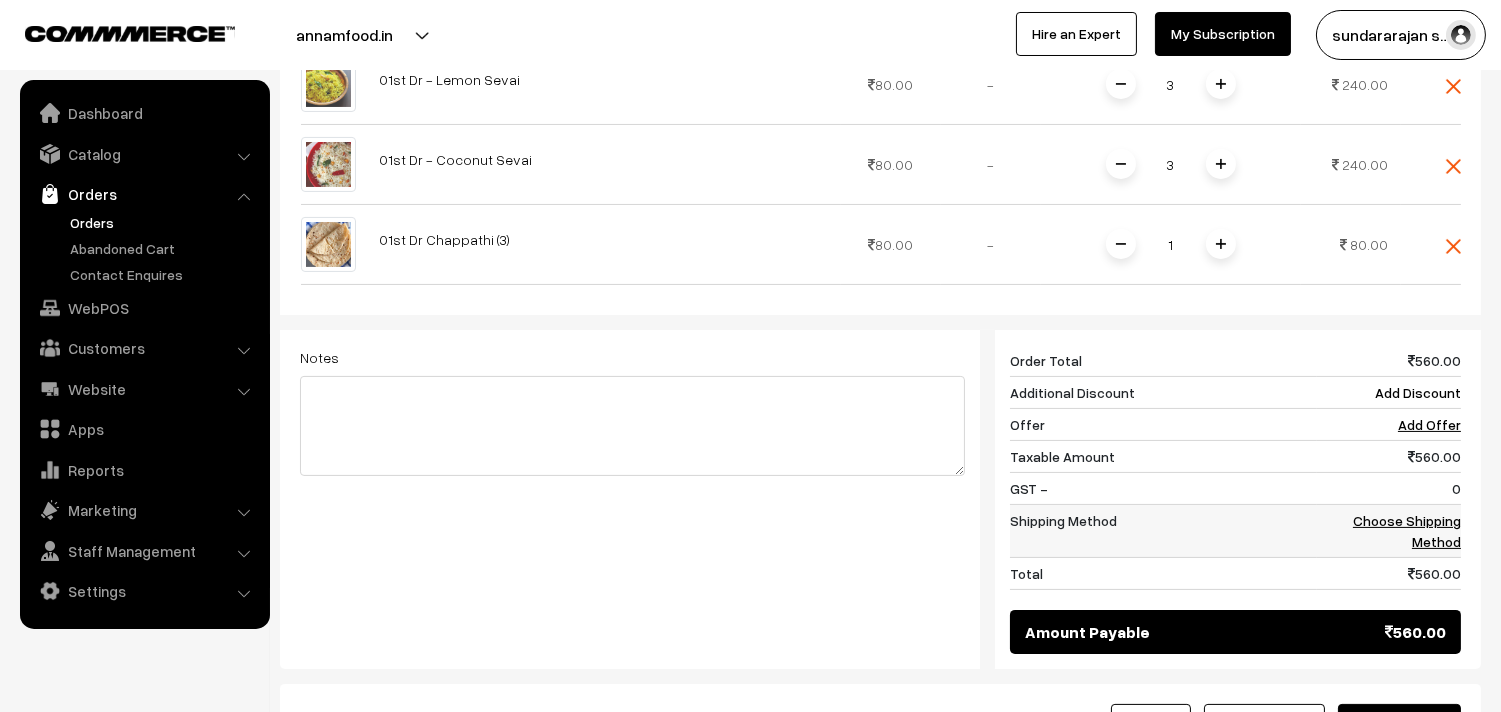 click on "Choose Shipping Method" at bounding box center [1407, 531] 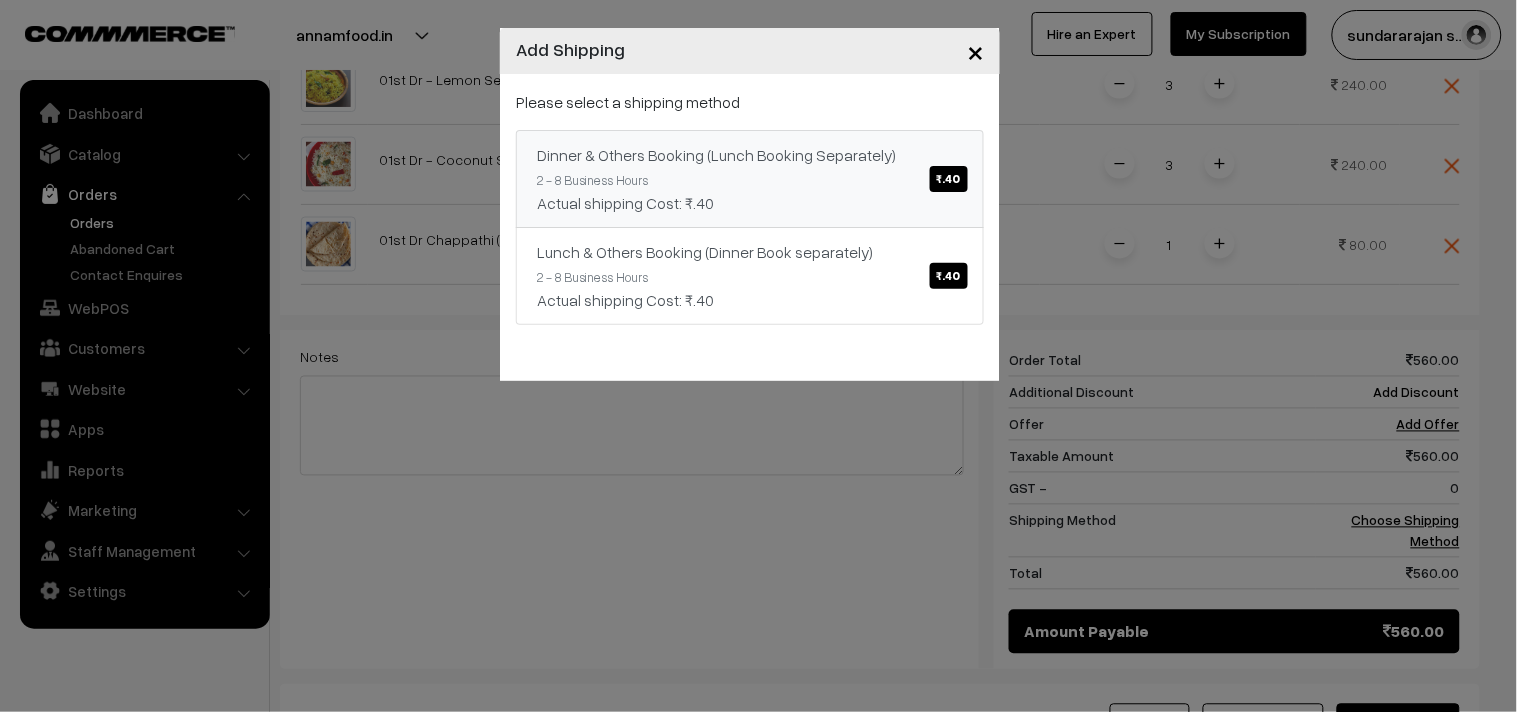 click on "Dinner & Others Booking (Lunch Booking Separately)
₹.40" at bounding box center (750, 155) 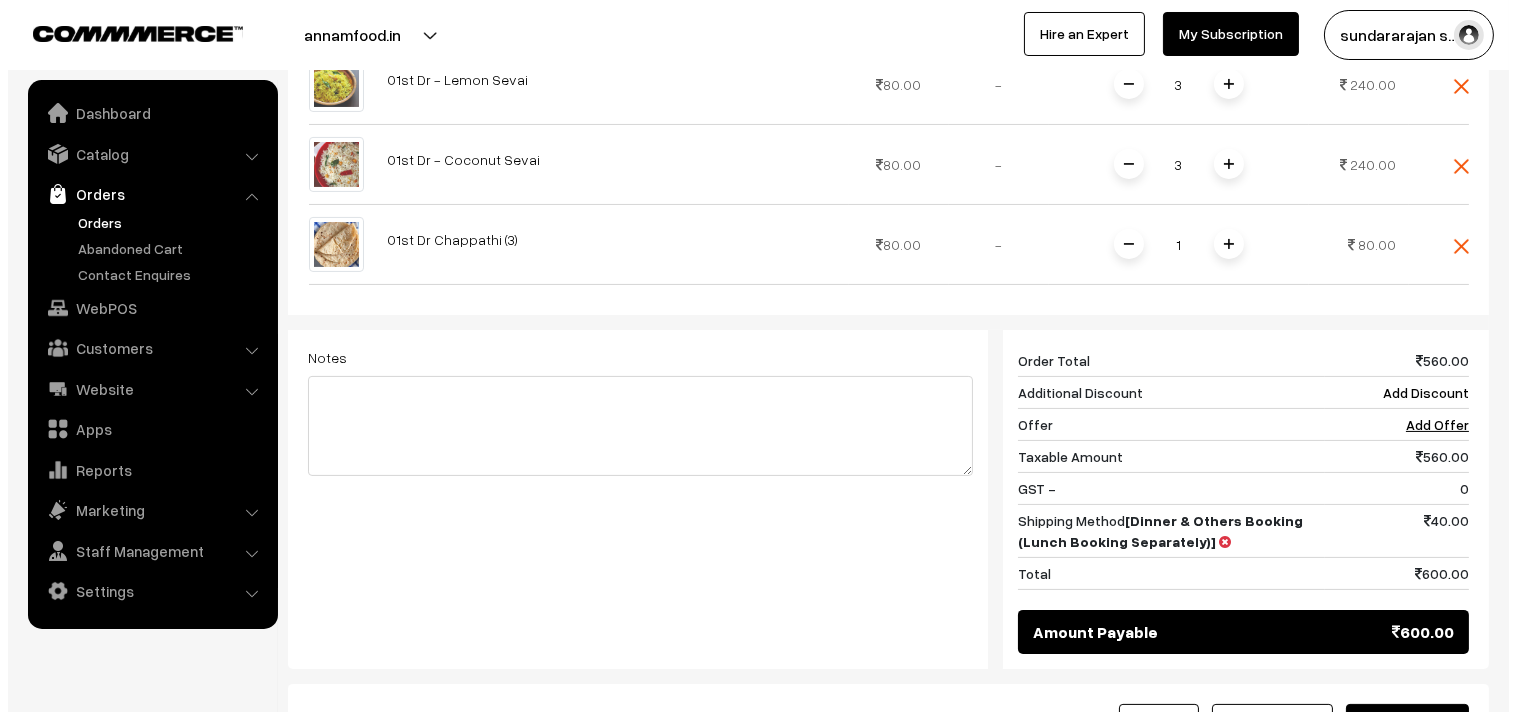 scroll, scrollTop: 920, scrollLeft: 0, axis: vertical 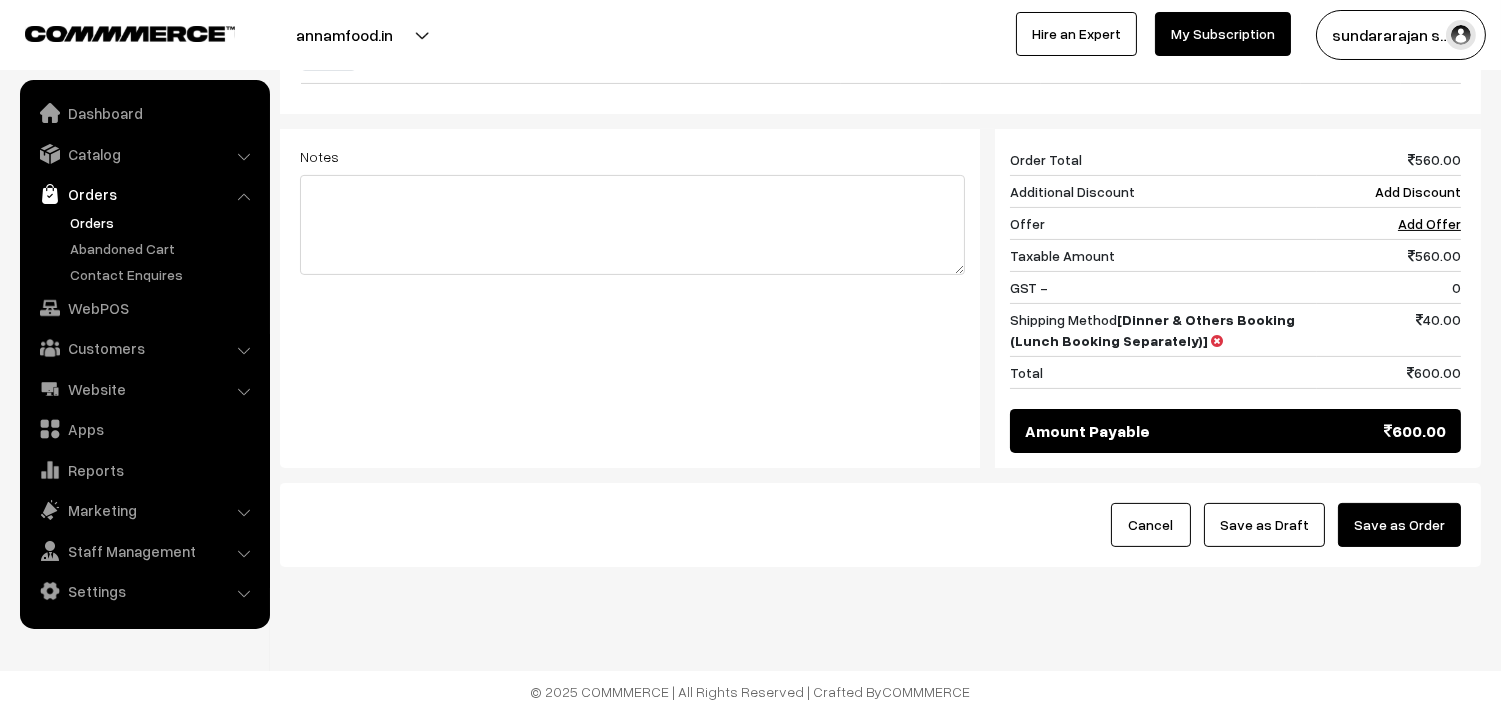 click on "Save as Order" at bounding box center [1399, 525] 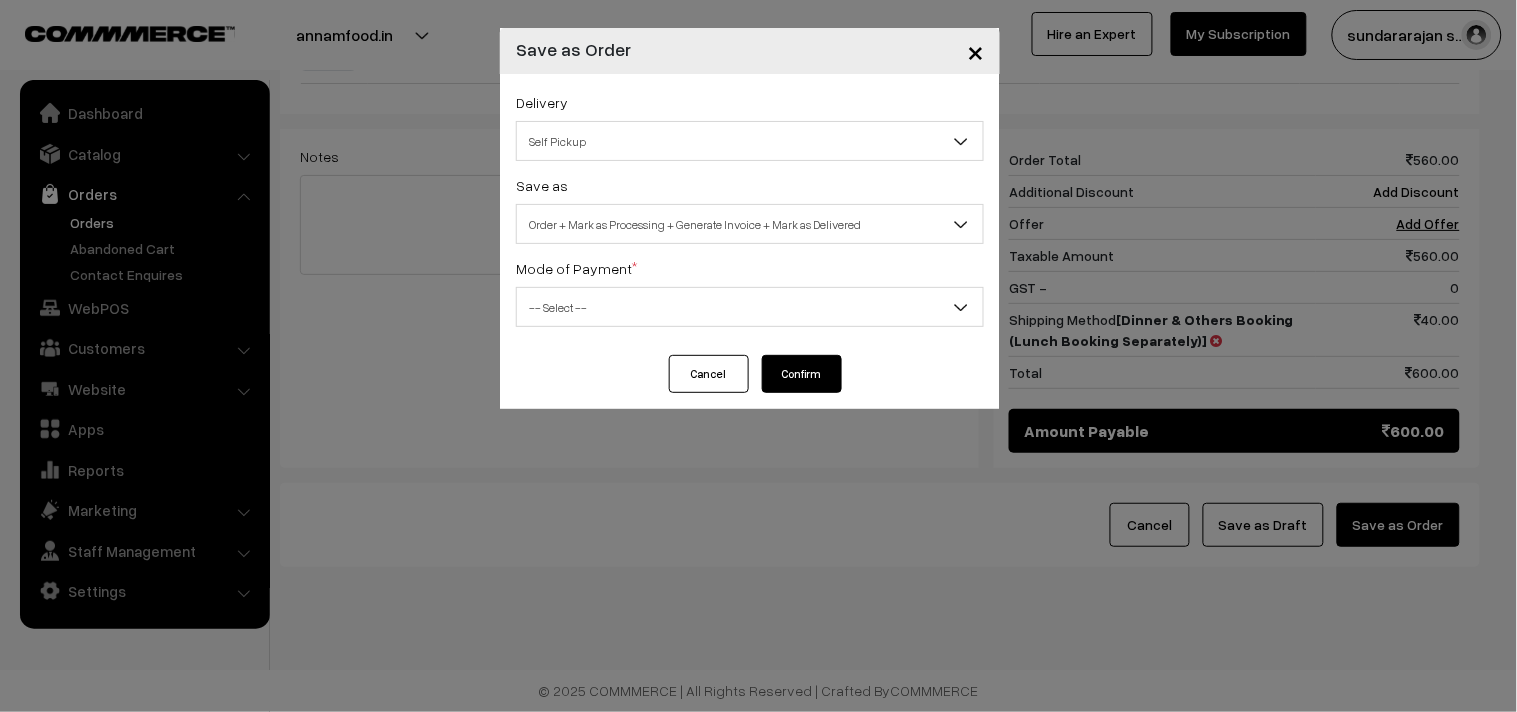 click on "Delivery
Self Pickup
Dinner & Others Booking (Lunch Booking Separately)
(₹40) (2 - 8 Business Hours)
Lunch & Others Booking (Dinner Book separately)
(₹40) (2 - 8 Business Hours)
Self Pickup
Save as
Order
Order + Mark as Processing
Order + Mark as Processing + Generate Invoice
Order + Mark as Processing + Generate Invoice + Mark as Delivered
Order + Mark as Processing + Generate Invoice + Mark as Delivered
Mode of Payment *" at bounding box center [750, 214] 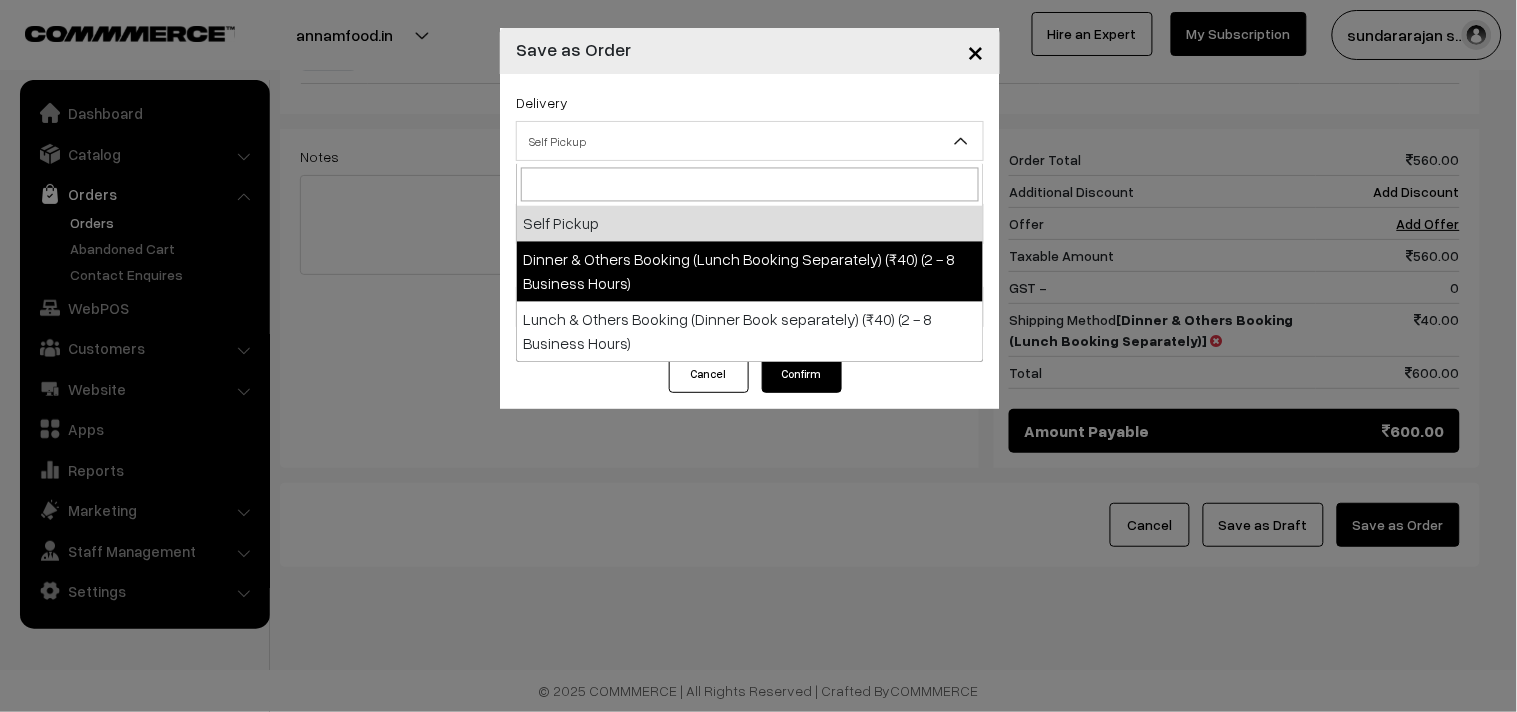 select on "DOB1" 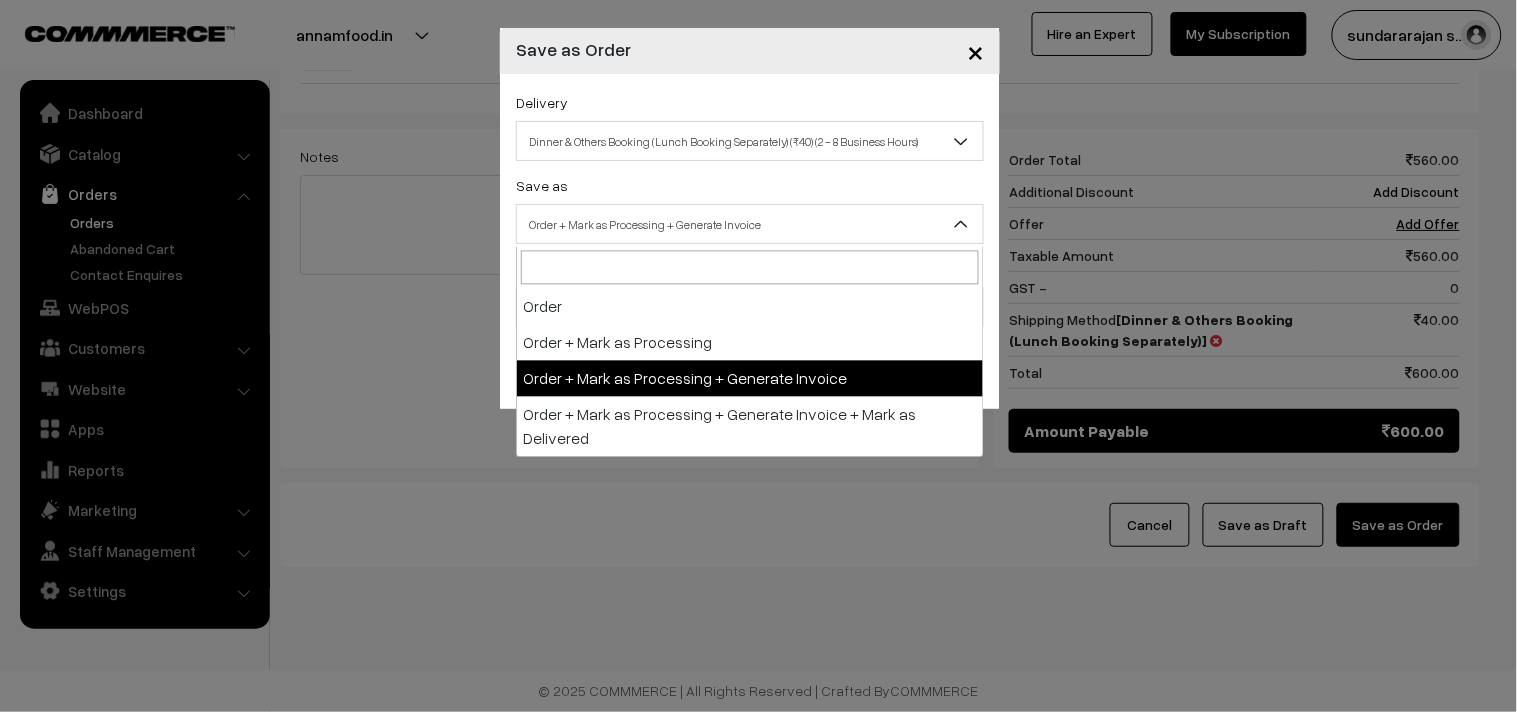 click on "Order + Mark as Processing + Generate Invoice" at bounding box center [750, 224] 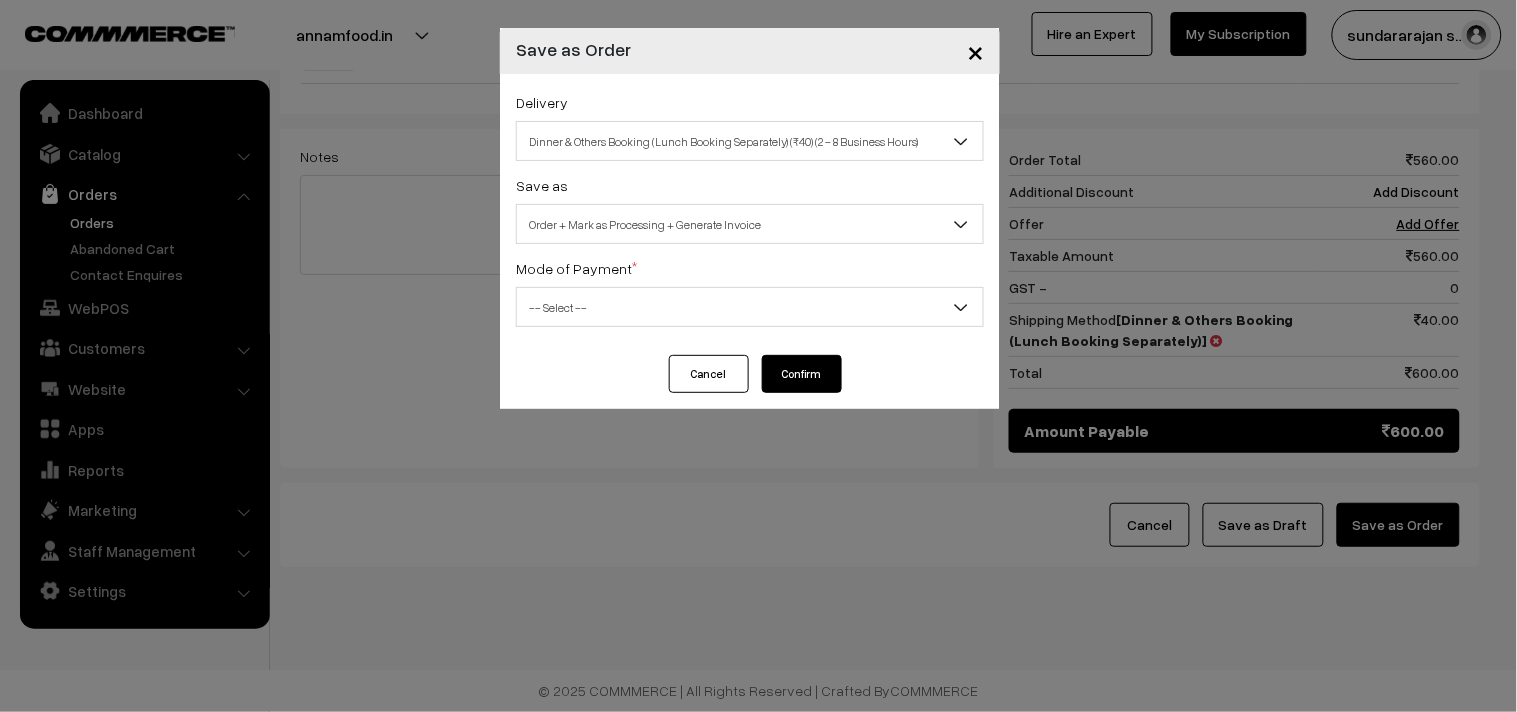 click on "Delivery
Self Pickup
Dinner & Others Booking (Lunch Booking Separately)
(₹40) (2 - 8 Business Hours)
Lunch & Others Booking (Dinner Book separately)
(₹40) (2 - 8 Business Hours)
Dinner & Others Booking (Lunch Booking Separately)
(₹40) (2 - 8 Business Hours)
Save as
Order
Order + Mark as Processing
Order + Mark as Processing + Generate Invoice
Order + Mark as Processing + Generate Invoice + Mark as Delivered
*" at bounding box center [750, 214] 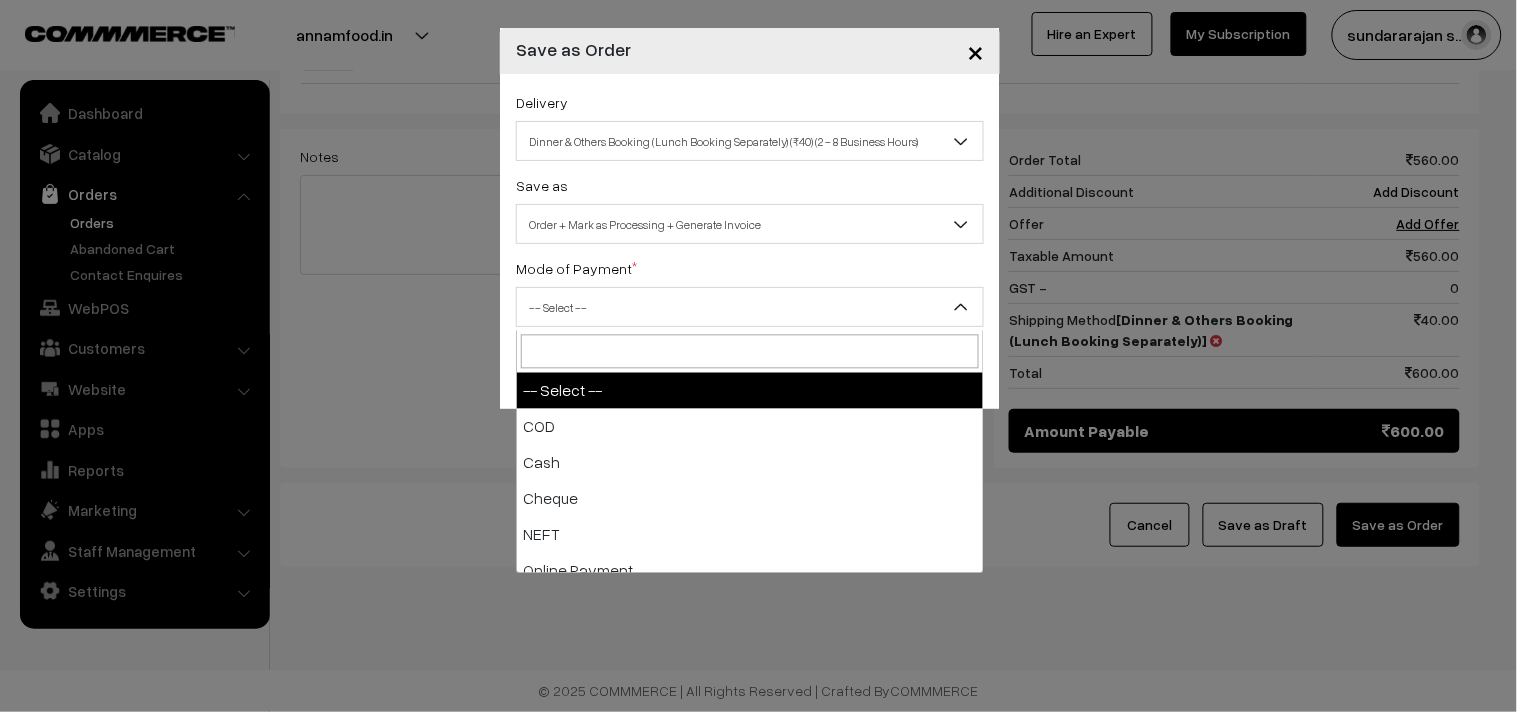 click on "-- Select --" at bounding box center (750, 307) 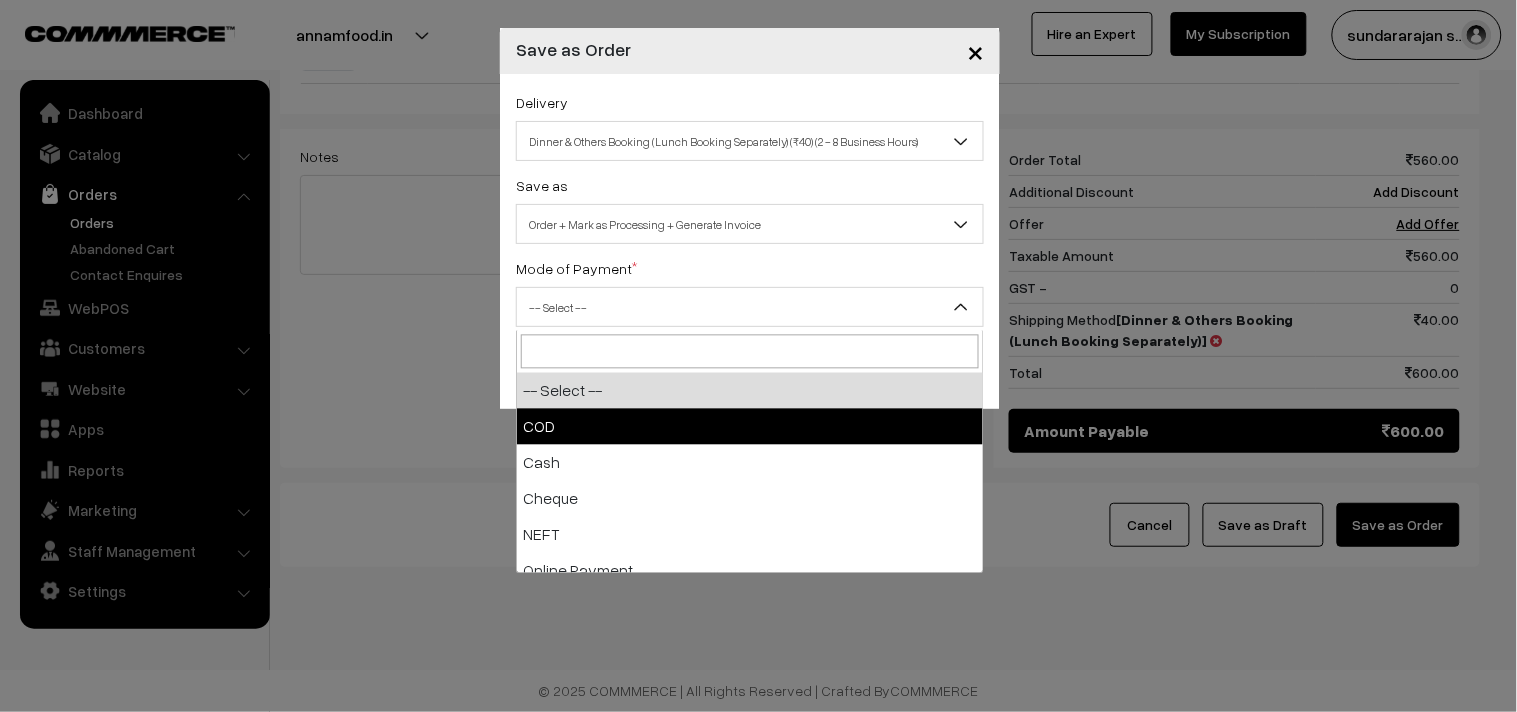 drag, startPoint x: 558, startPoint y: 418, endPoint x: 777, endPoint y: 407, distance: 219.27608 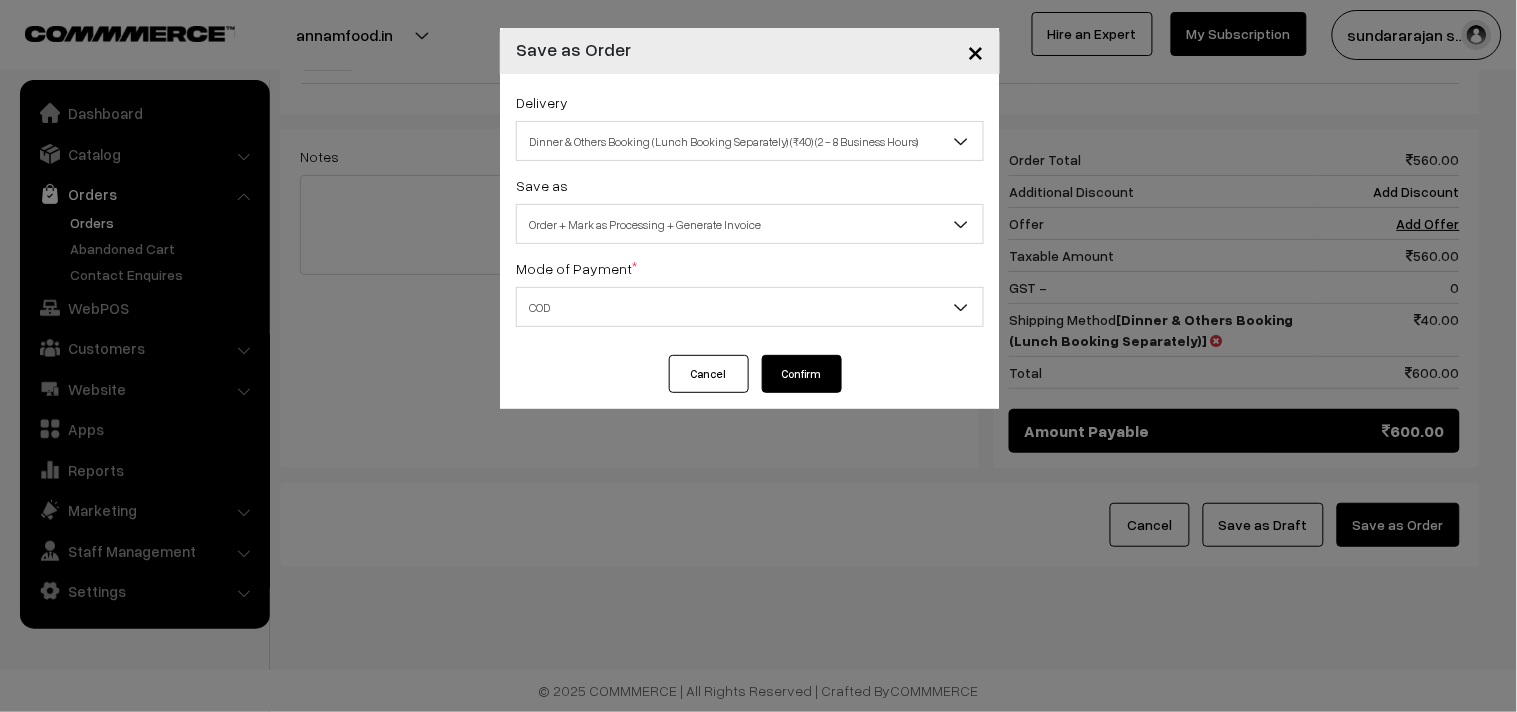 click on "Confirm" at bounding box center [802, 374] 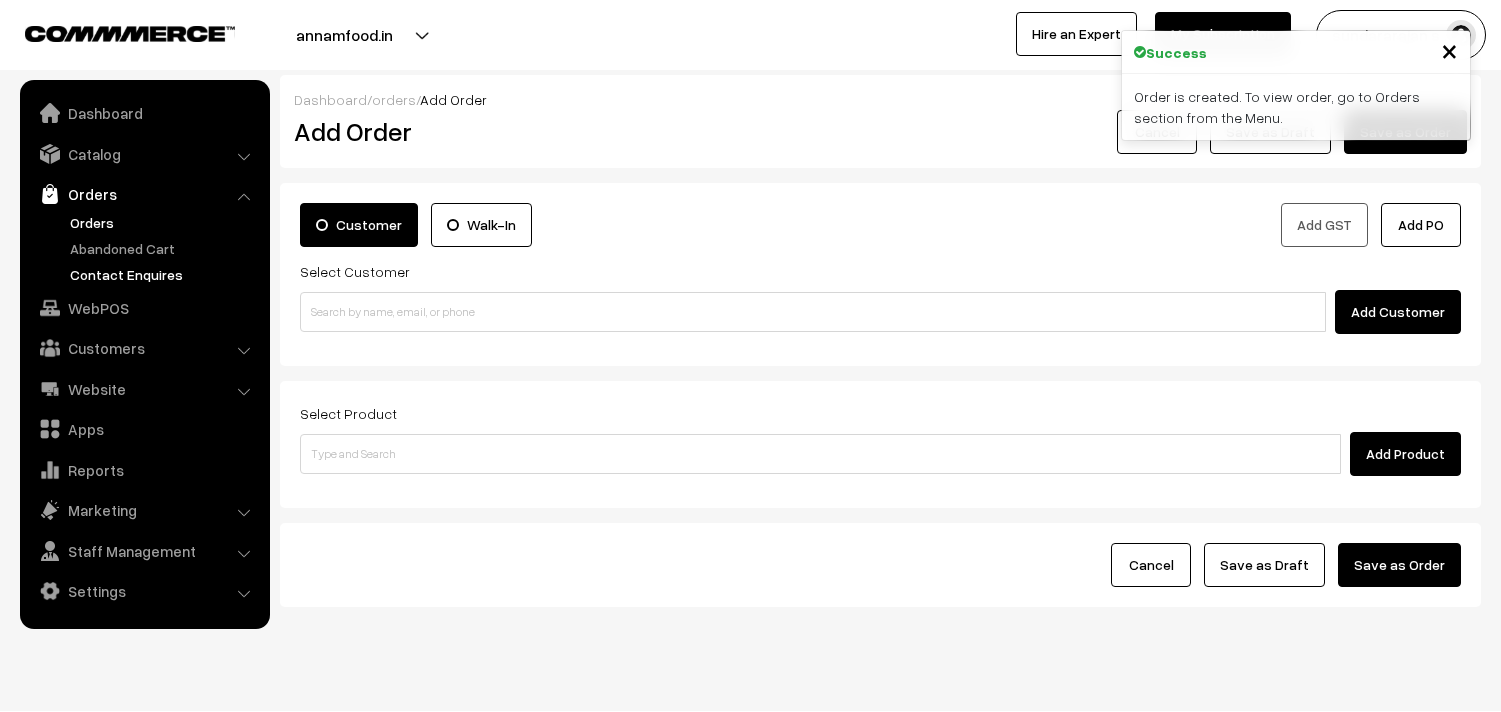scroll, scrollTop: 0, scrollLeft: 0, axis: both 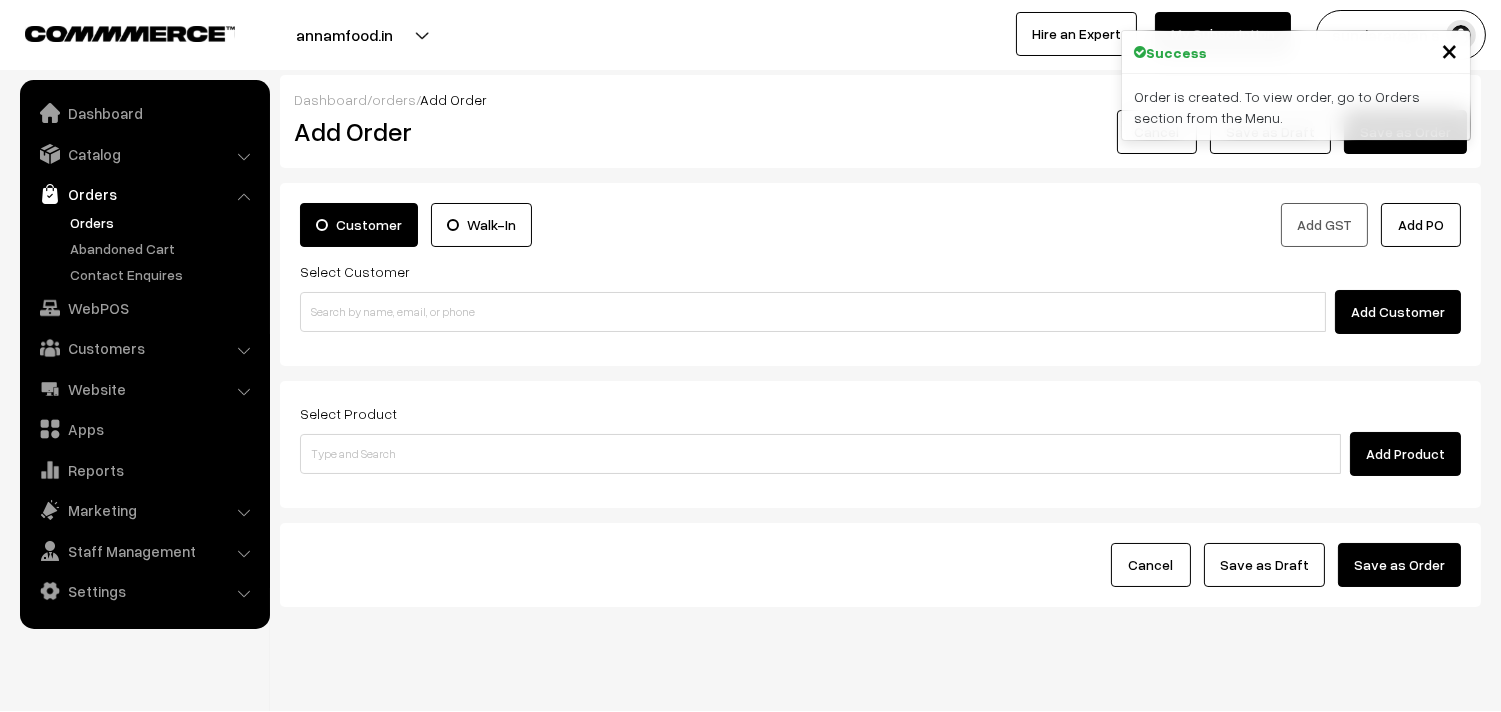 click on "Orders" at bounding box center [164, 222] 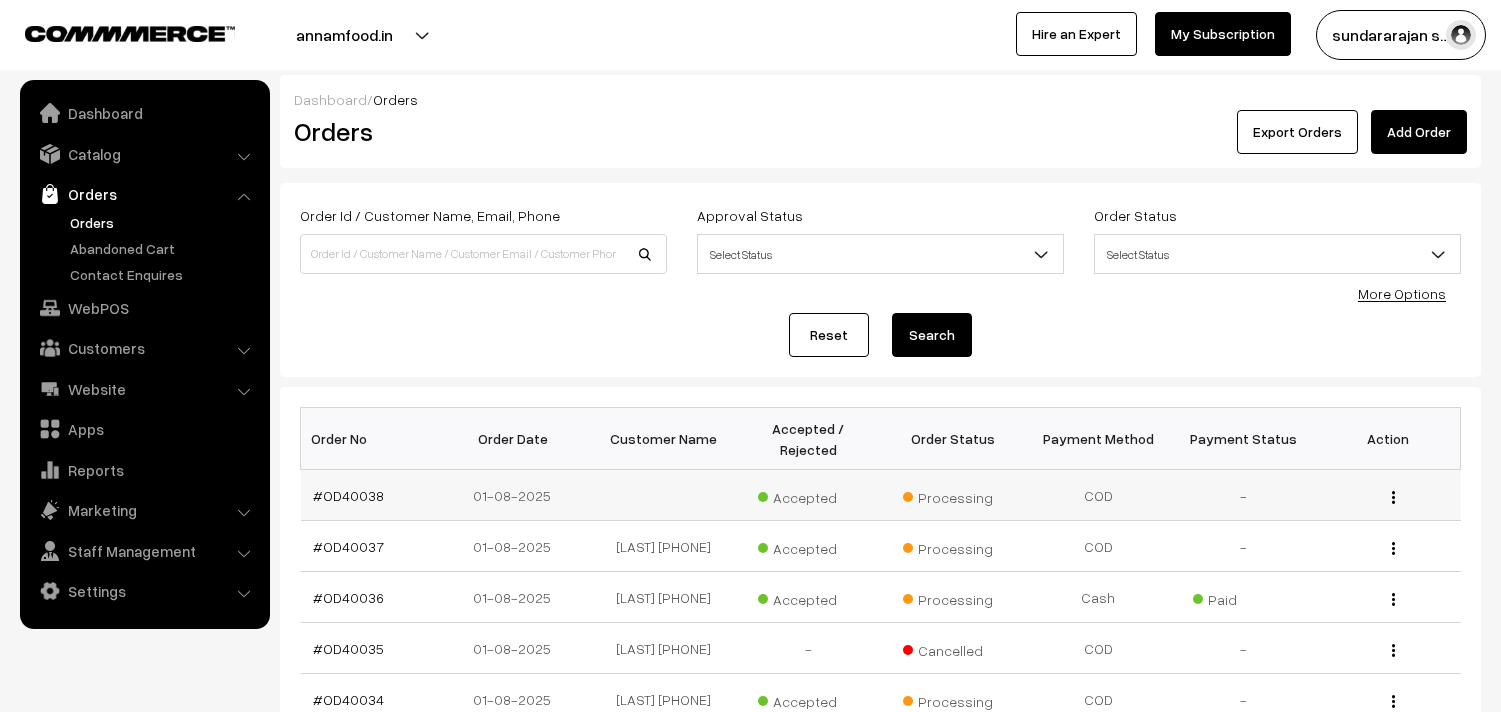 scroll, scrollTop: 0, scrollLeft: 0, axis: both 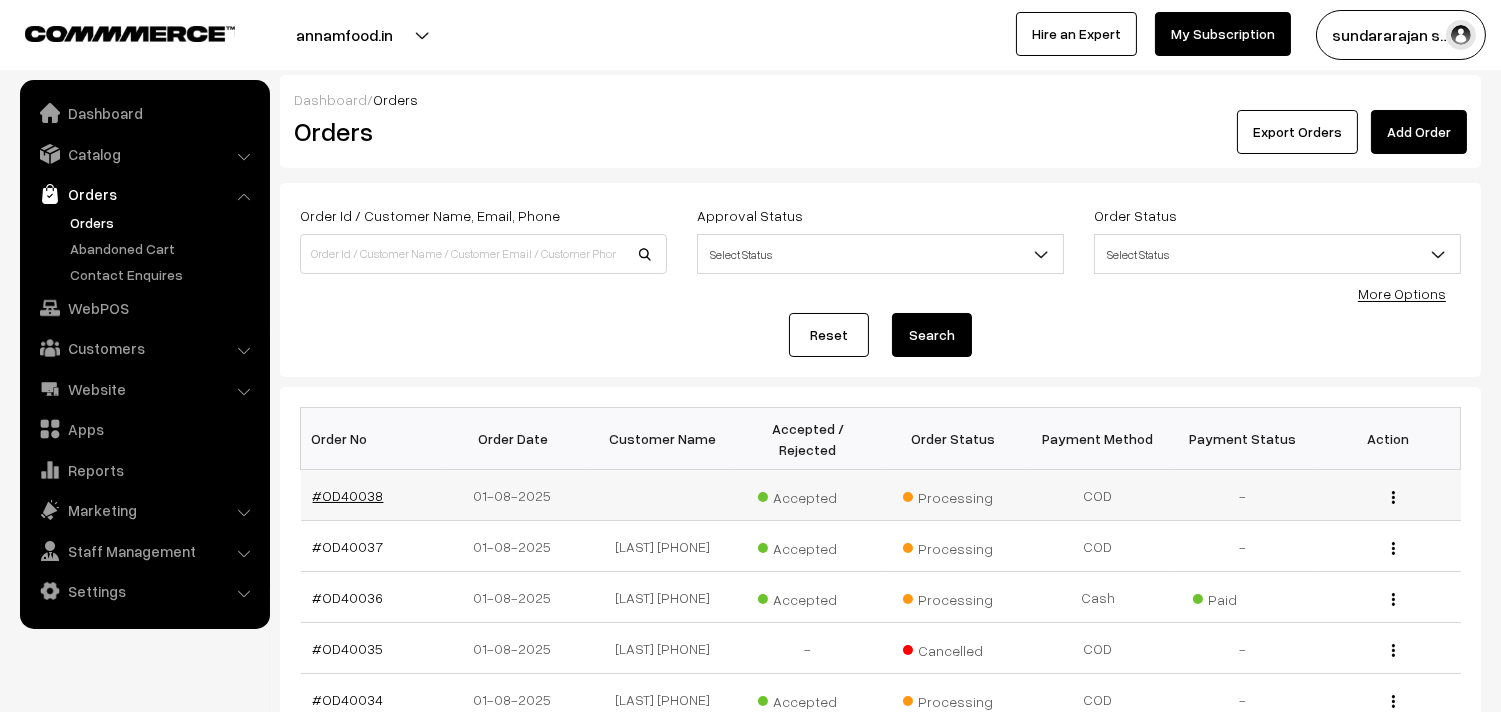 click on "#OD40038" at bounding box center (348, 495) 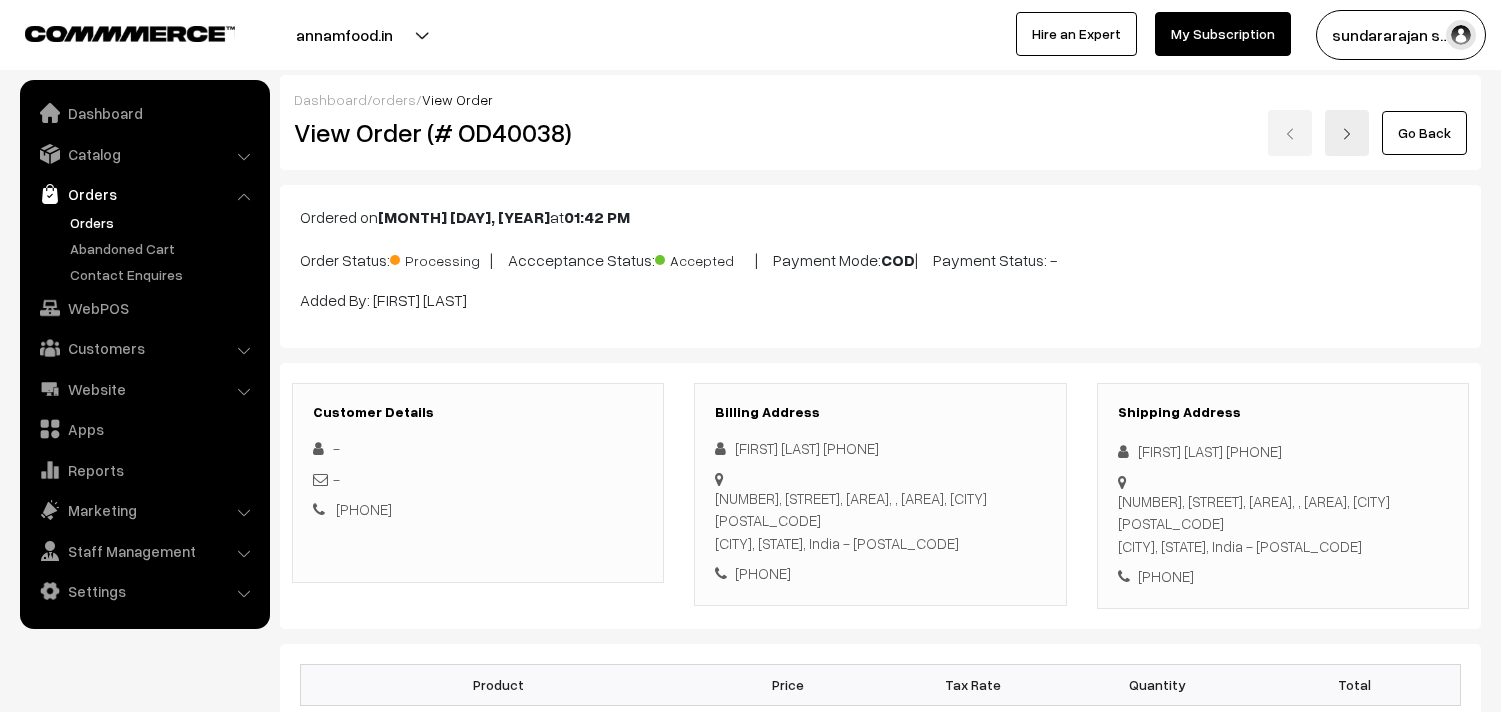 scroll, scrollTop: 0, scrollLeft: 0, axis: both 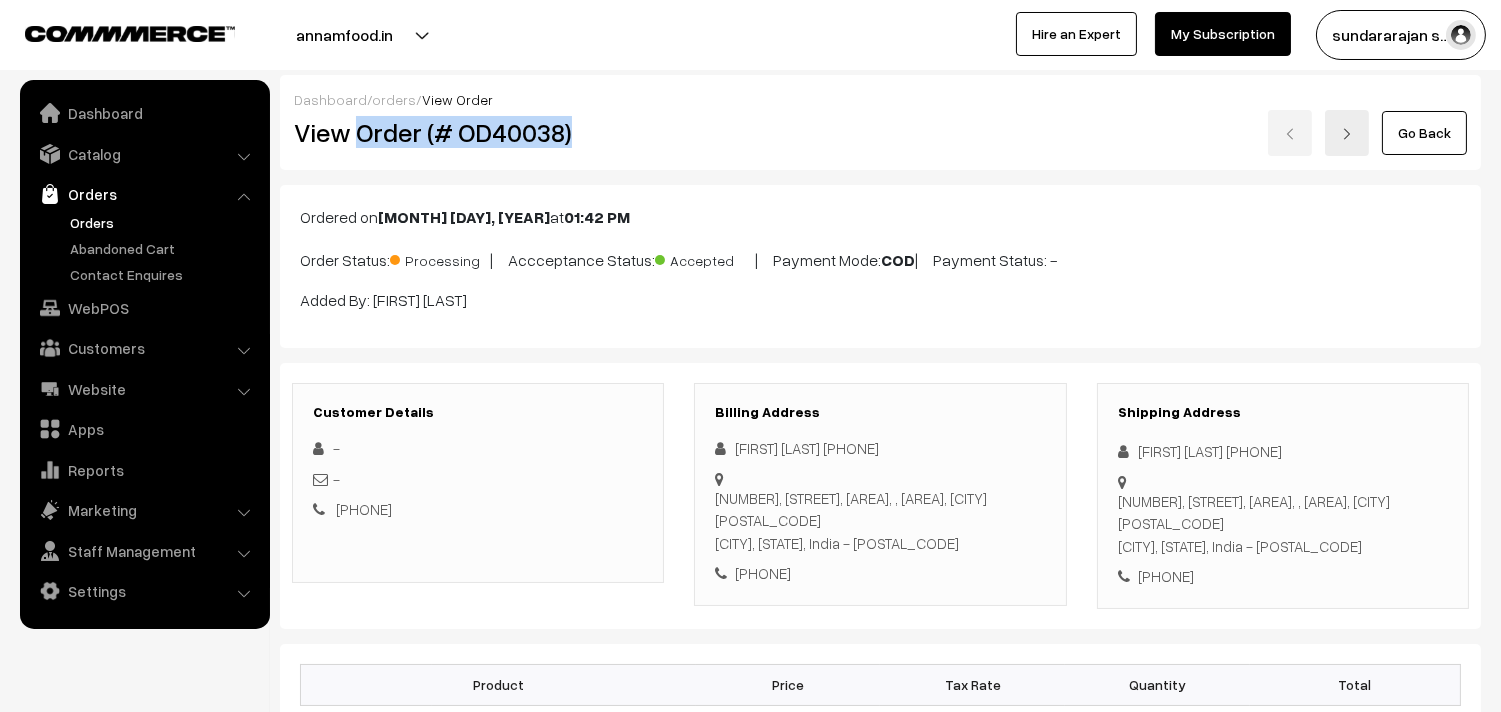 drag, startPoint x: 0, startPoint y: 0, endPoint x: 634, endPoint y: 126, distance: 646.39923 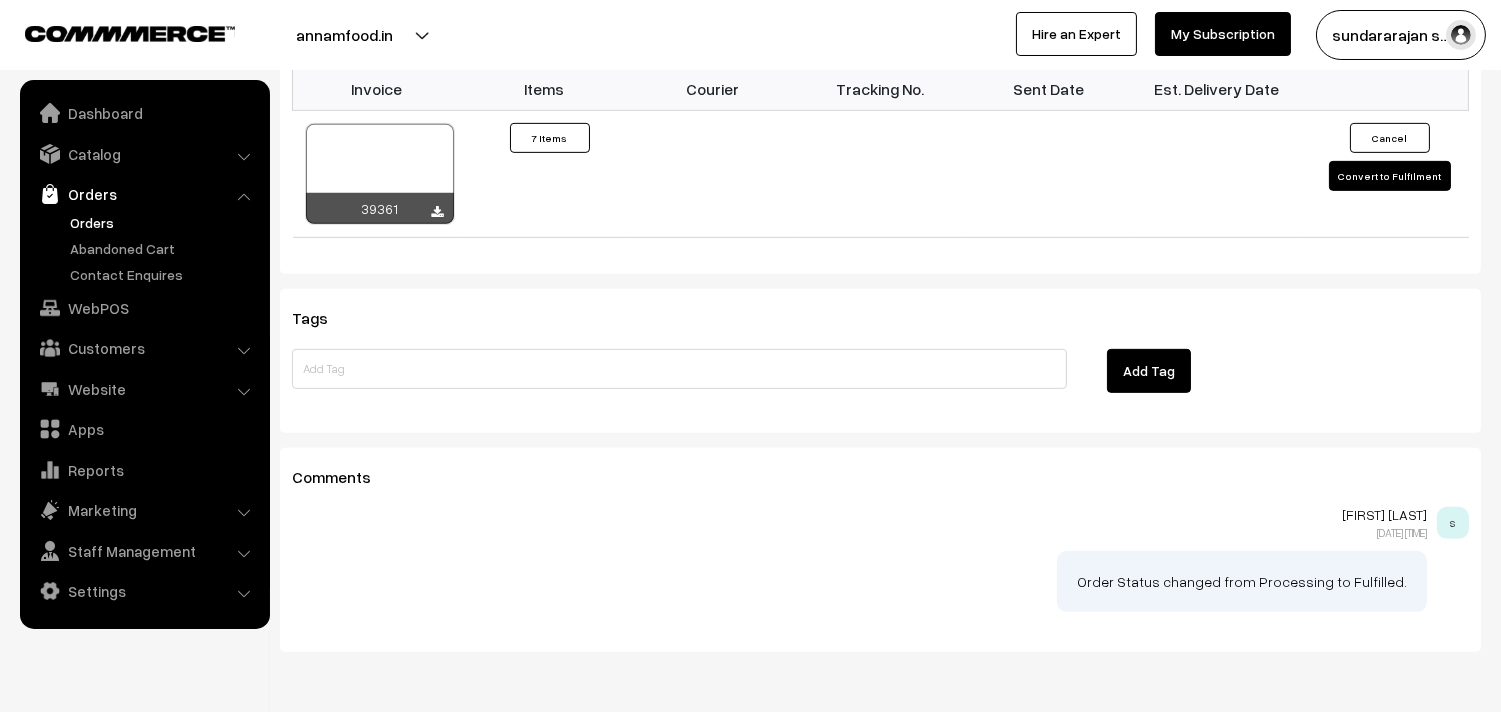 scroll, scrollTop: 1721, scrollLeft: 0, axis: vertical 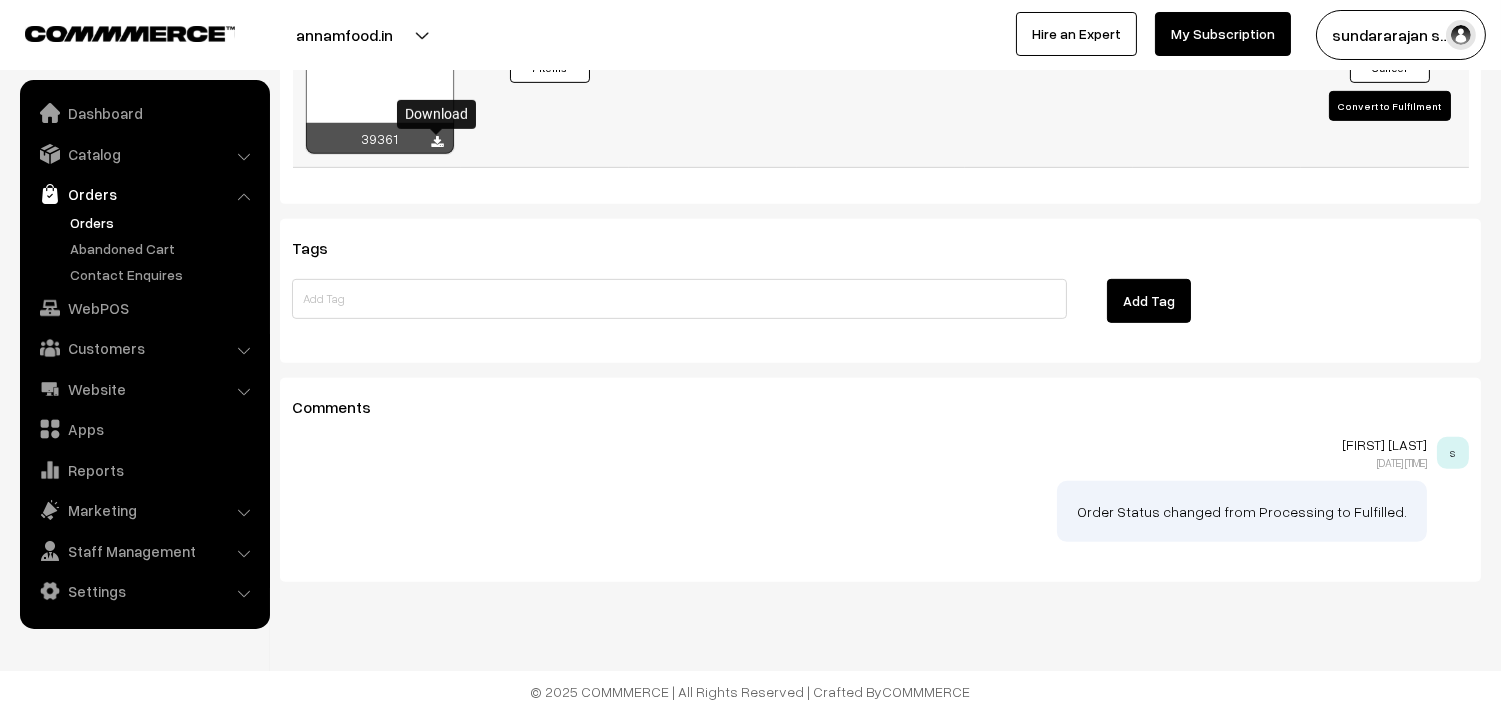 click at bounding box center [438, 142] 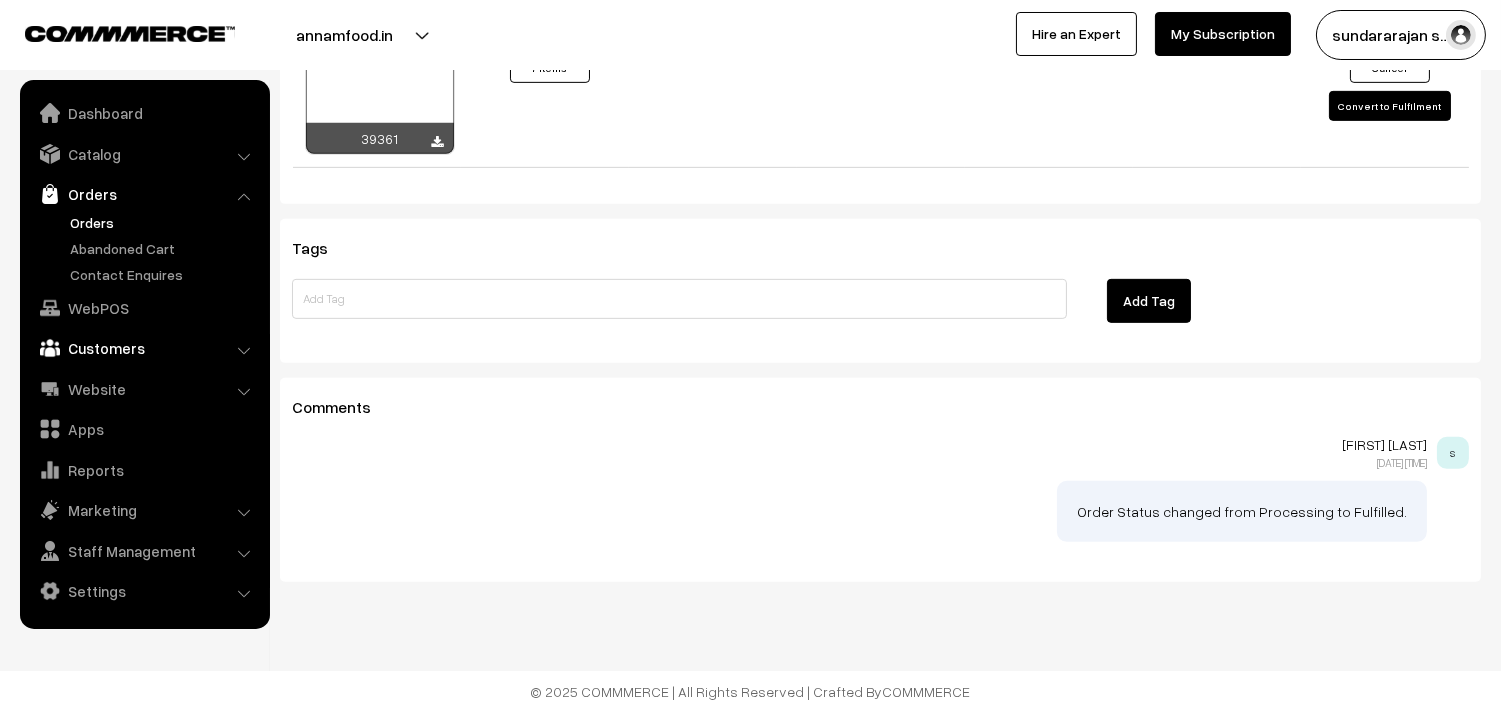 click on "Customers" at bounding box center [144, 348] 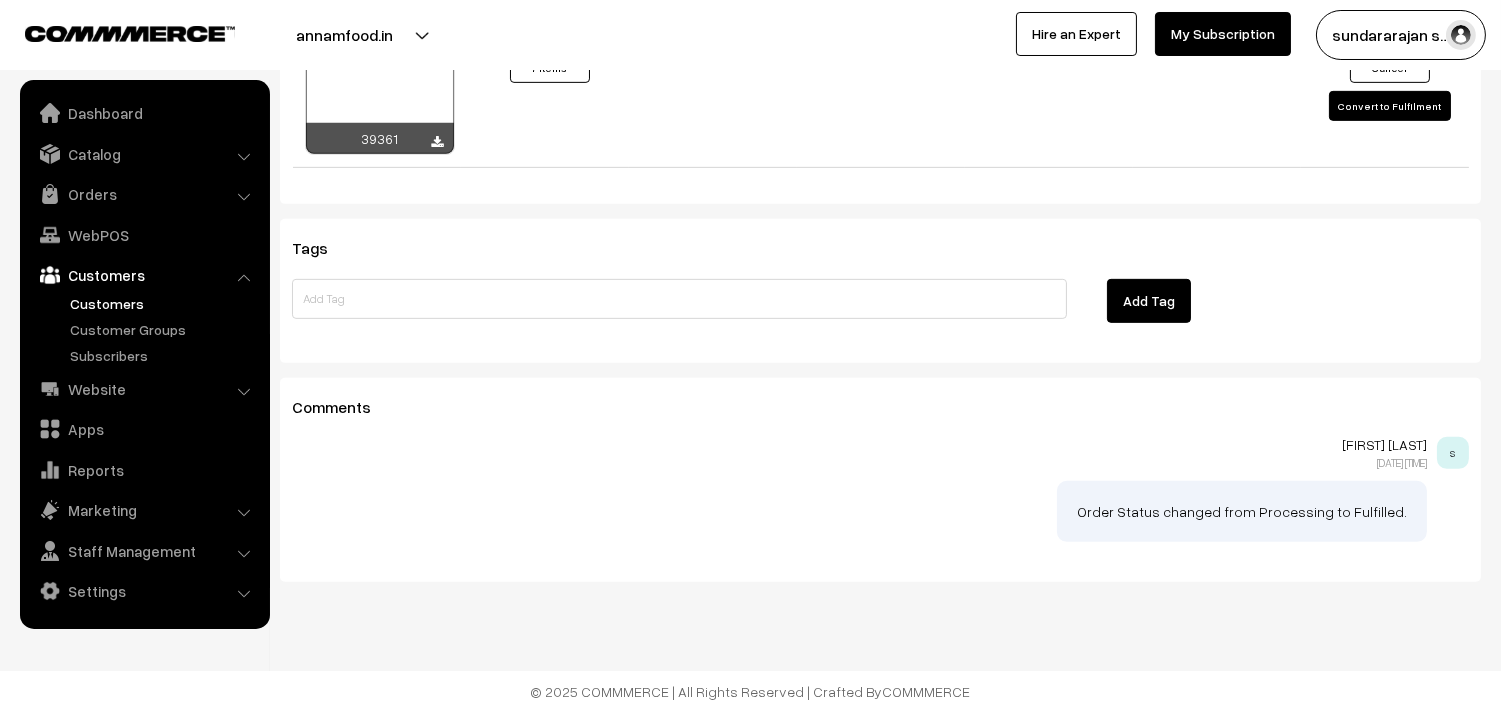 click on "Customers" at bounding box center [164, 303] 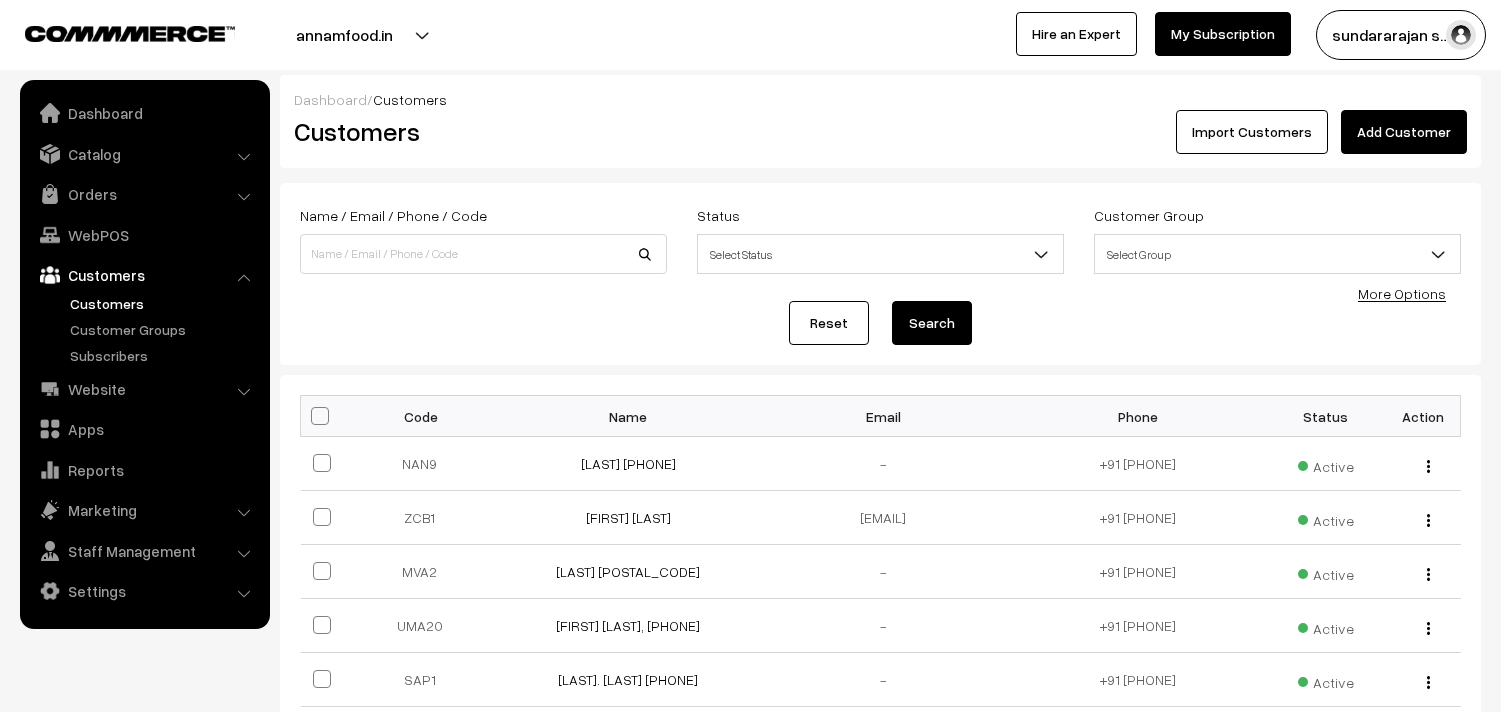 click on "Website" at bounding box center [144, 389] 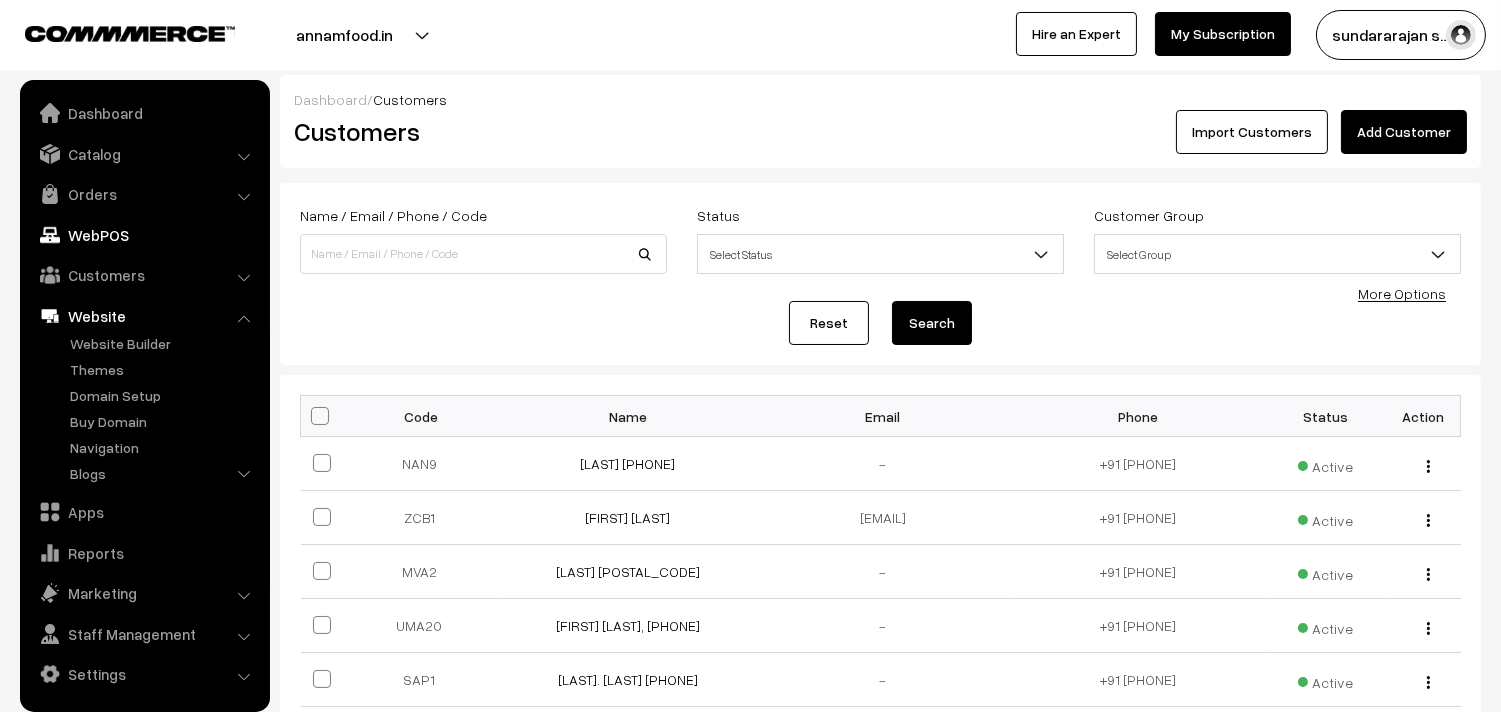 click on "WebPOS" at bounding box center [144, 235] 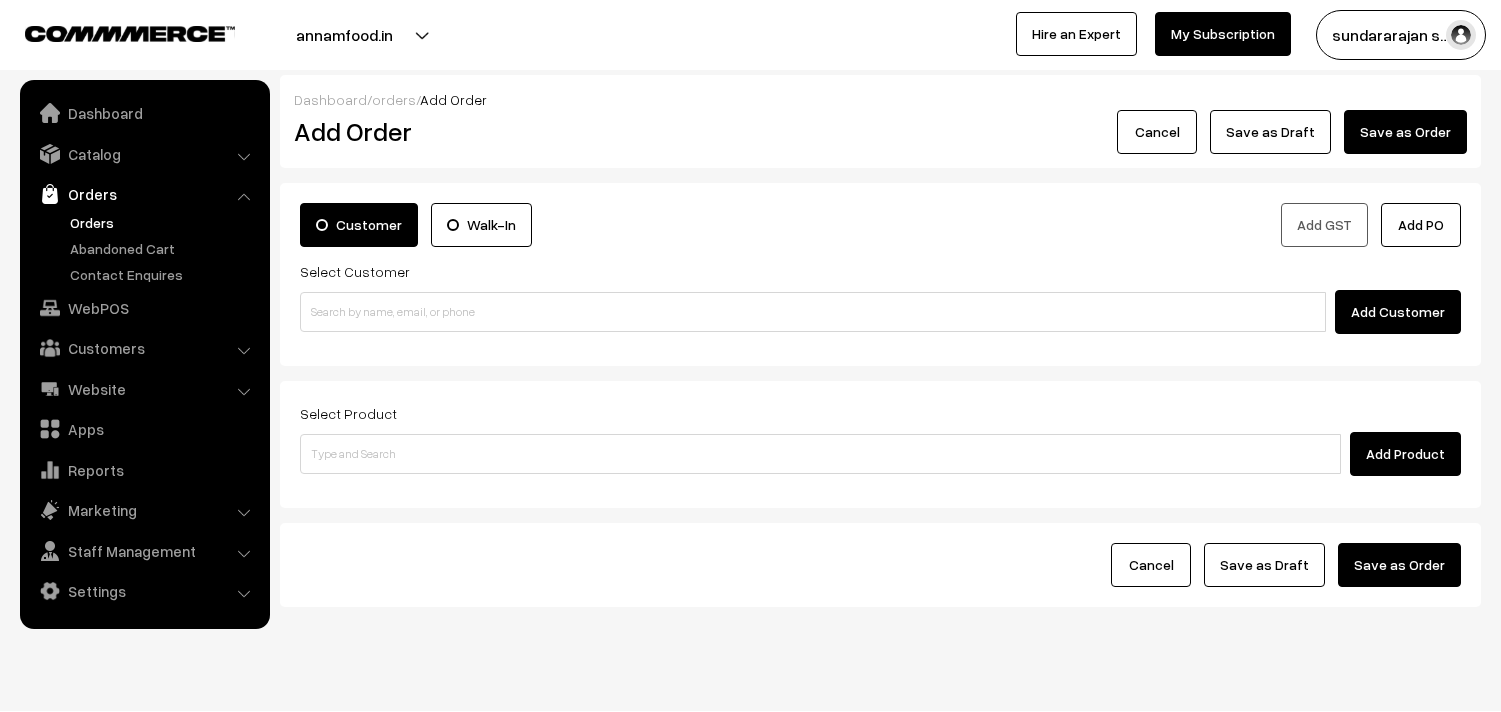 scroll, scrollTop: 0, scrollLeft: 0, axis: both 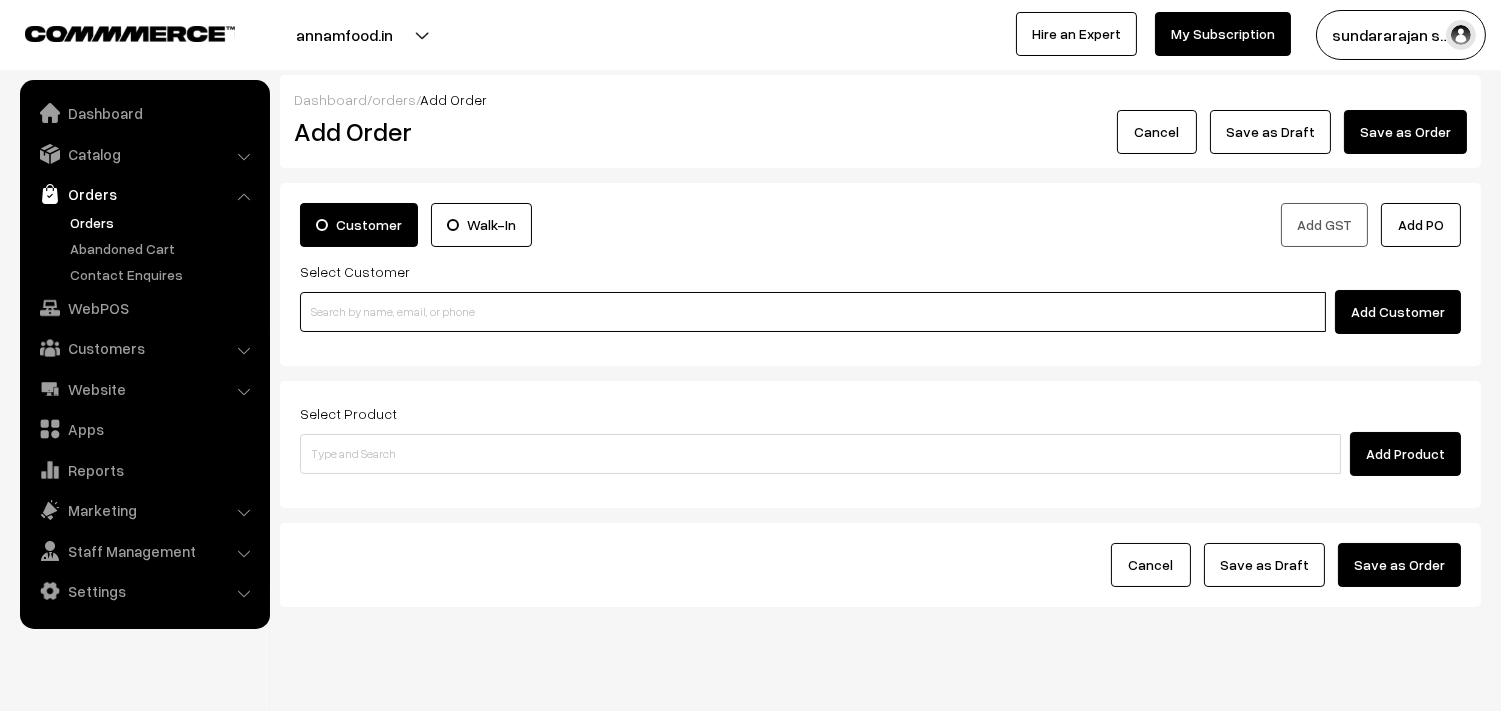 click at bounding box center (813, 312) 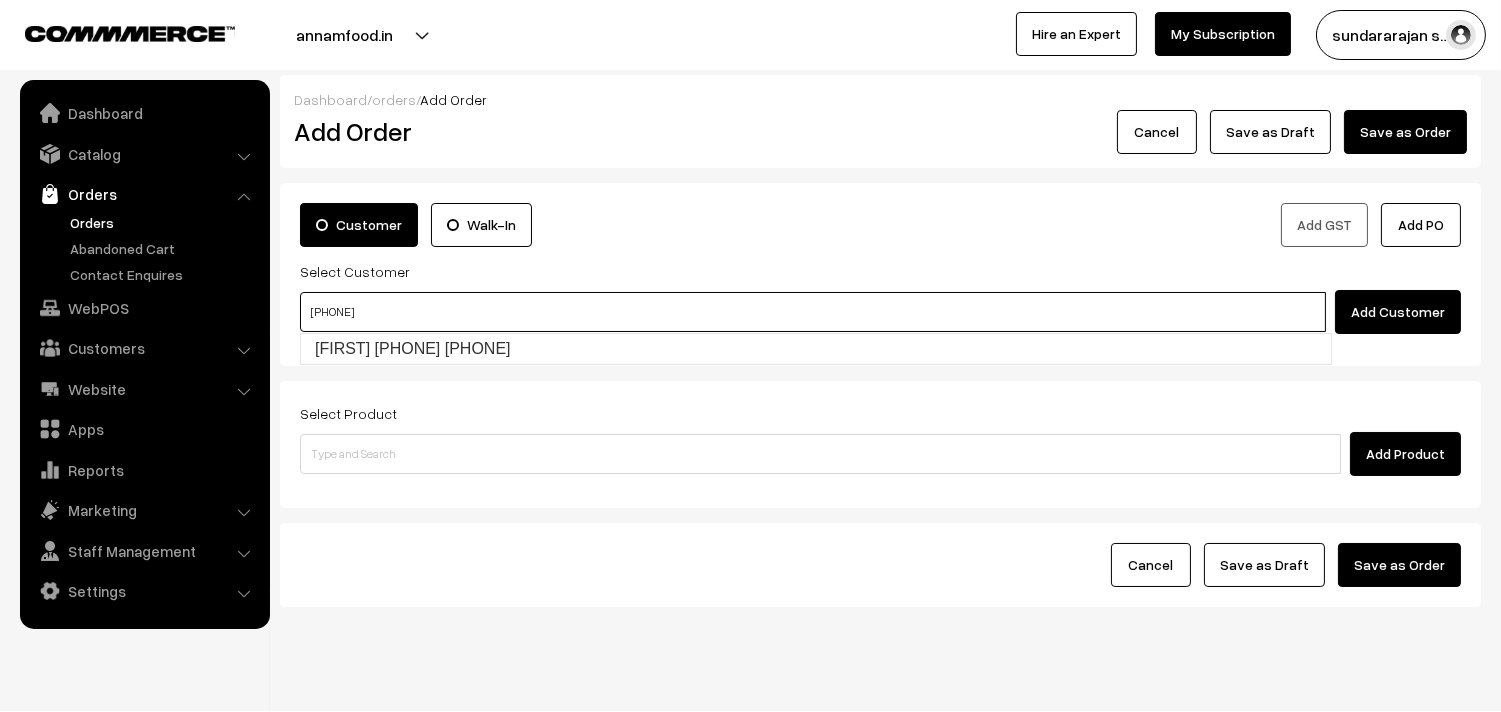 click on "97908 14375" at bounding box center [813, 312] 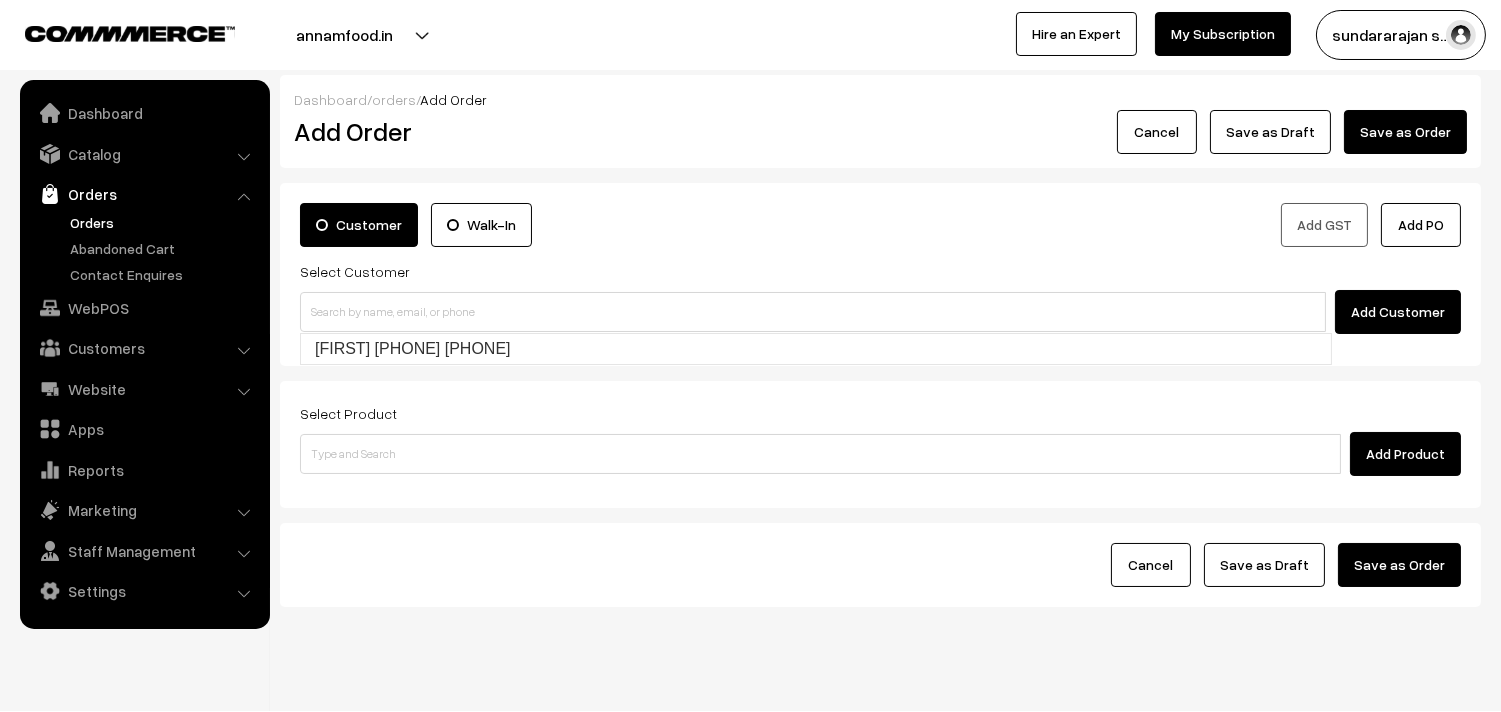 click on "Customer
Walk-In
Add GST
Add PO
Select Customer
Add Customer" at bounding box center (880, 274) 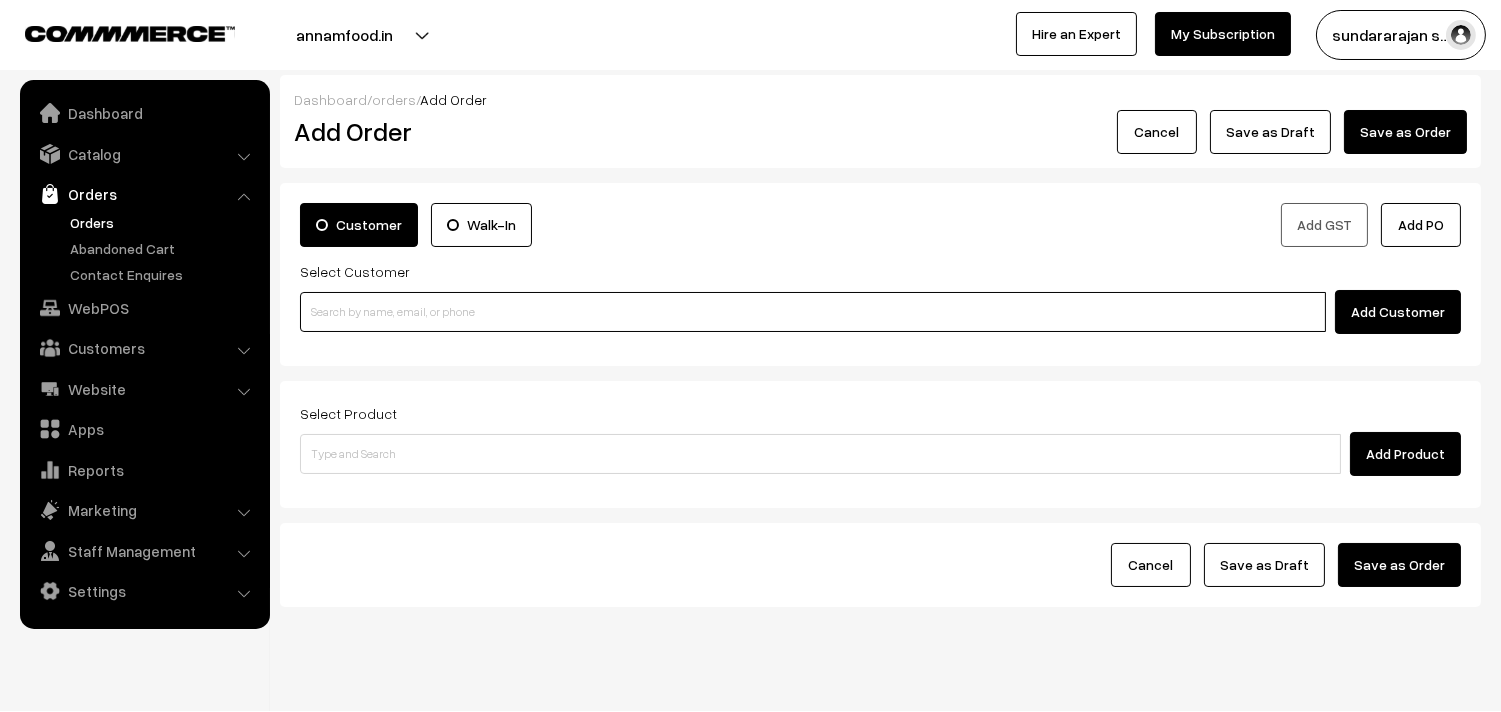 click at bounding box center [813, 312] 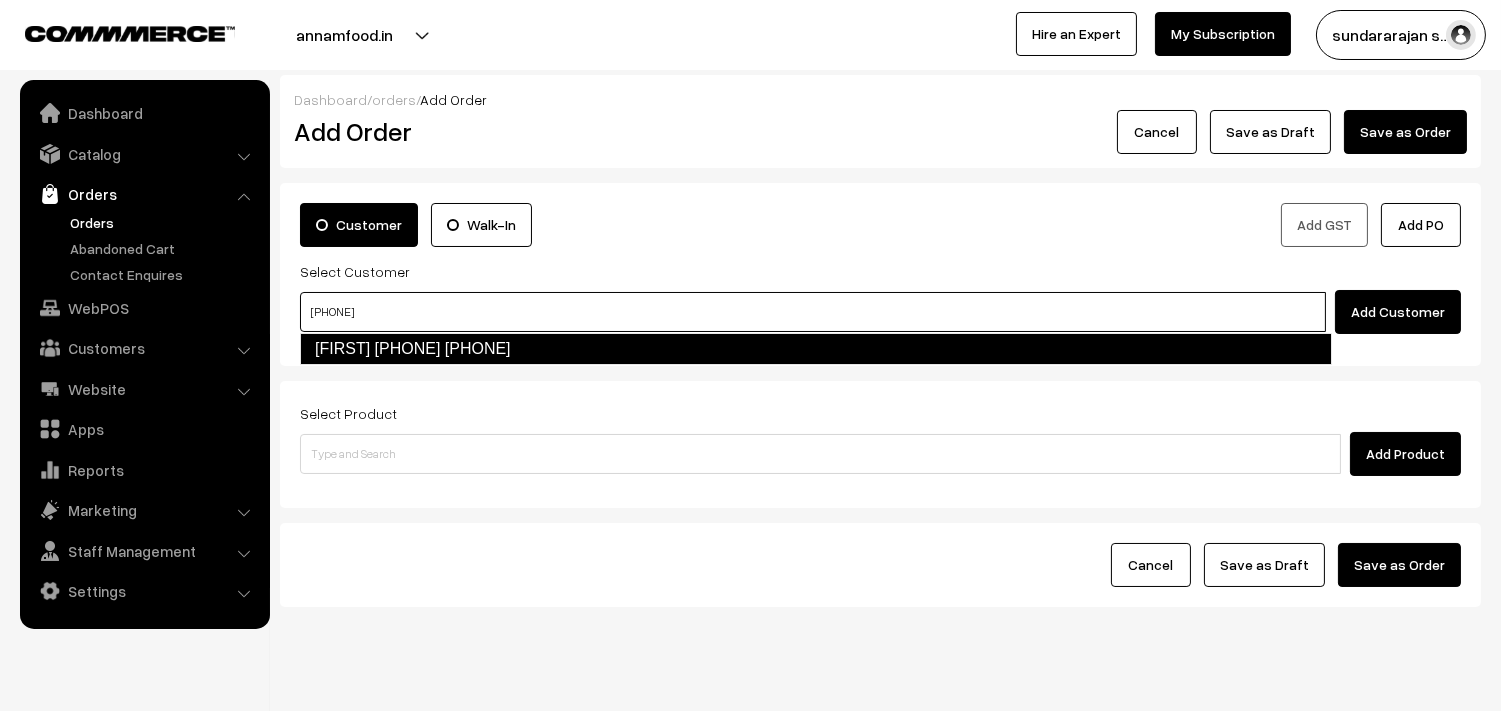 click on "SETHUMADHAVAN  97908 14375  [9790814375]" at bounding box center (816, 349) 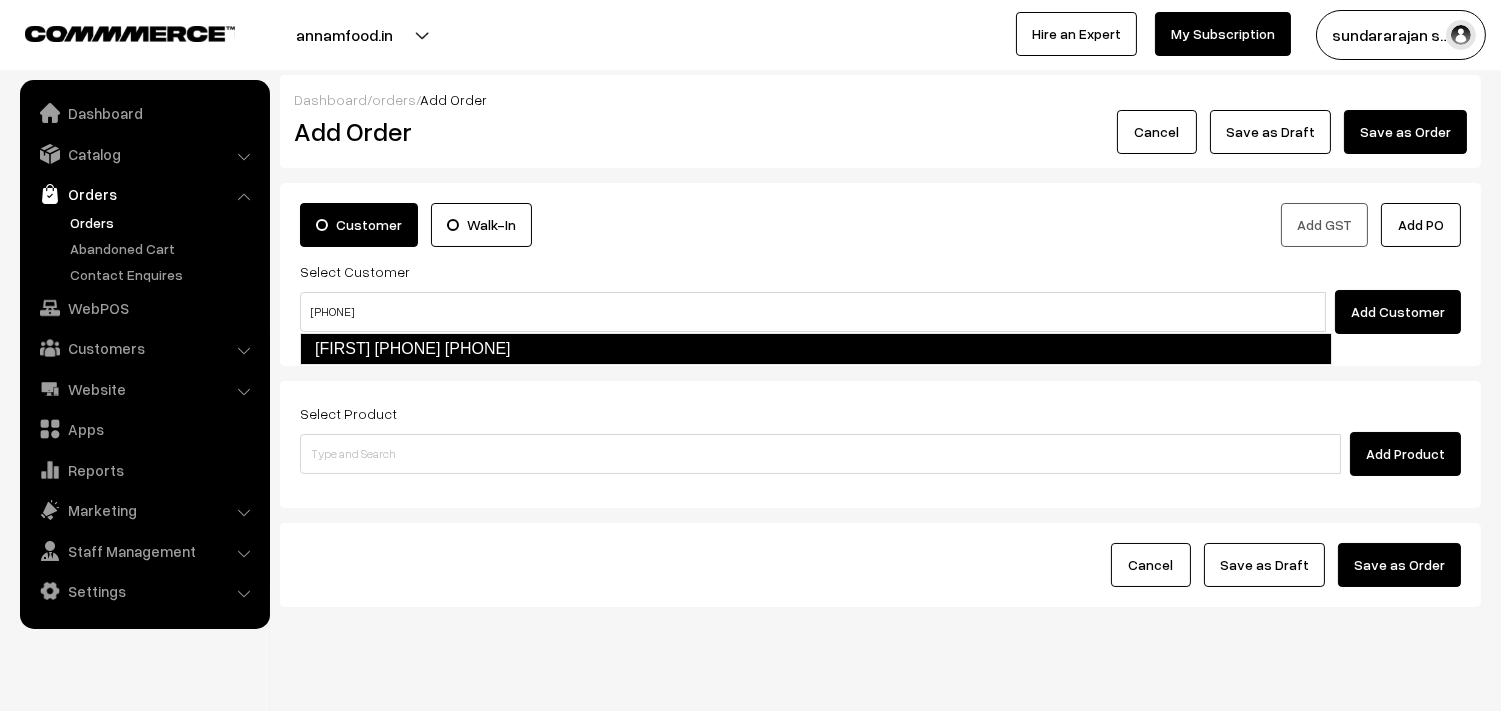type 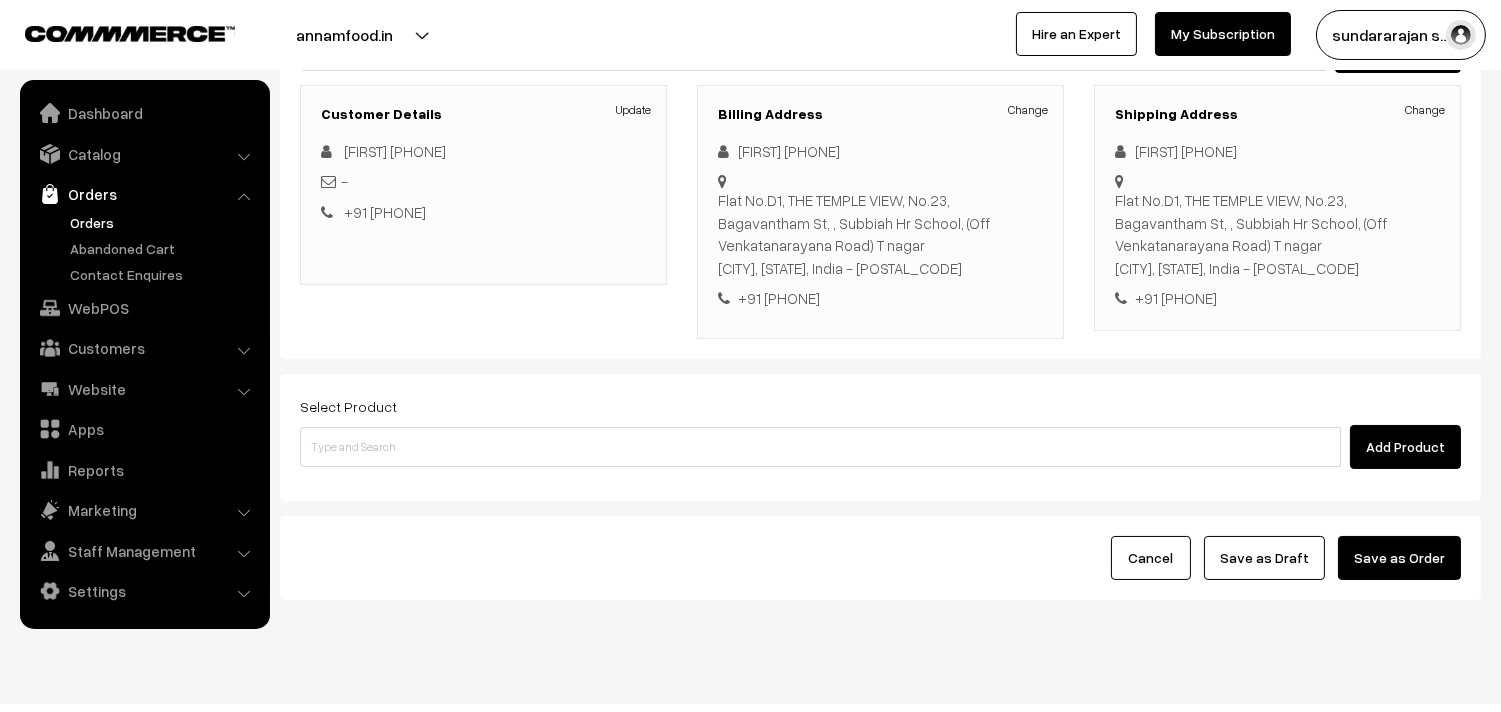 scroll, scrollTop: 263, scrollLeft: 0, axis: vertical 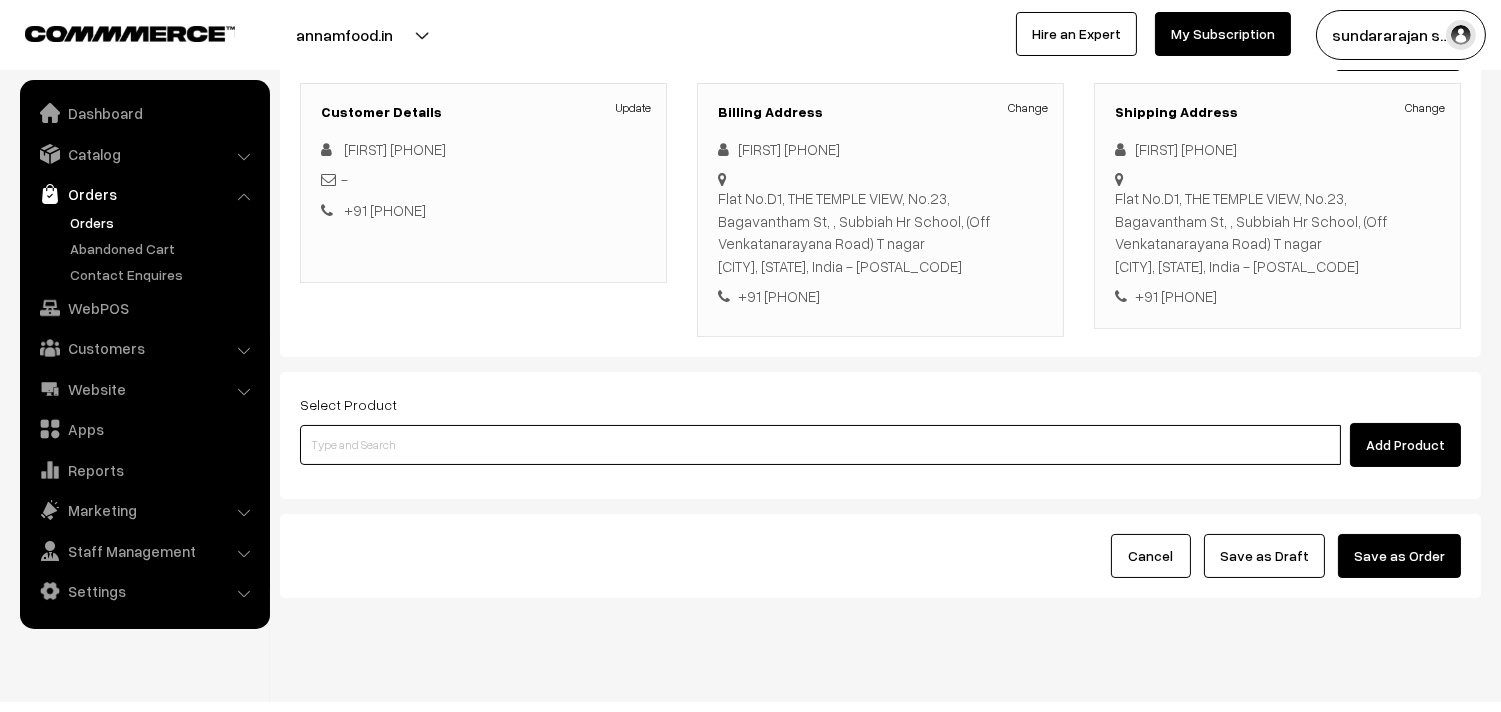 click at bounding box center [820, 445] 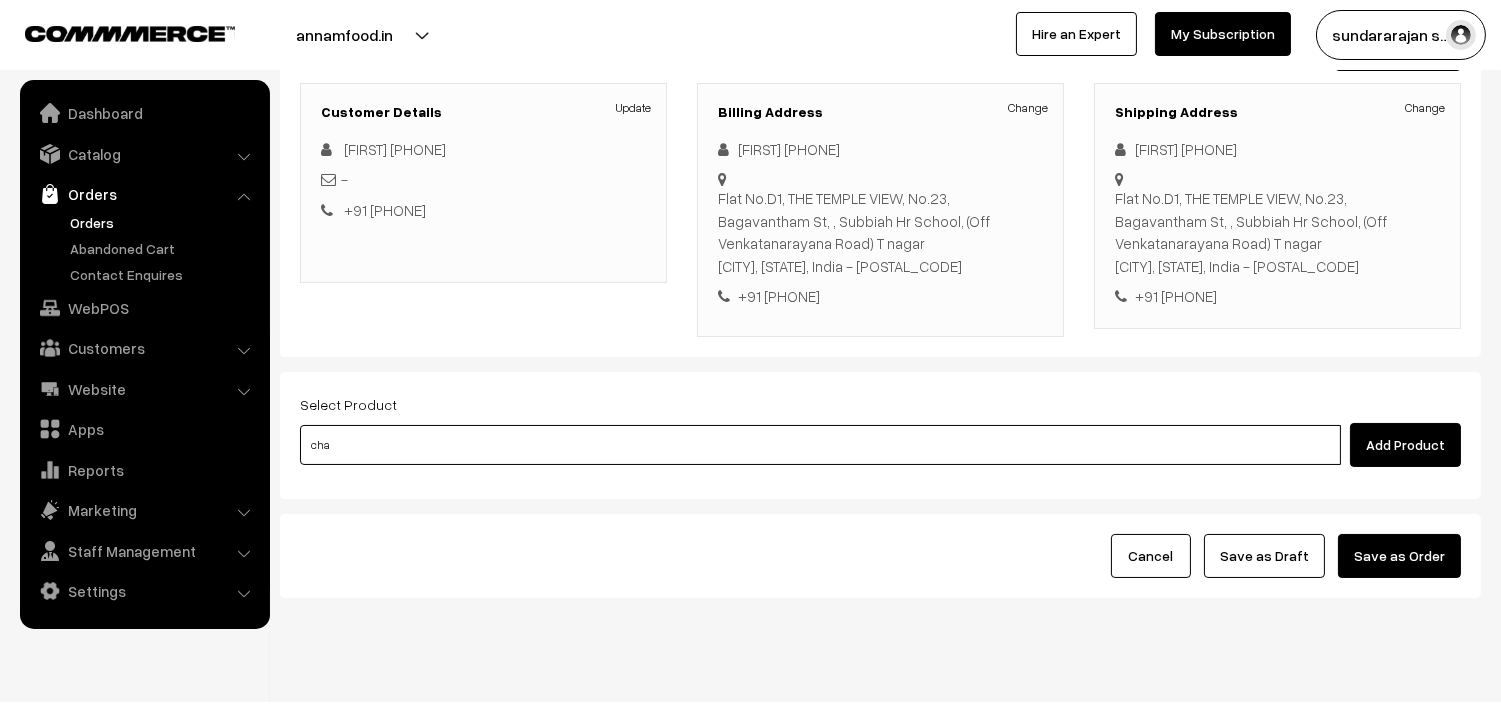 type on "chap" 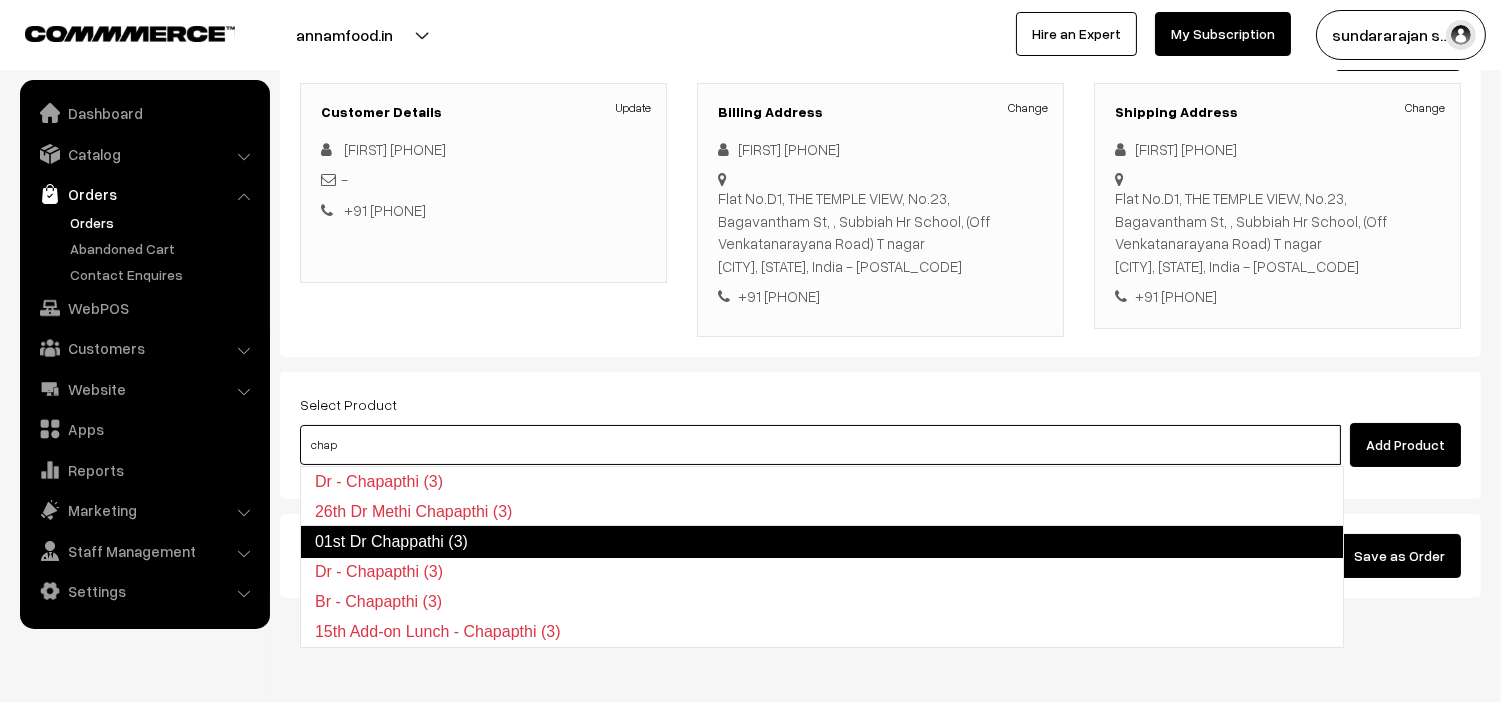 click on "01st Dr Chappathi (3)" at bounding box center [822, 542] 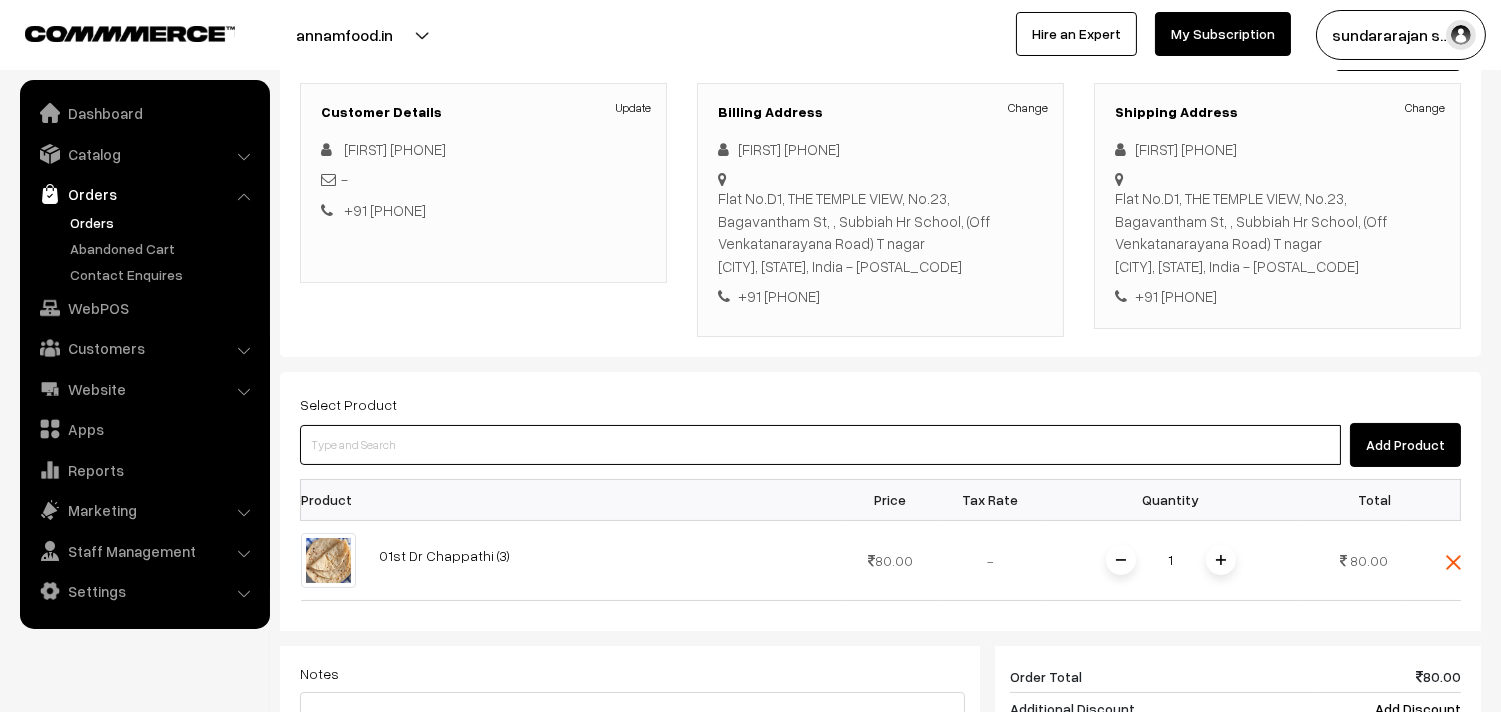 click at bounding box center (820, 445) 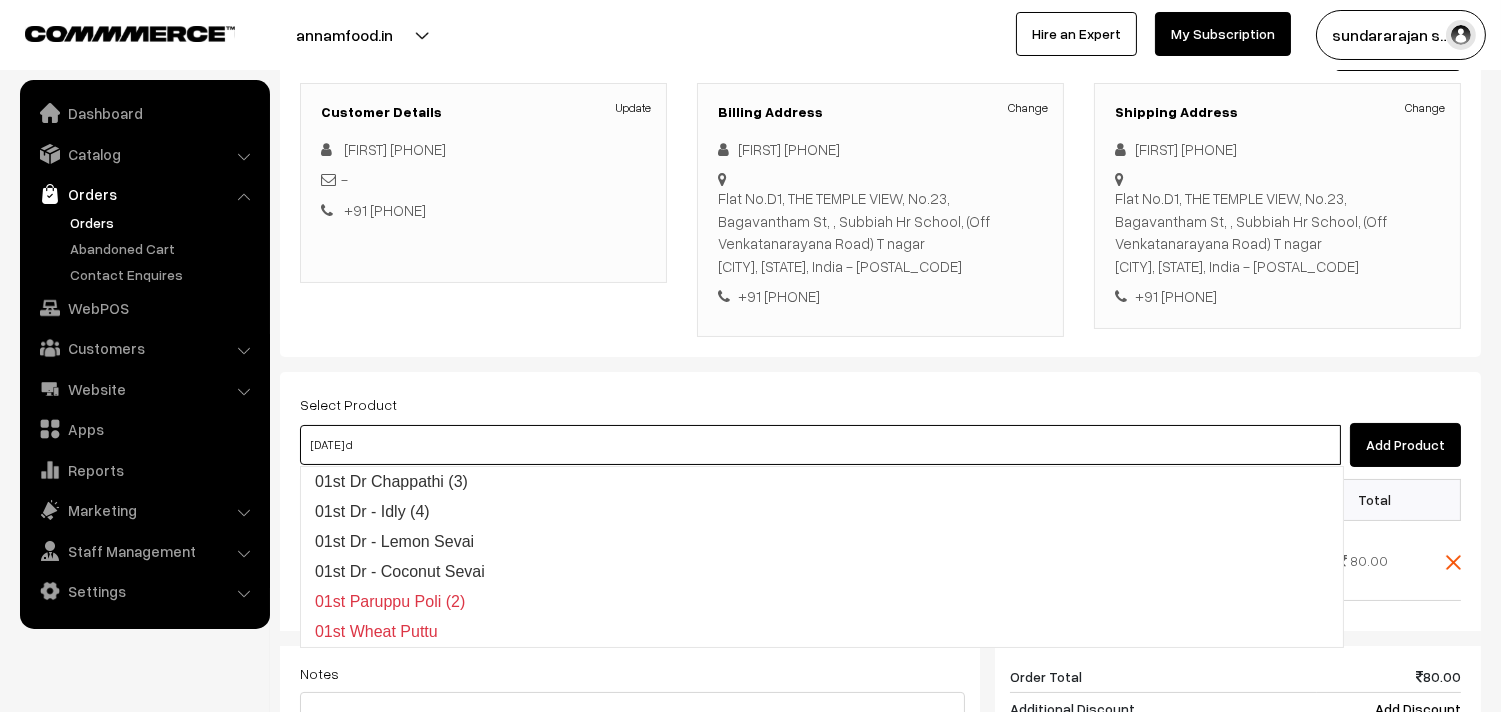 type on "01st dr" 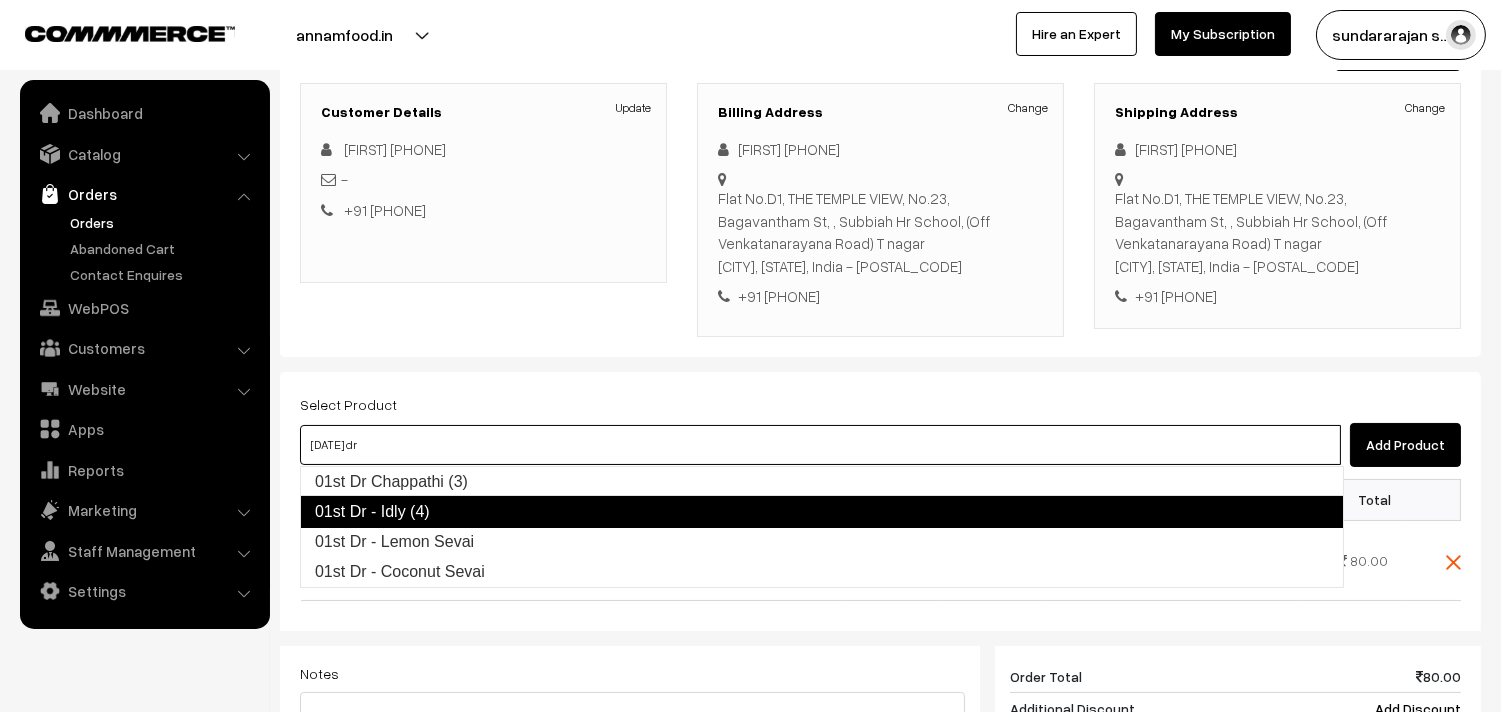 click on "01st Dr - Idly (4)" at bounding box center (822, 512) 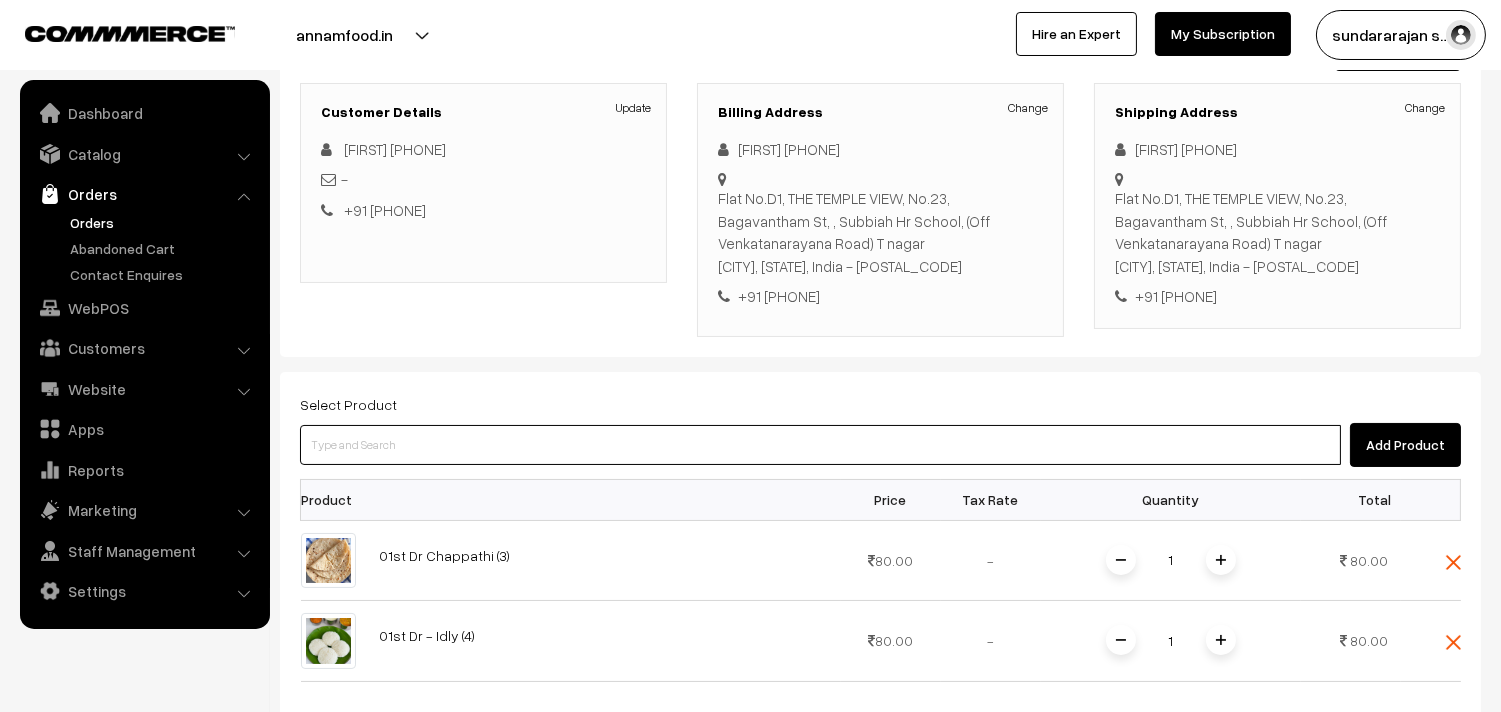click at bounding box center [820, 445] 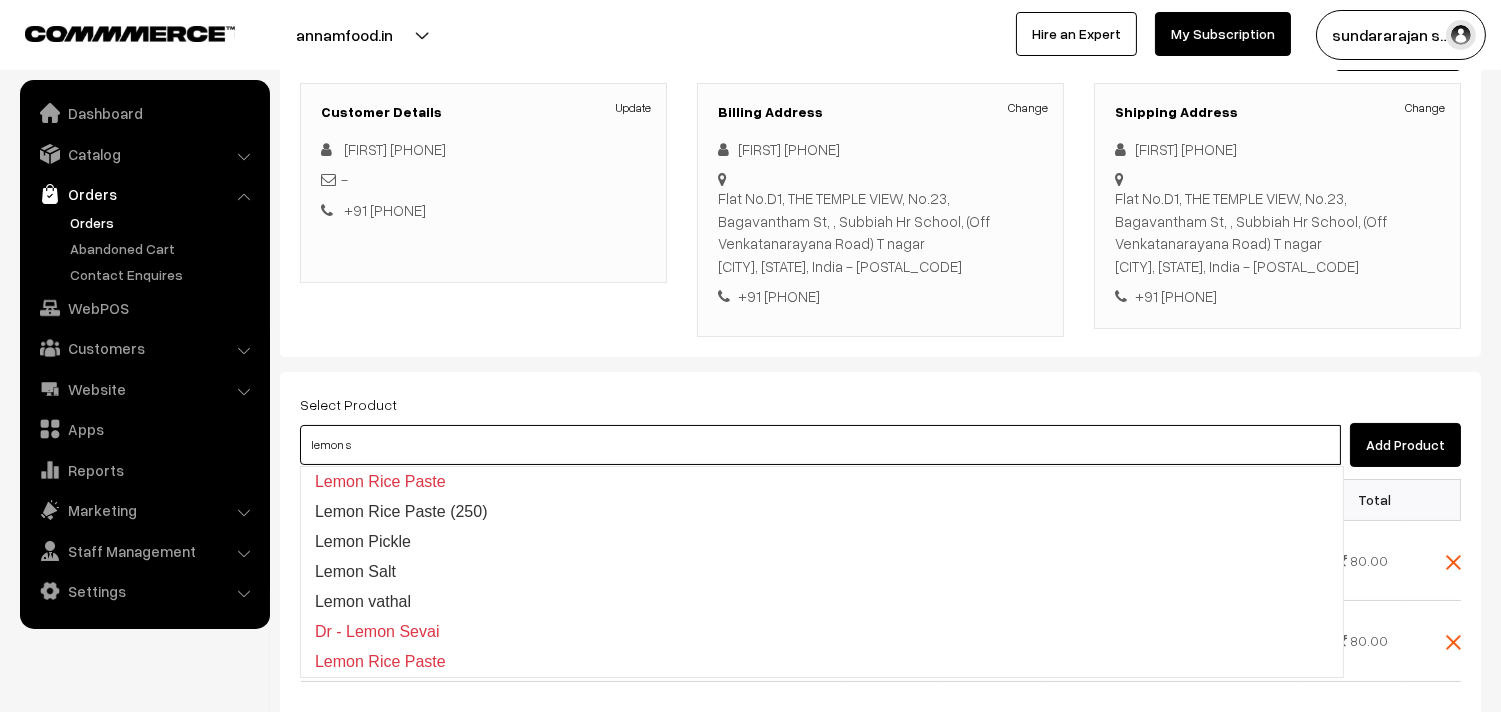 type on "lemon se" 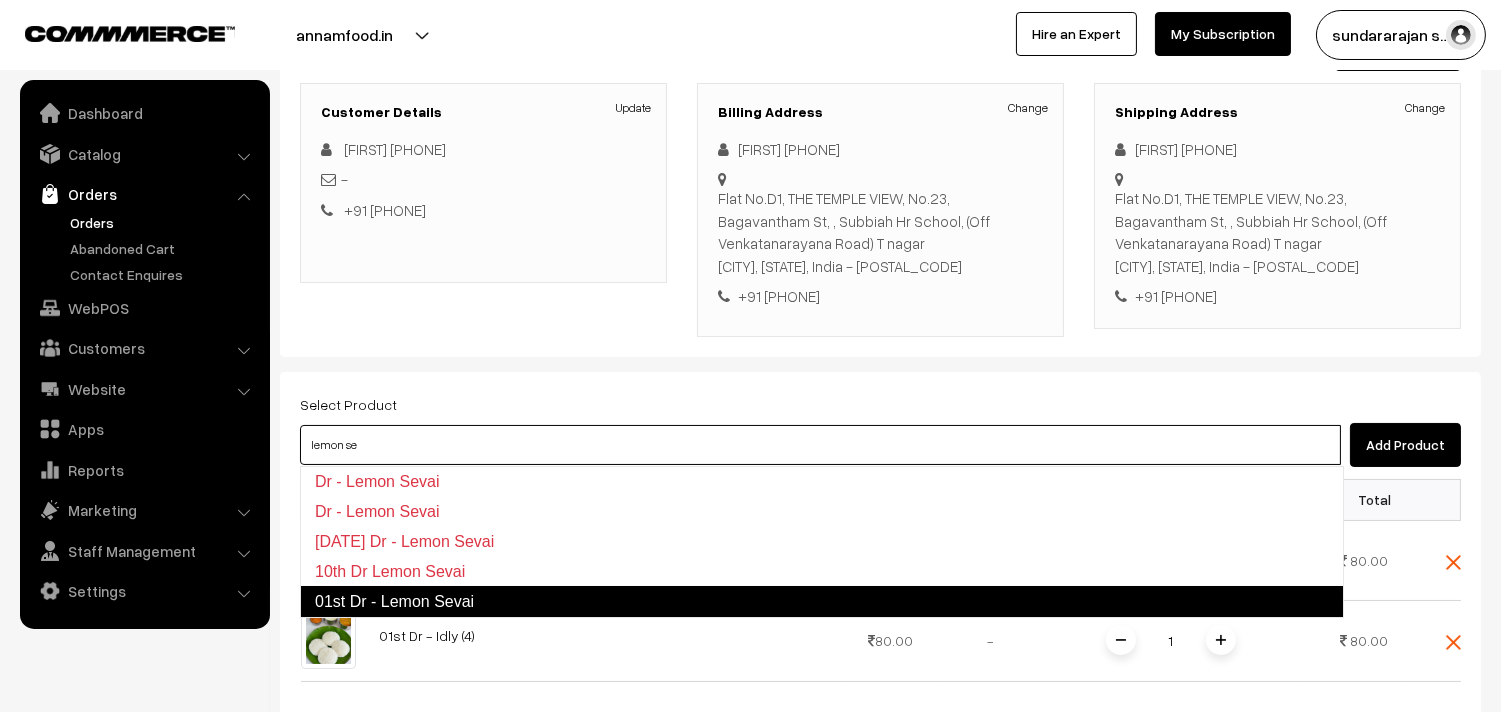 click on "01st Dr - Lemon Sevai" at bounding box center [822, 602] 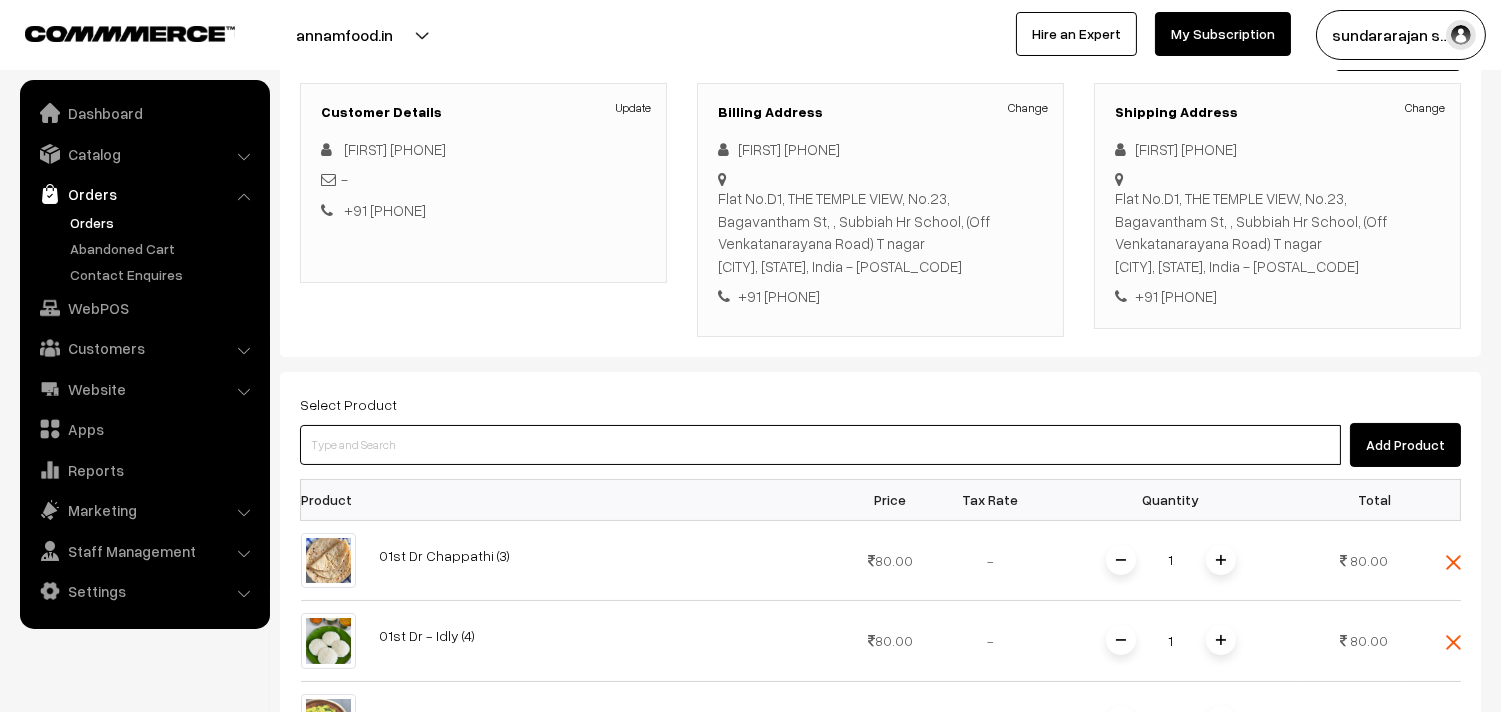 click at bounding box center [820, 445] 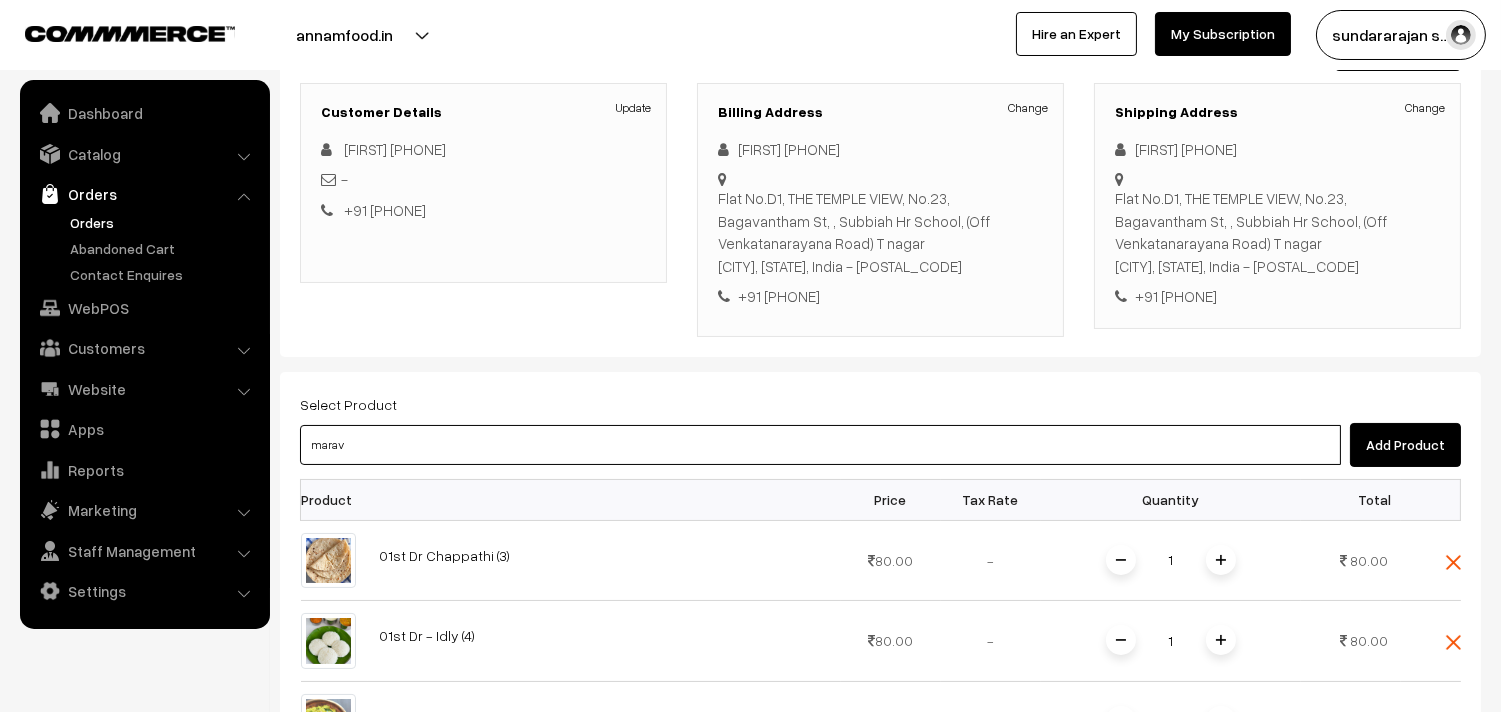 type on "marava" 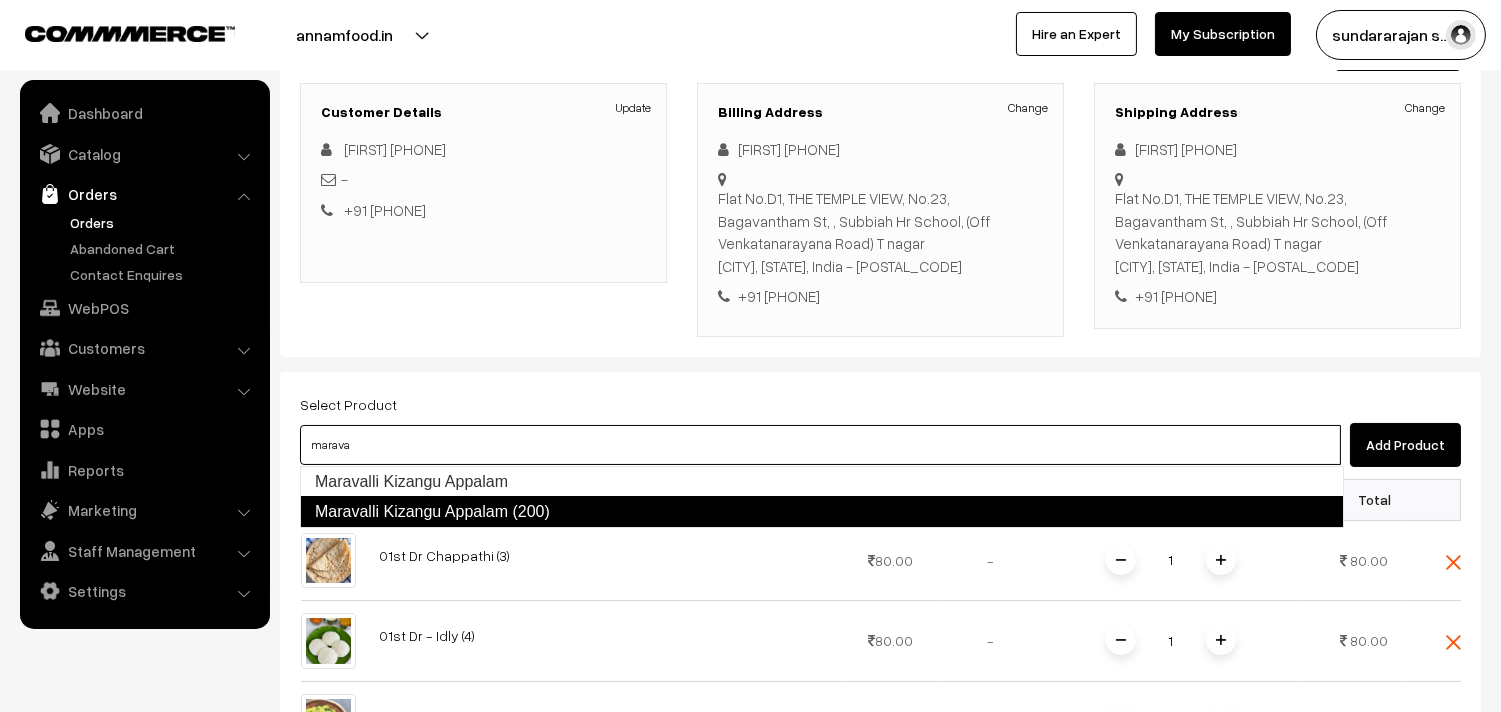 click on "Maravalli Kizangu Appalam (200)" at bounding box center (822, 512) 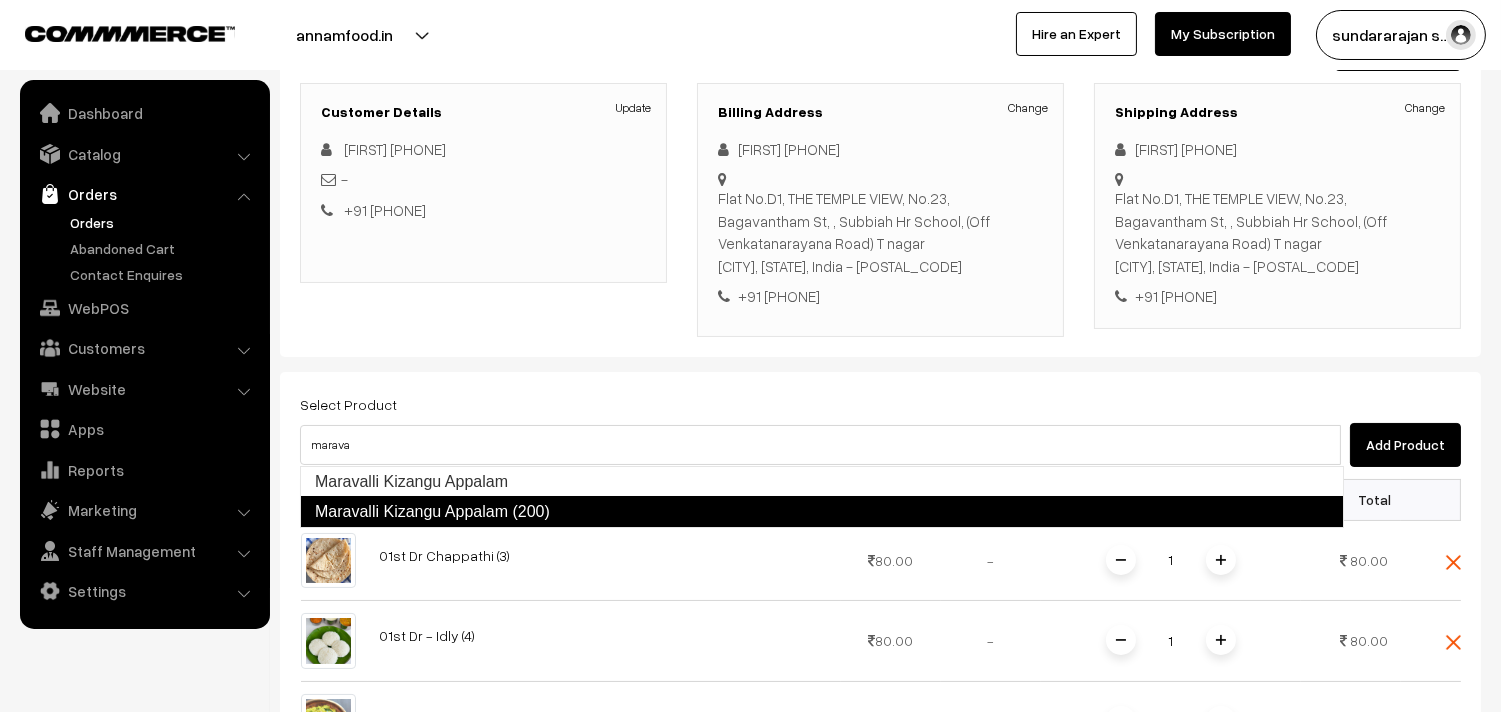 type 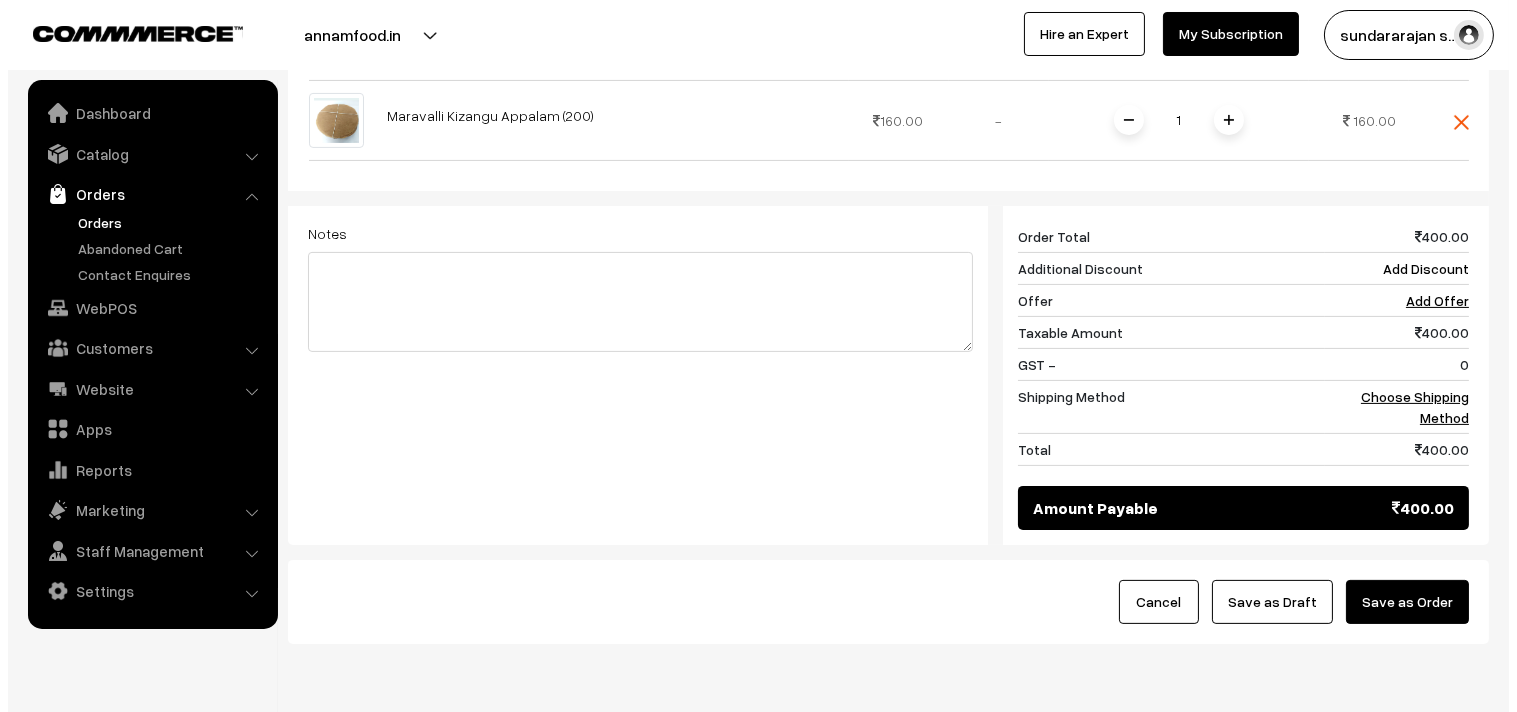 scroll, scrollTop: 1023, scrollLeft: 0, axis: vertical 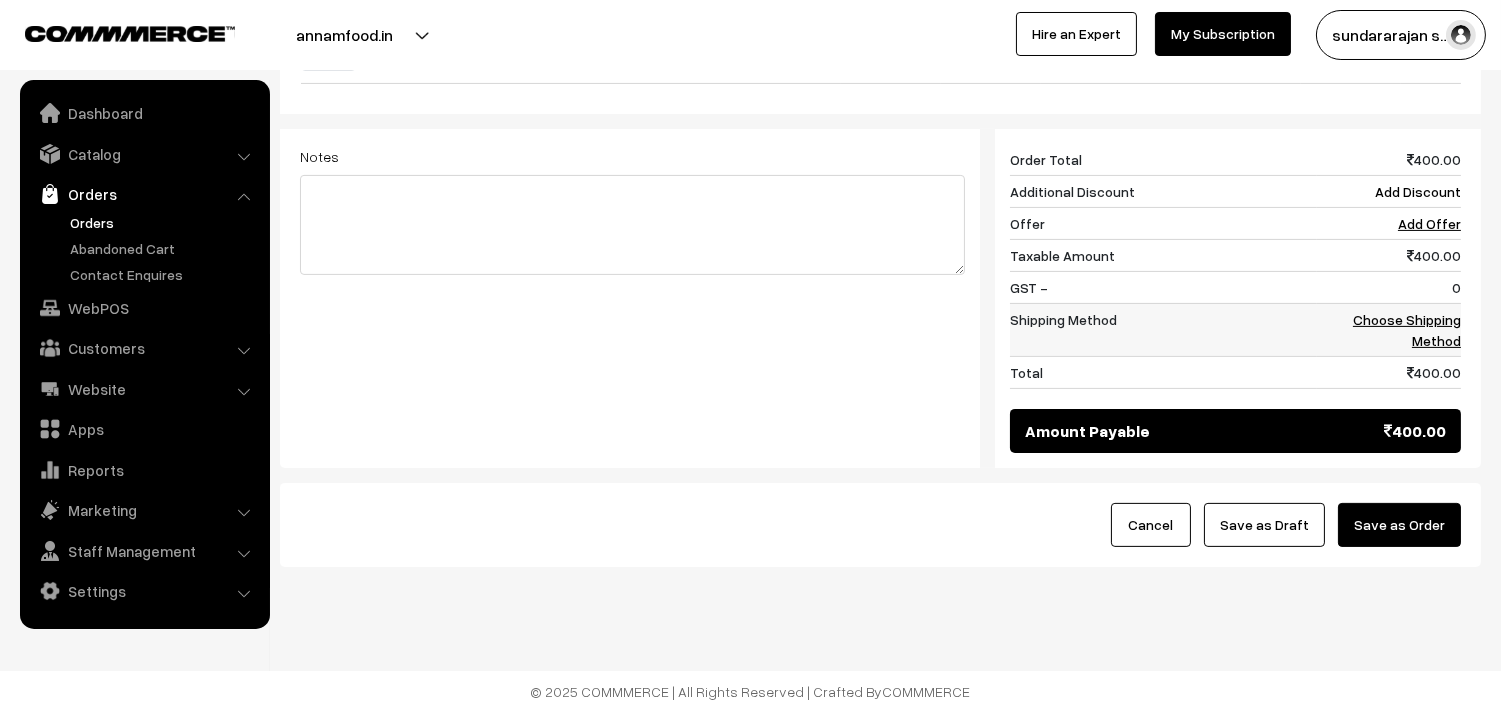 click on "Choose Shipping Method" at bounding box center [1389, 329] 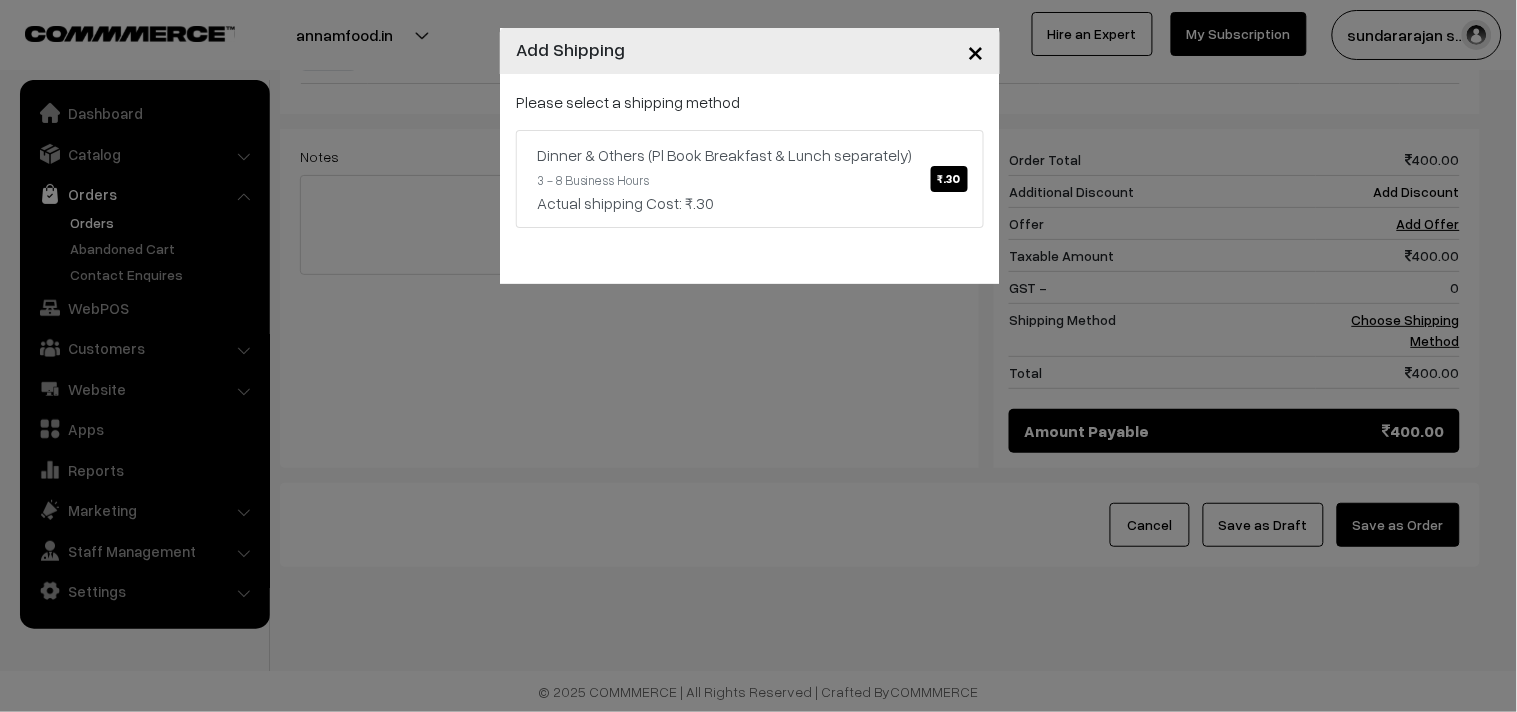 click on "Please select a shipping method
Dinner & Others  (Pl Book Breakfast & Lunch separately)
₹.30
3 - 8 Business Hours Actual shipping Cost: ₹.30" at bounding box center (750, 179) 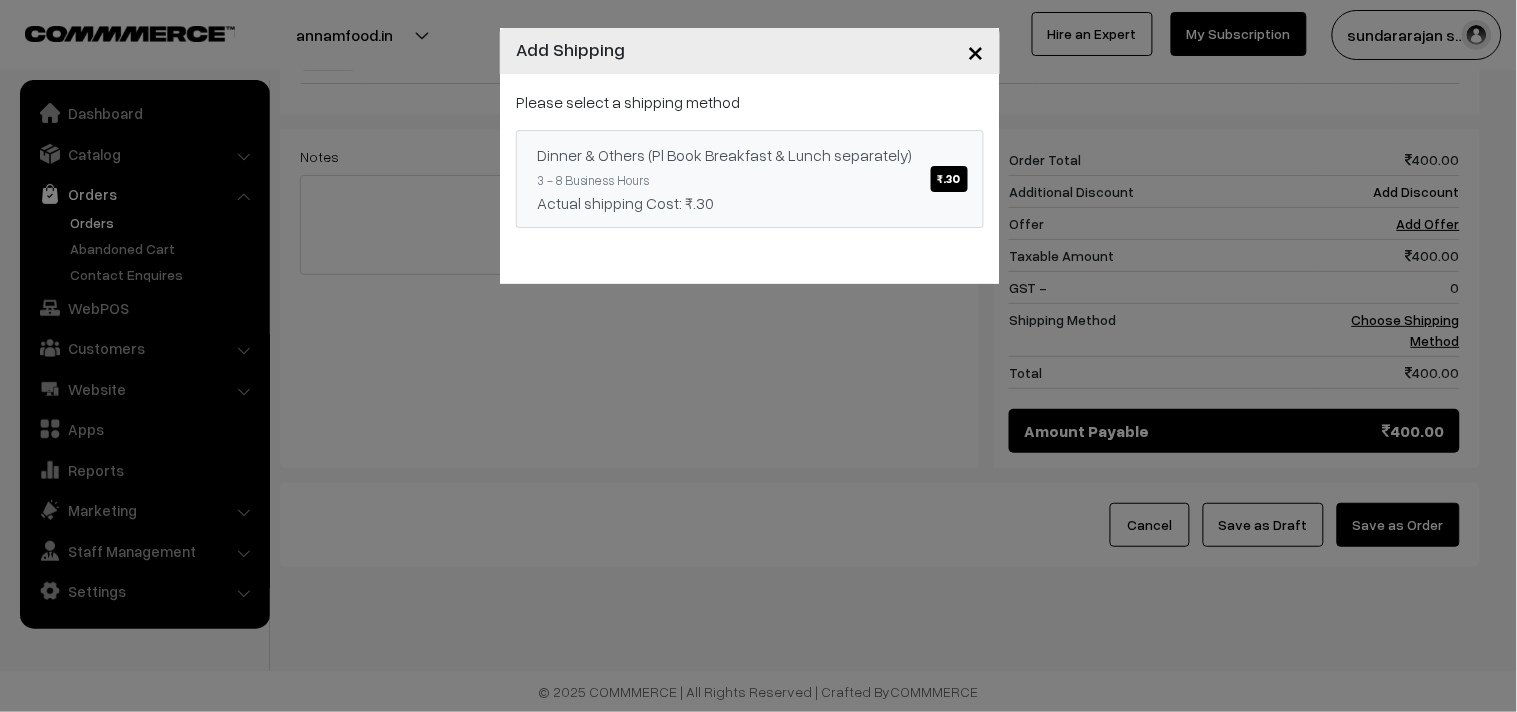 click on "₹.30" at bounding box center (949, 179) 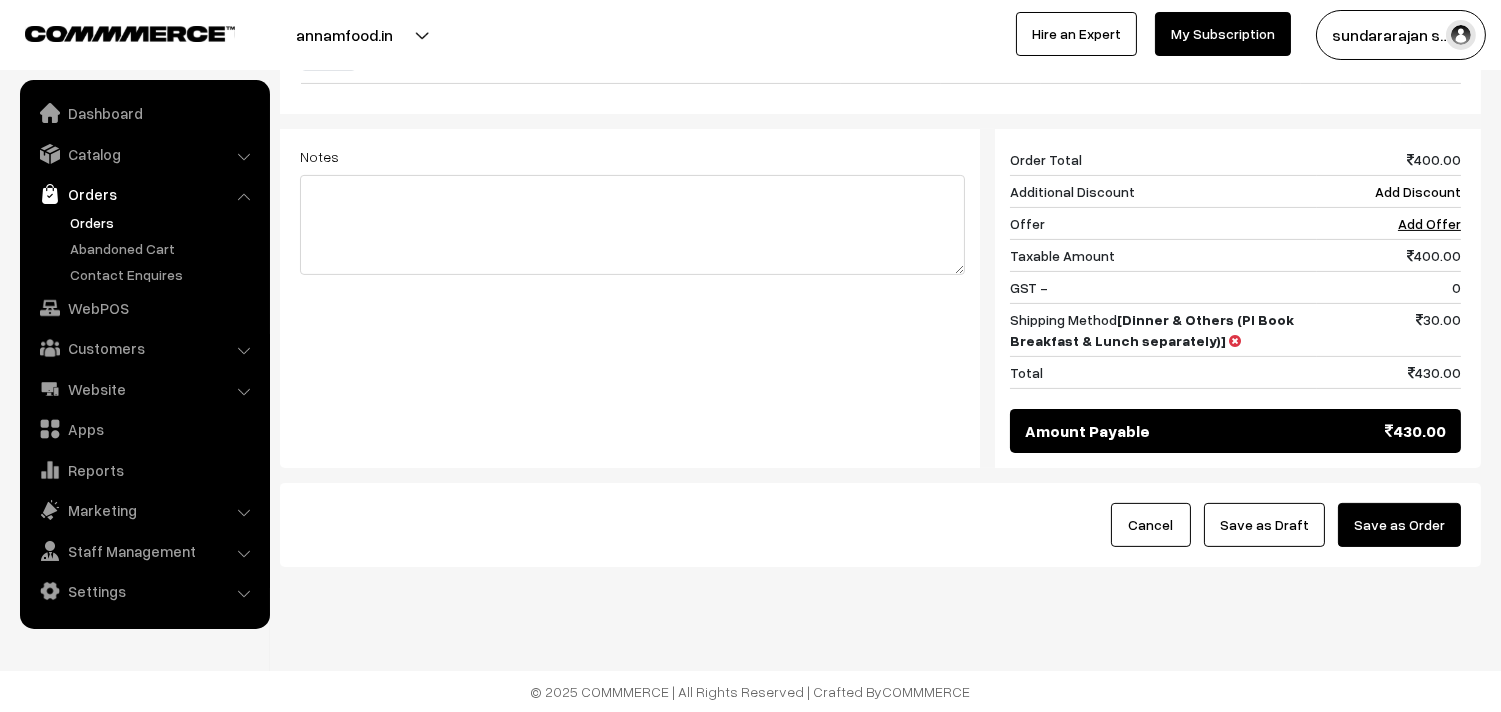 click on "Save as Order" at bounding box center (1399, 525) 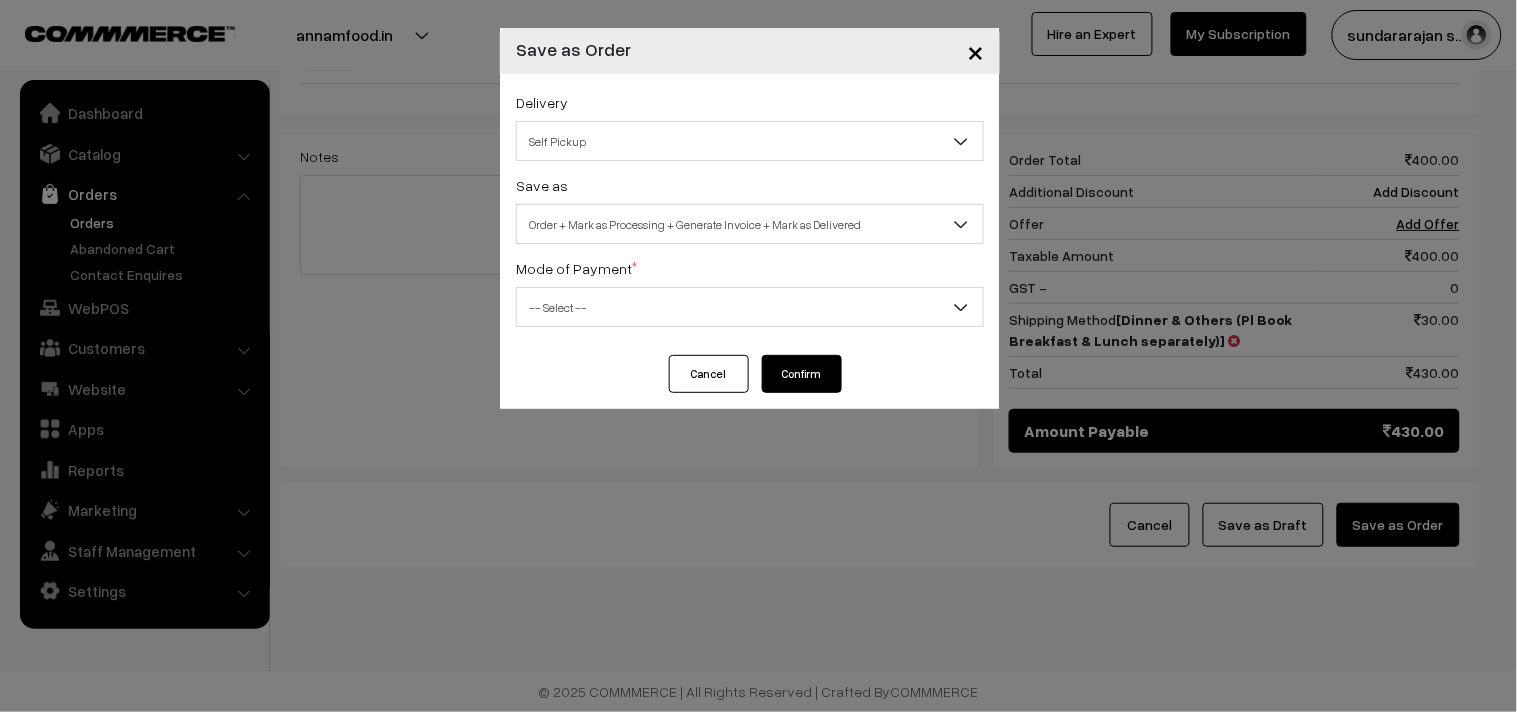 click on "Self Pickup" at bounding box center [750, 141] 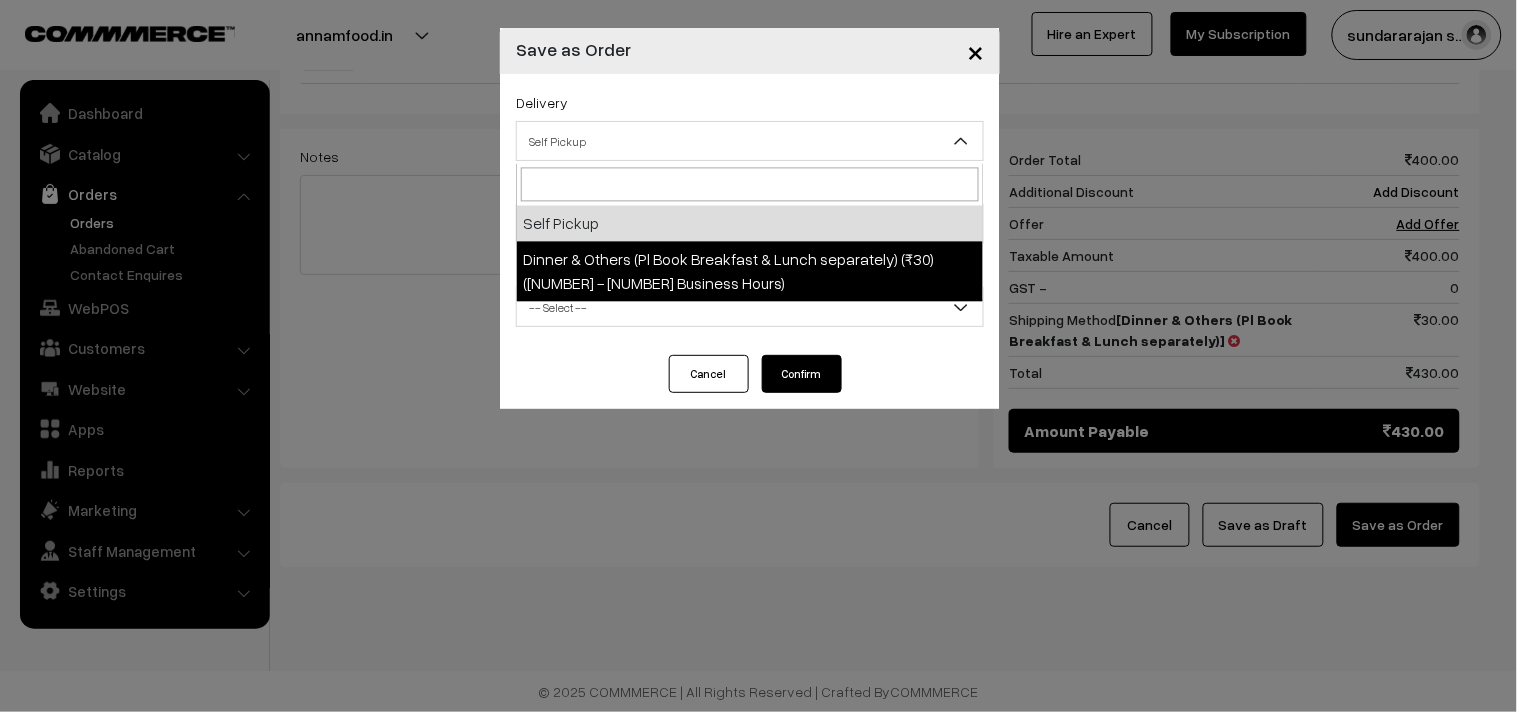 select on "DOP1" 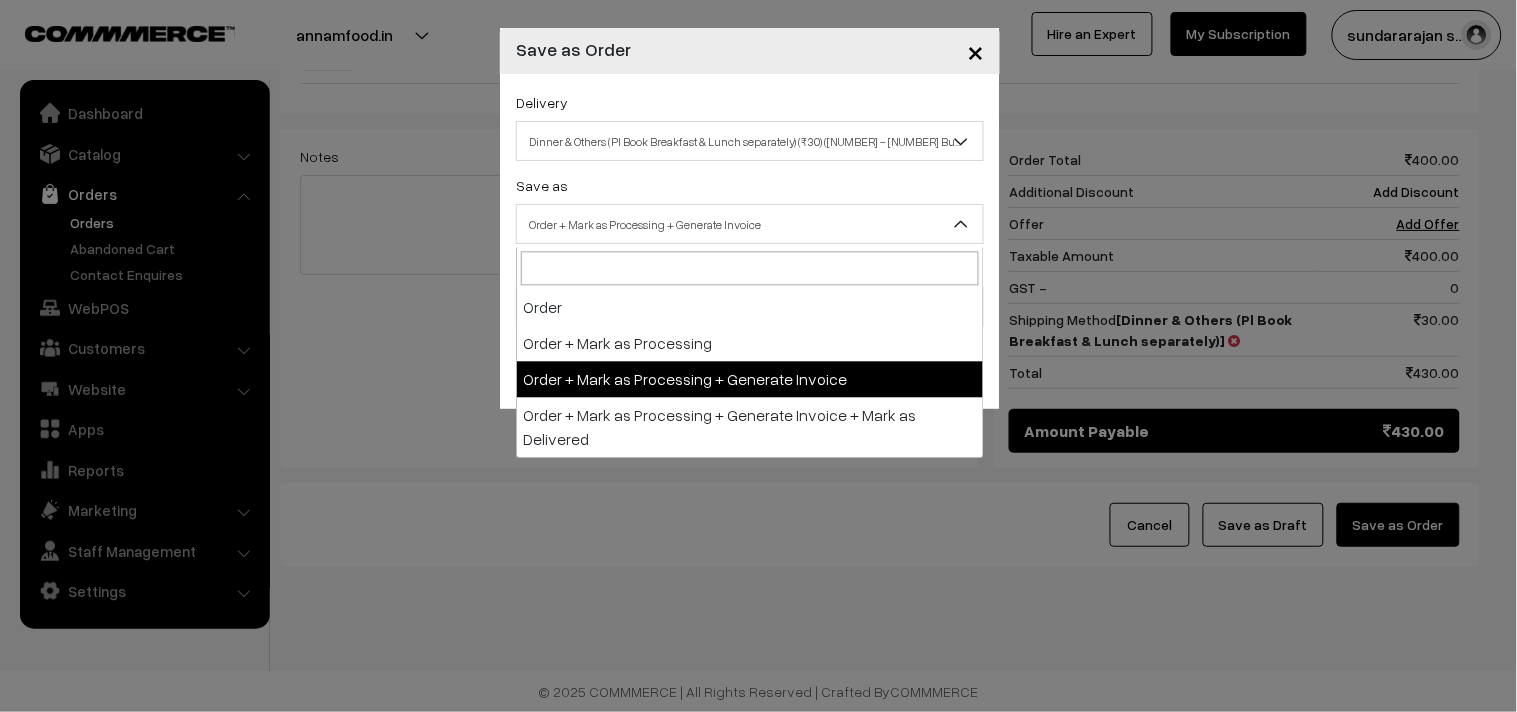 click on "Order + Mark as Processing + Generate Invoice" at bounding box center (750, 224) 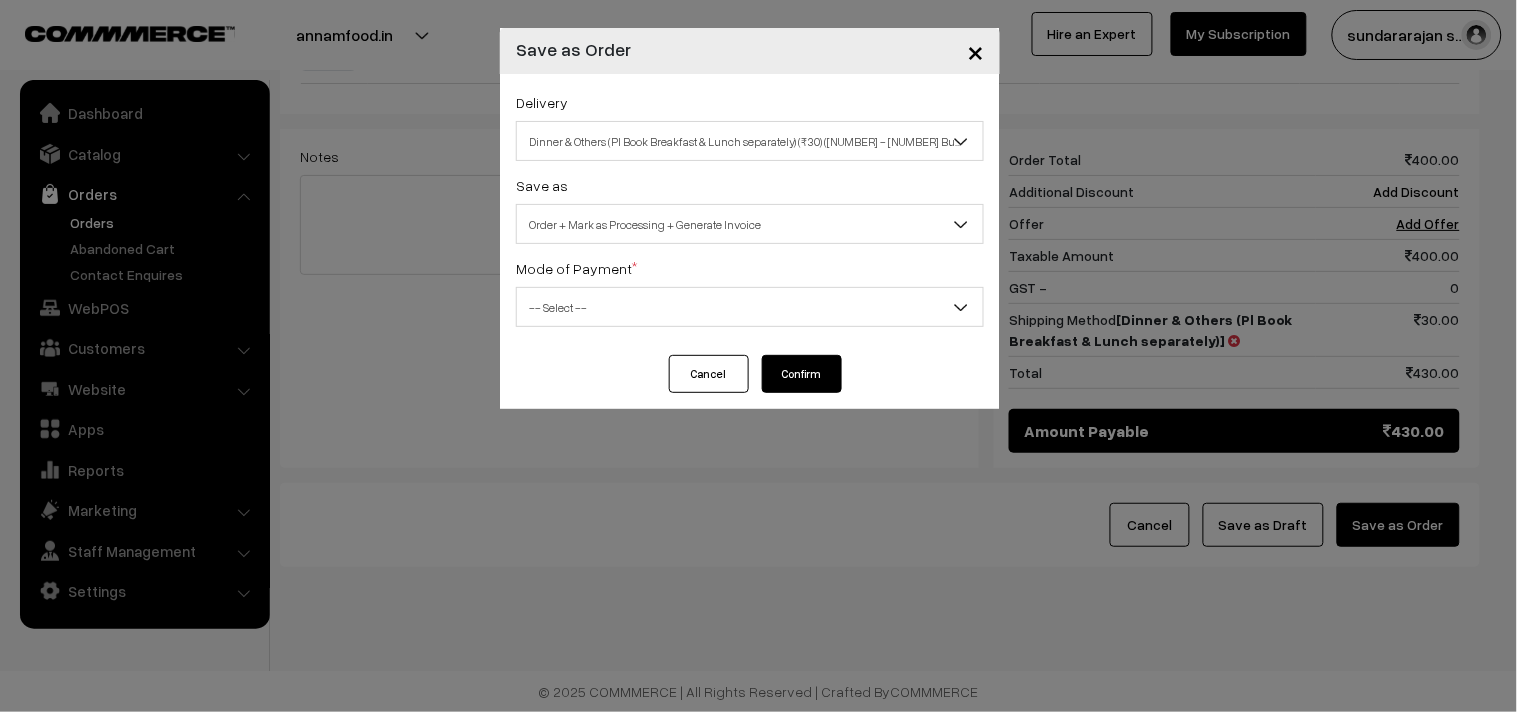 click on "Delivery
Self Pickup
Dinner & Others  (Pl Book Breakfast & Lunch separately)
(₹30) (3 - 8 Business Hours)
Dinner & Others  (Pl Book Breakfast & Lunch separately)
(₹30) (3 - 8 Business Hours)
Save as
Order
Order + Mark as Processing
Order + Mark as Processing + Generate Invoice
Order + Mark as Processing + Generate Invoice + Mark as Delivered
Order + Mark as Processing + Generate Invoice
Mode of Payment *
-- Select --" at bounding box center (750, 214) 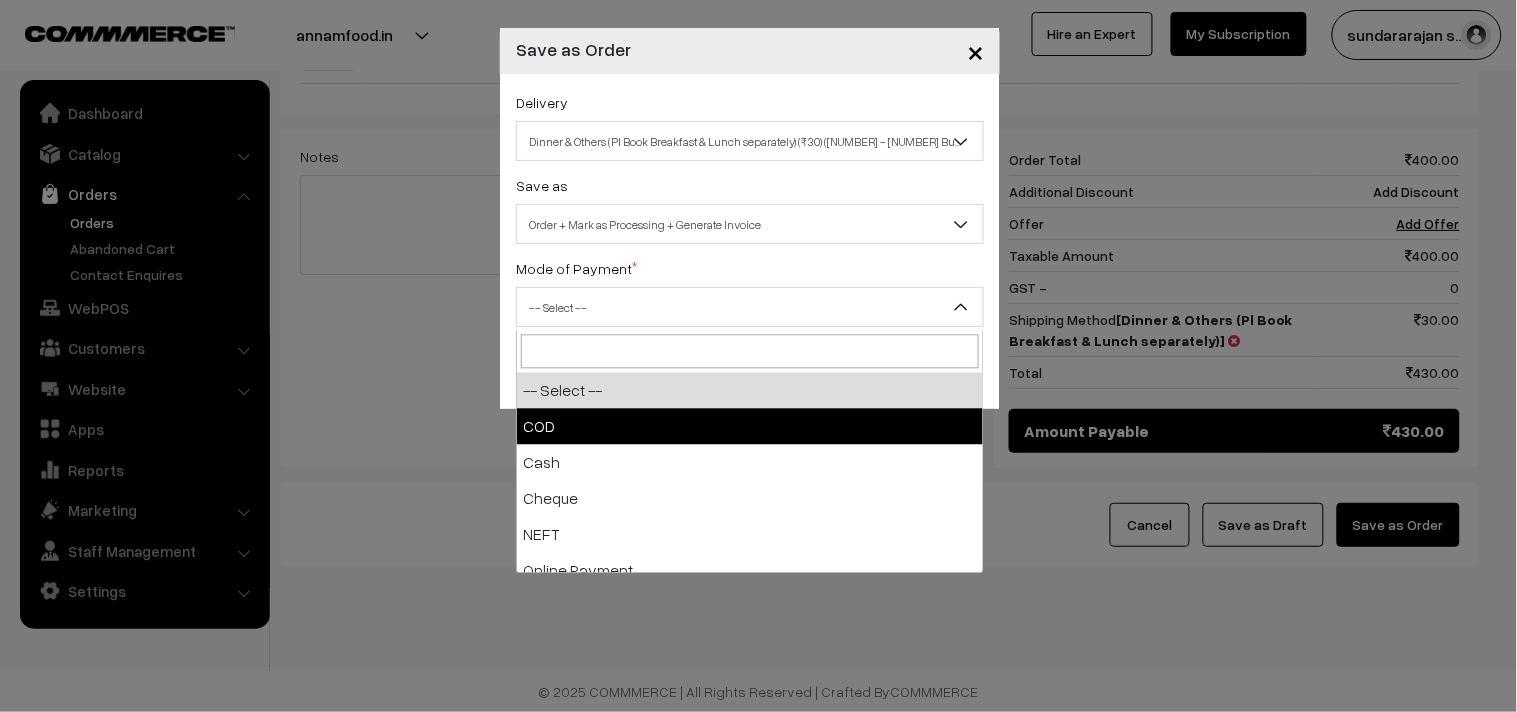 drag, startPoint x: 546, startPoint y: 428, endPoint x: 561, endPoint y: 430, distance: 15.132746 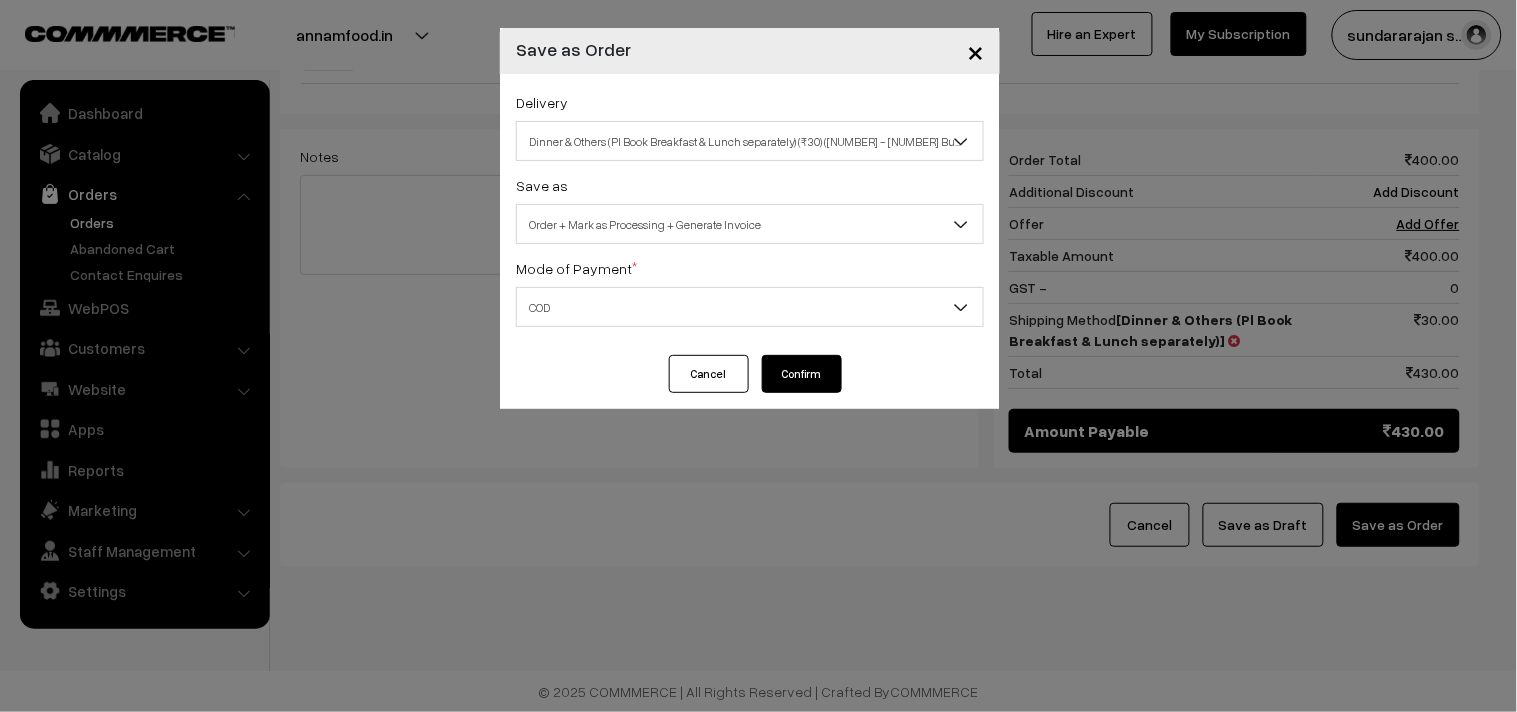 click on "Cancel
Confirm" at bounding box center [750, 382] 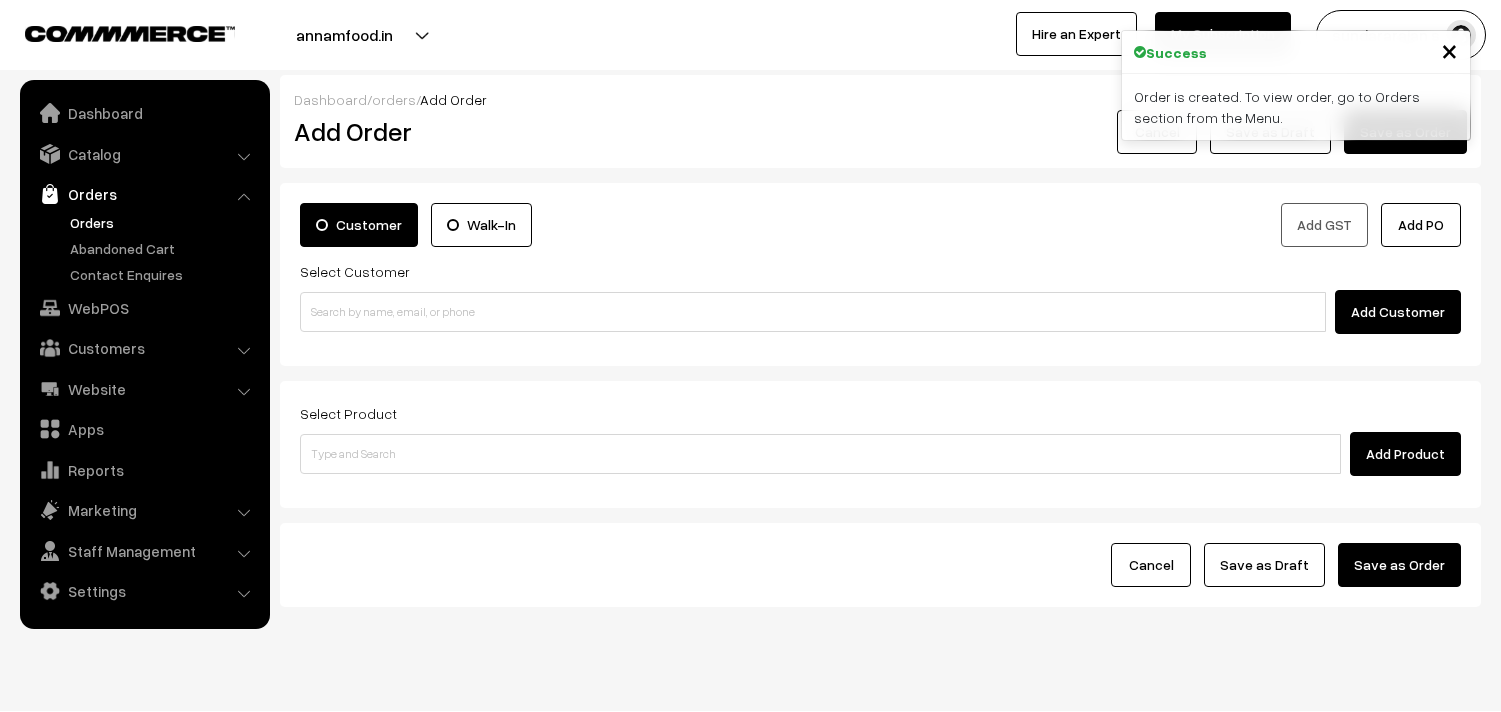 click on "Orders" at bounding box center (164, 222) 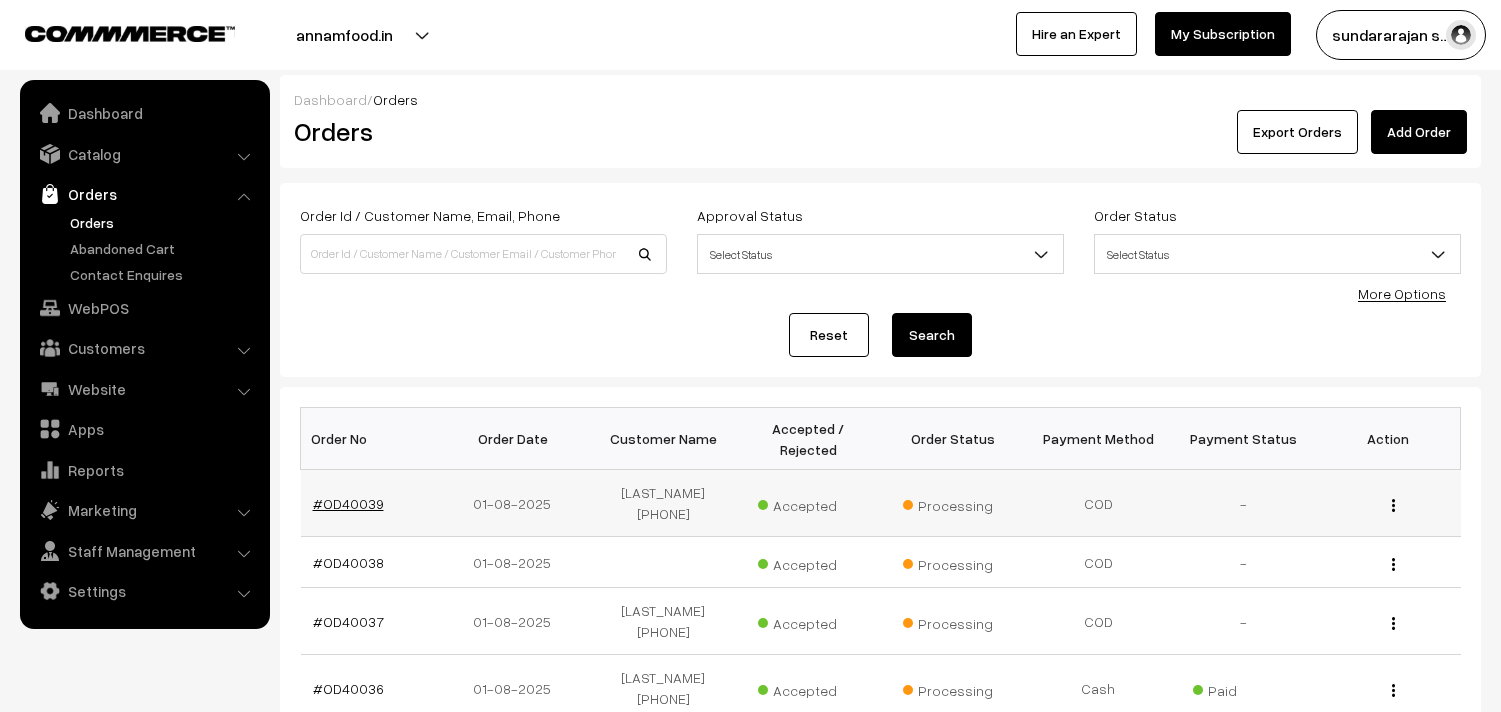 scroll, scrollTop: 0, scrollLeft: 0, axis: both 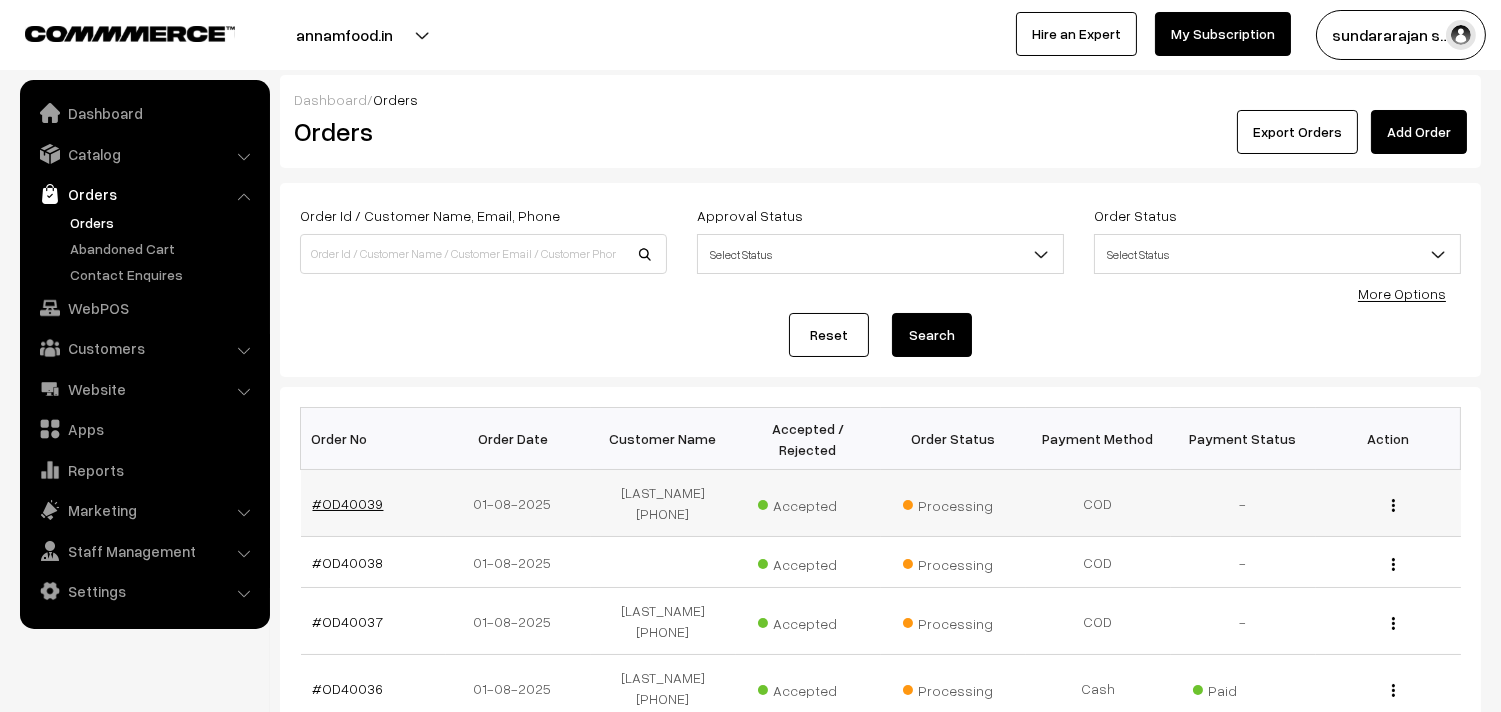 click on "#OD40039" at bounding box center [348, 503] 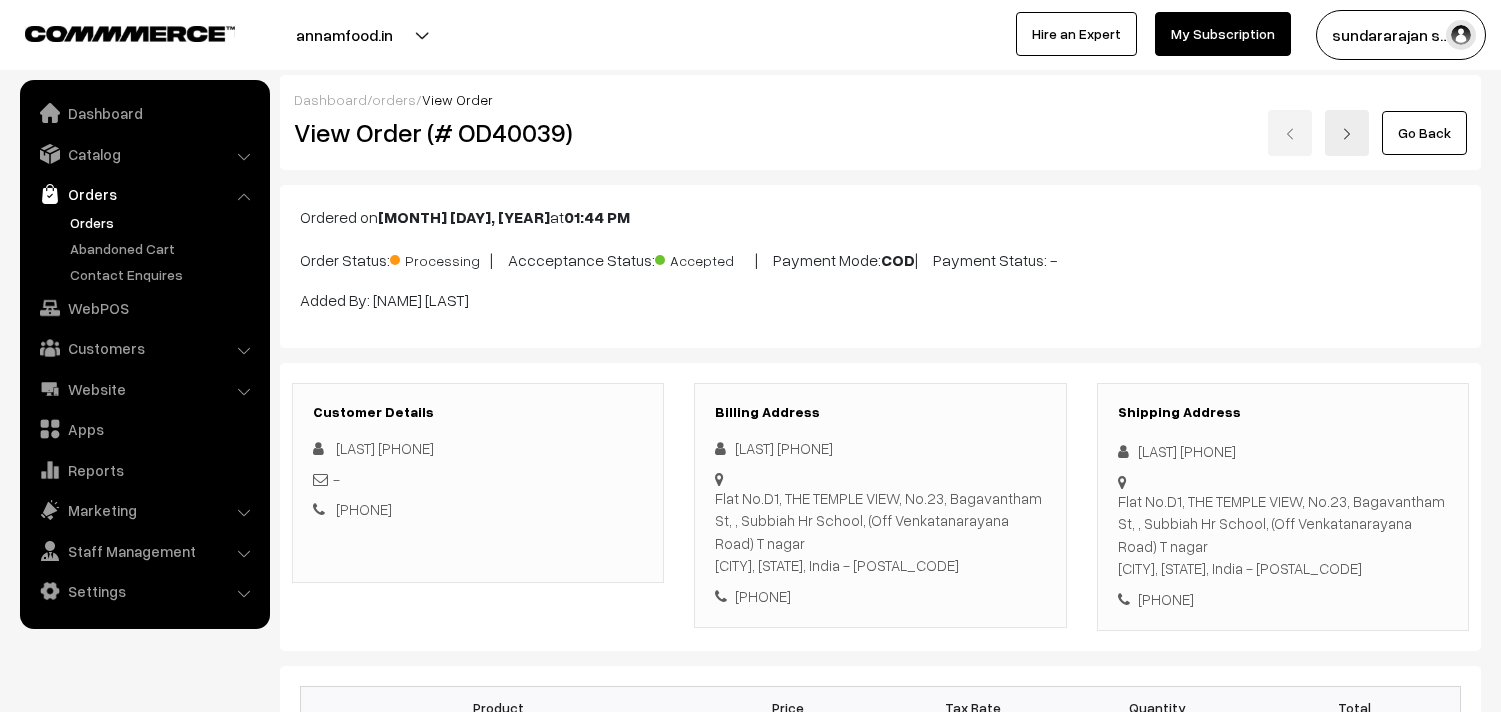 scroll, scrollTop: 0, scrollLeft: 0, axis: both 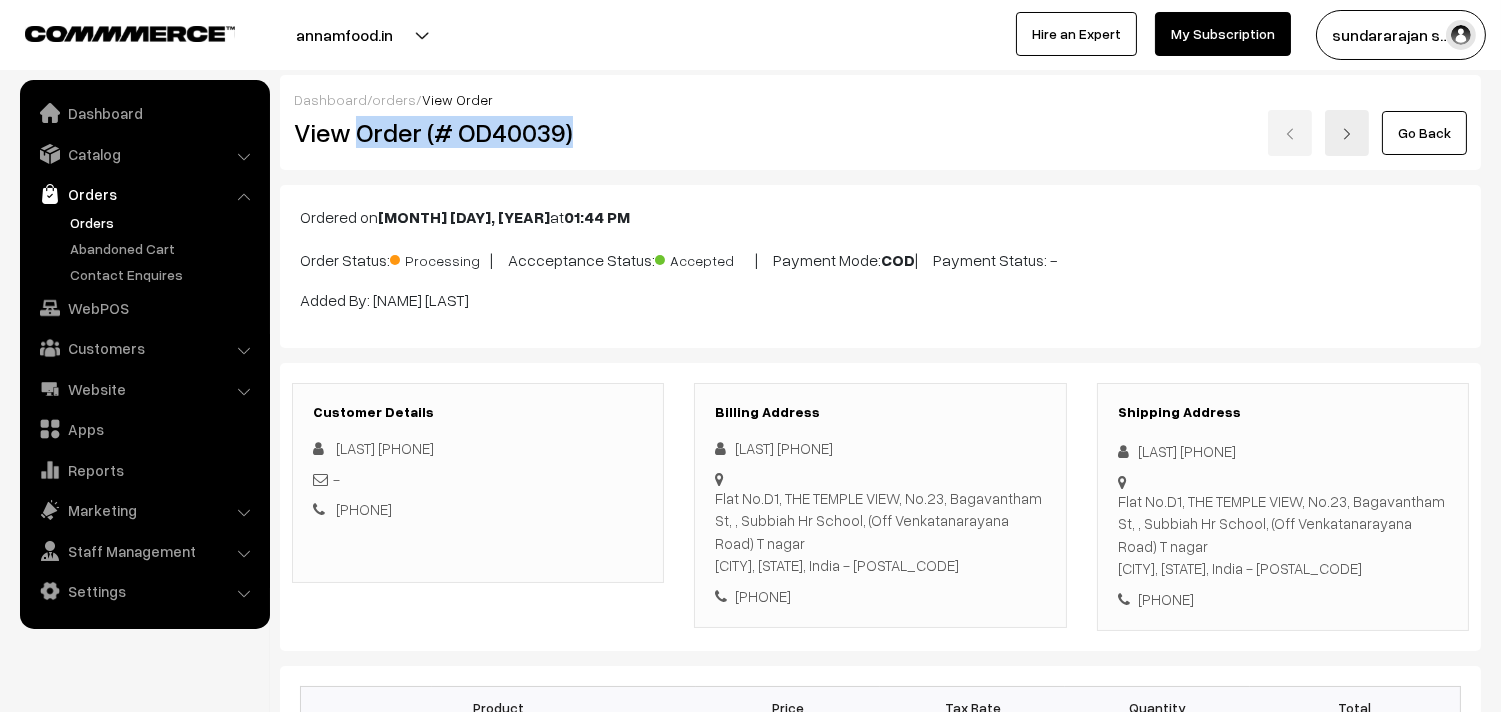 drag, startPoint x: 358, startPoint y: 120, endPoint x: 608, endPoint y: 124, distance: 250.032 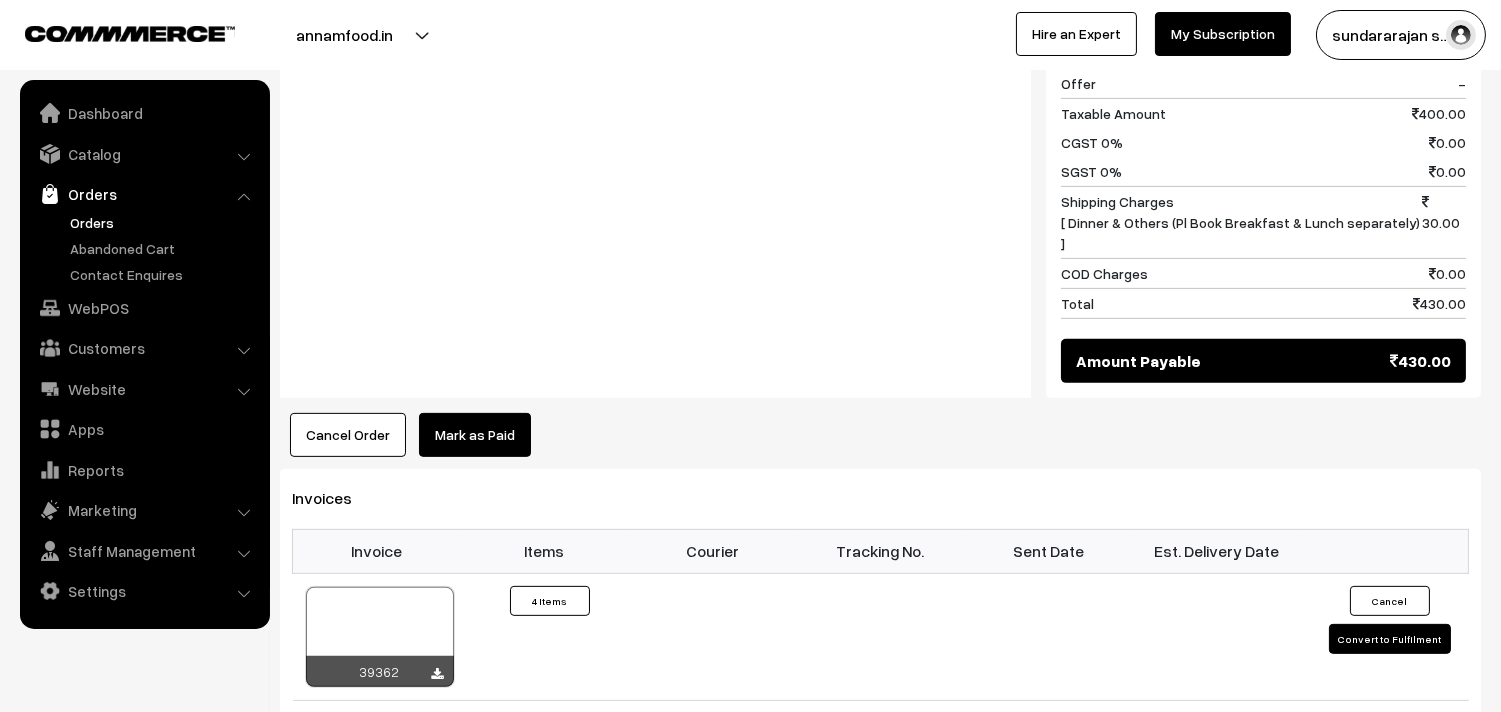 scroll, scrollTop: 1555, scrollLeft: 0, axis: vertical 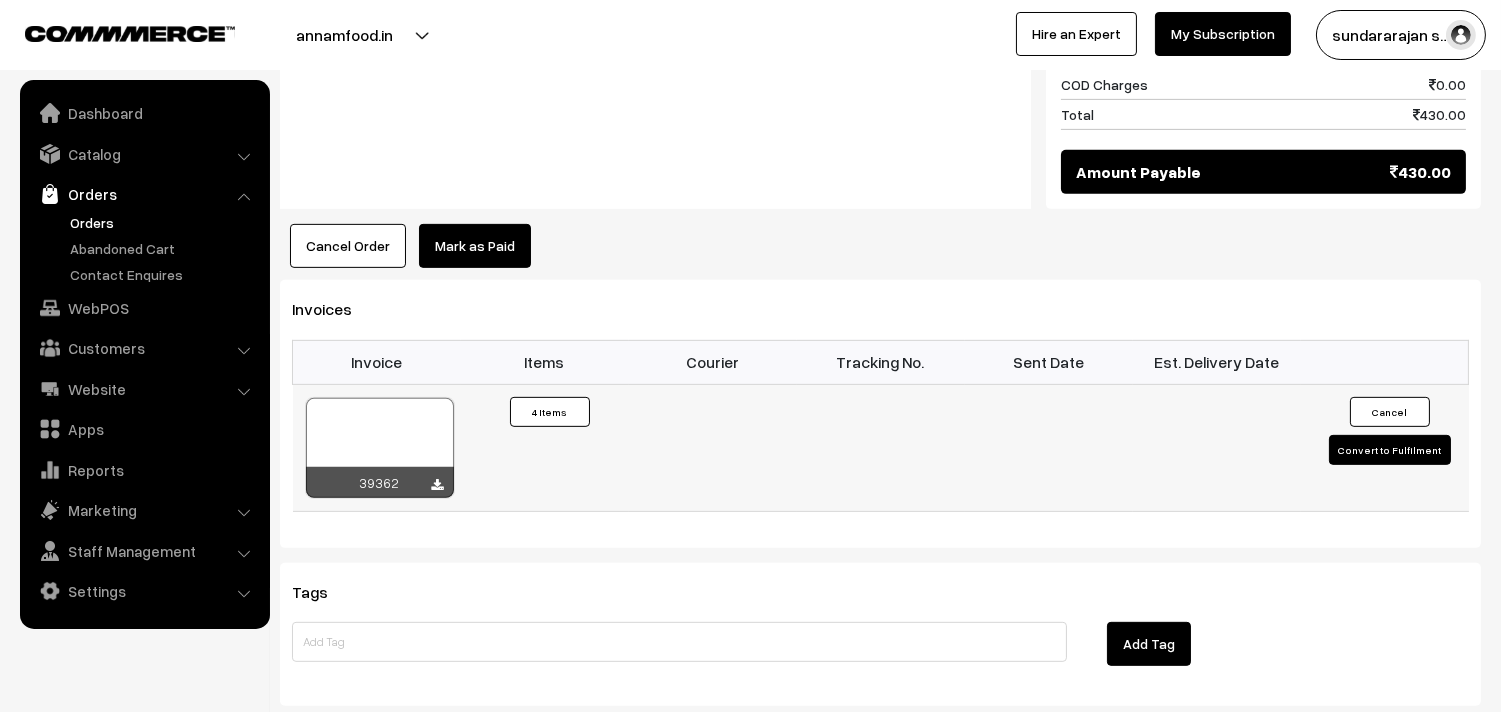 click at bounding box center (438, 485) 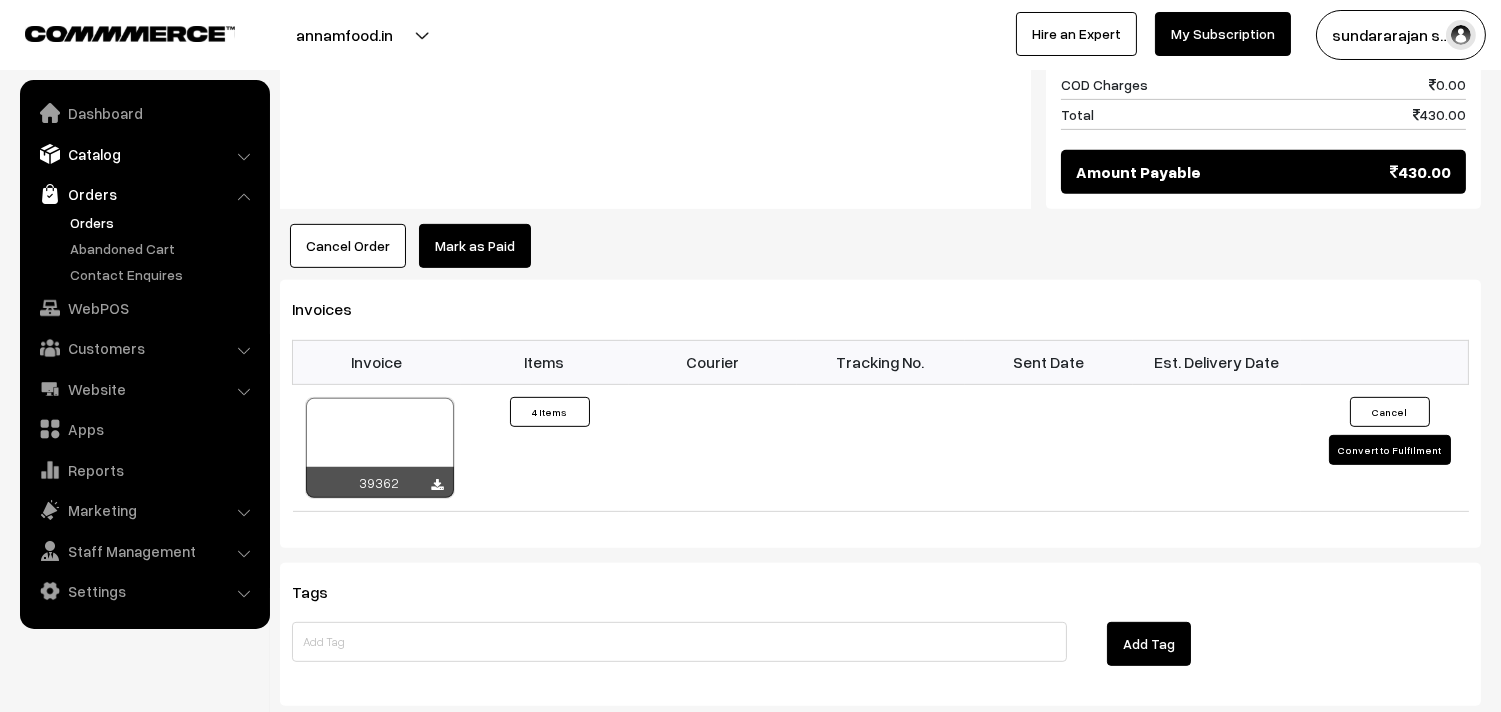 click on "Catalog" at bounding box center (144, 154) 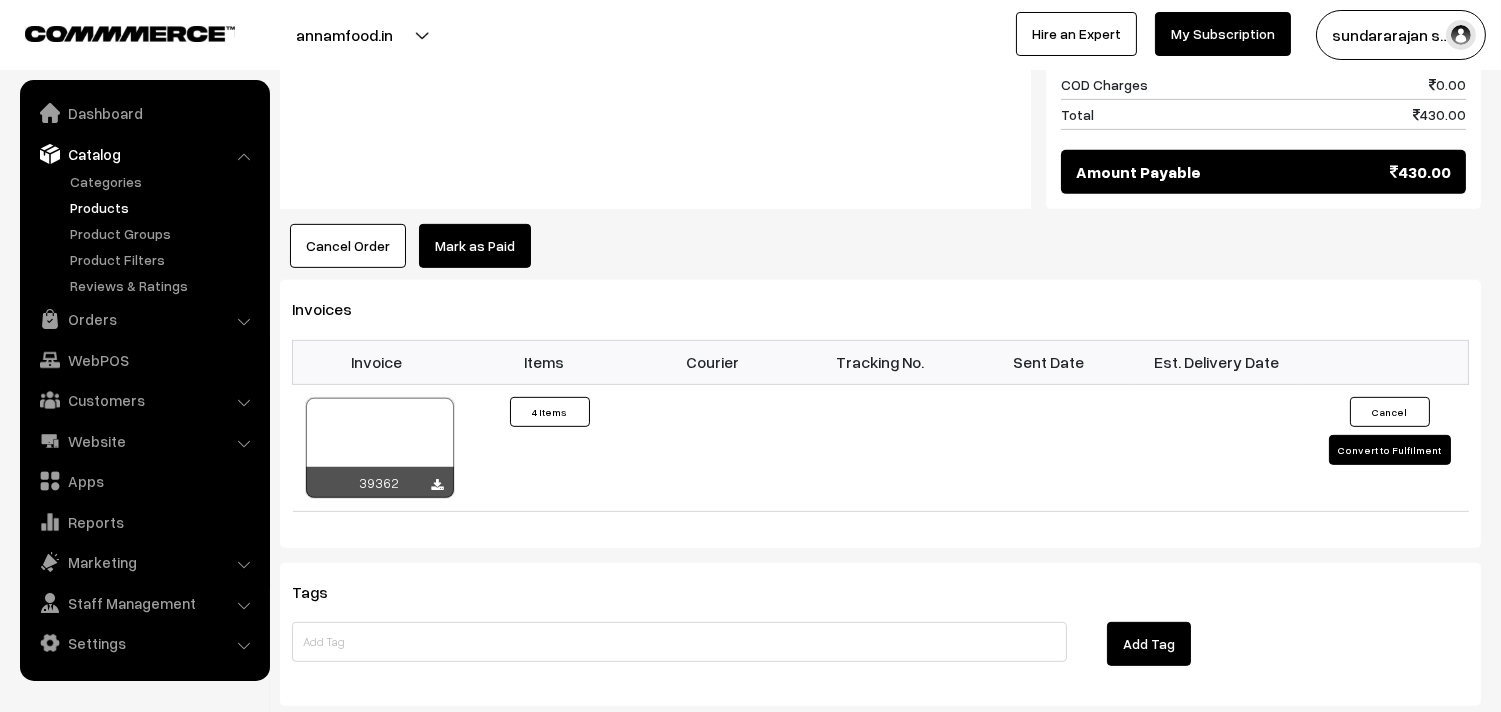 click on "Products" at bounding box center (164, 207) 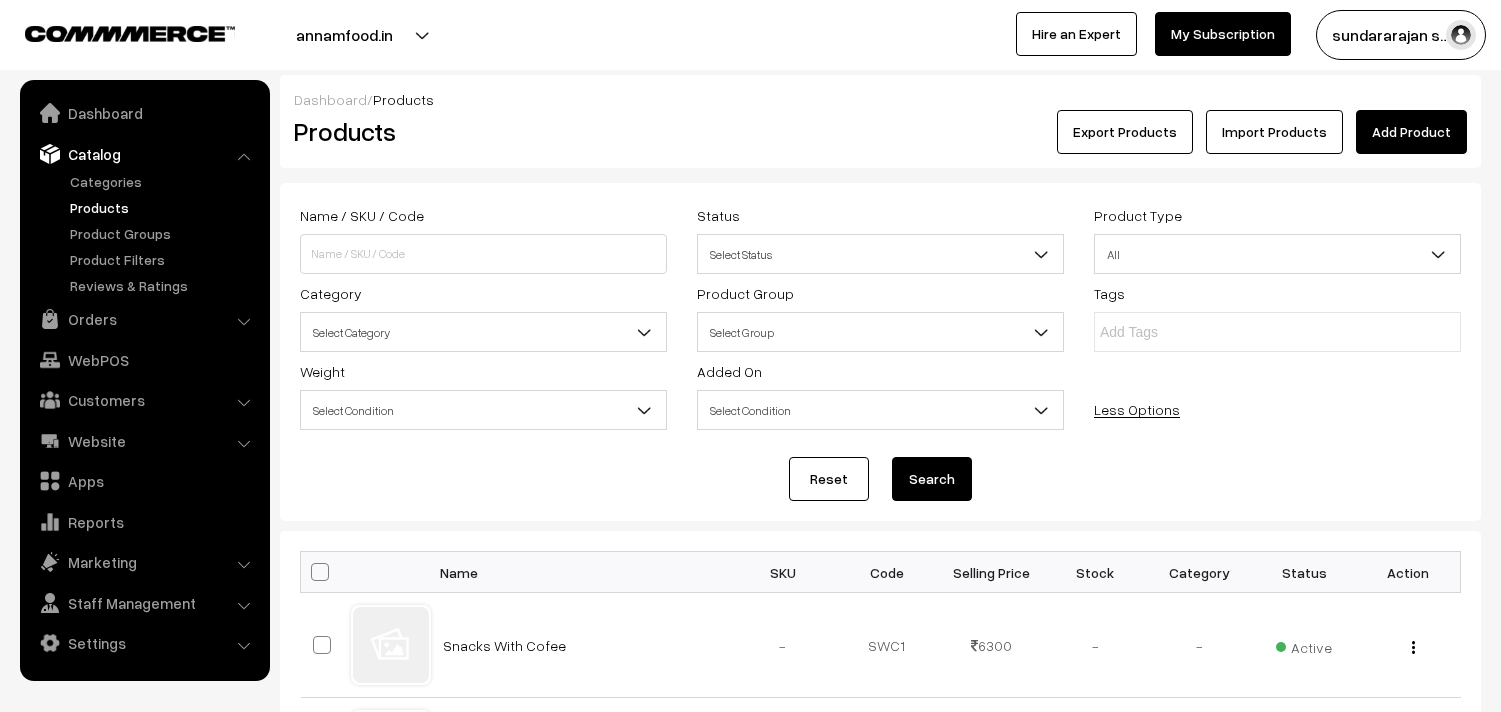 click on "Tags" at bounding box center (1277, 316) 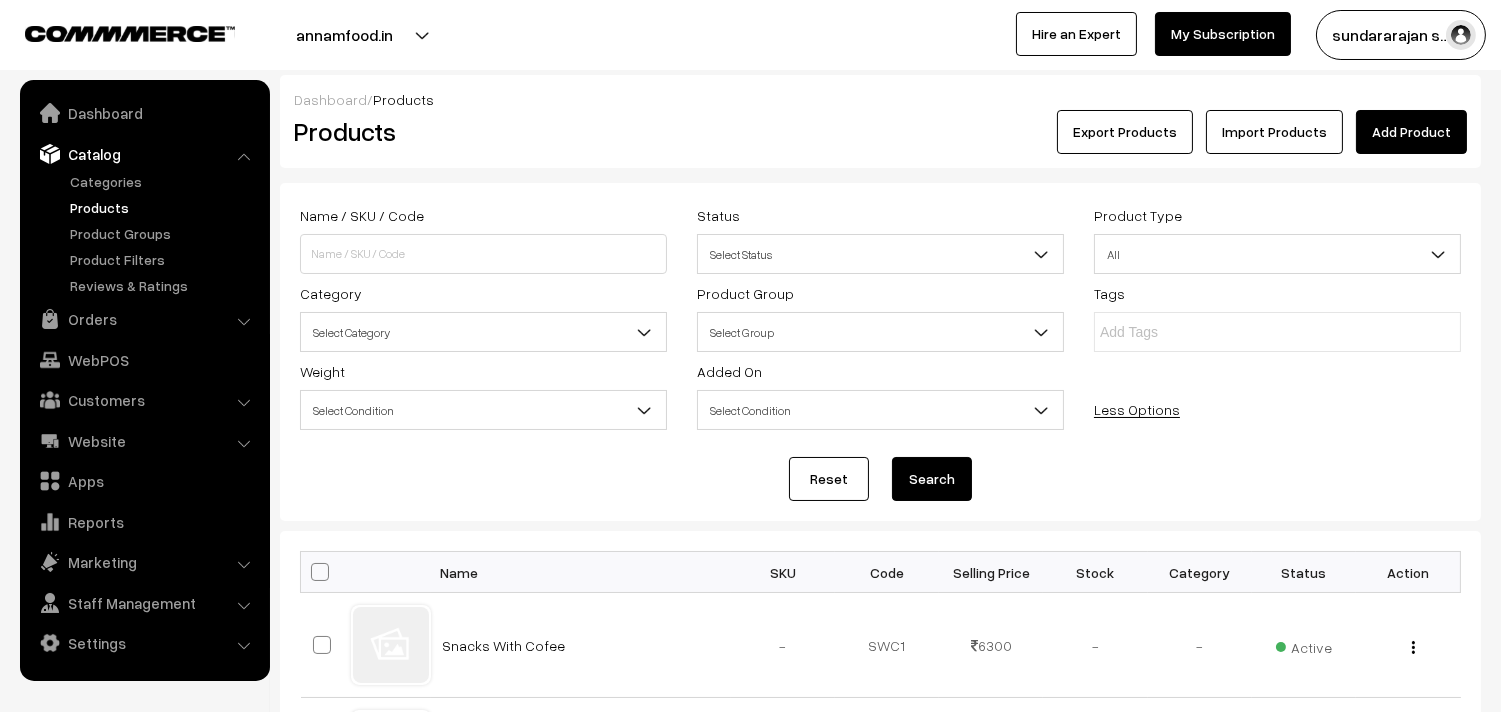 click on "Select Category" at bounding box center [483, 332] 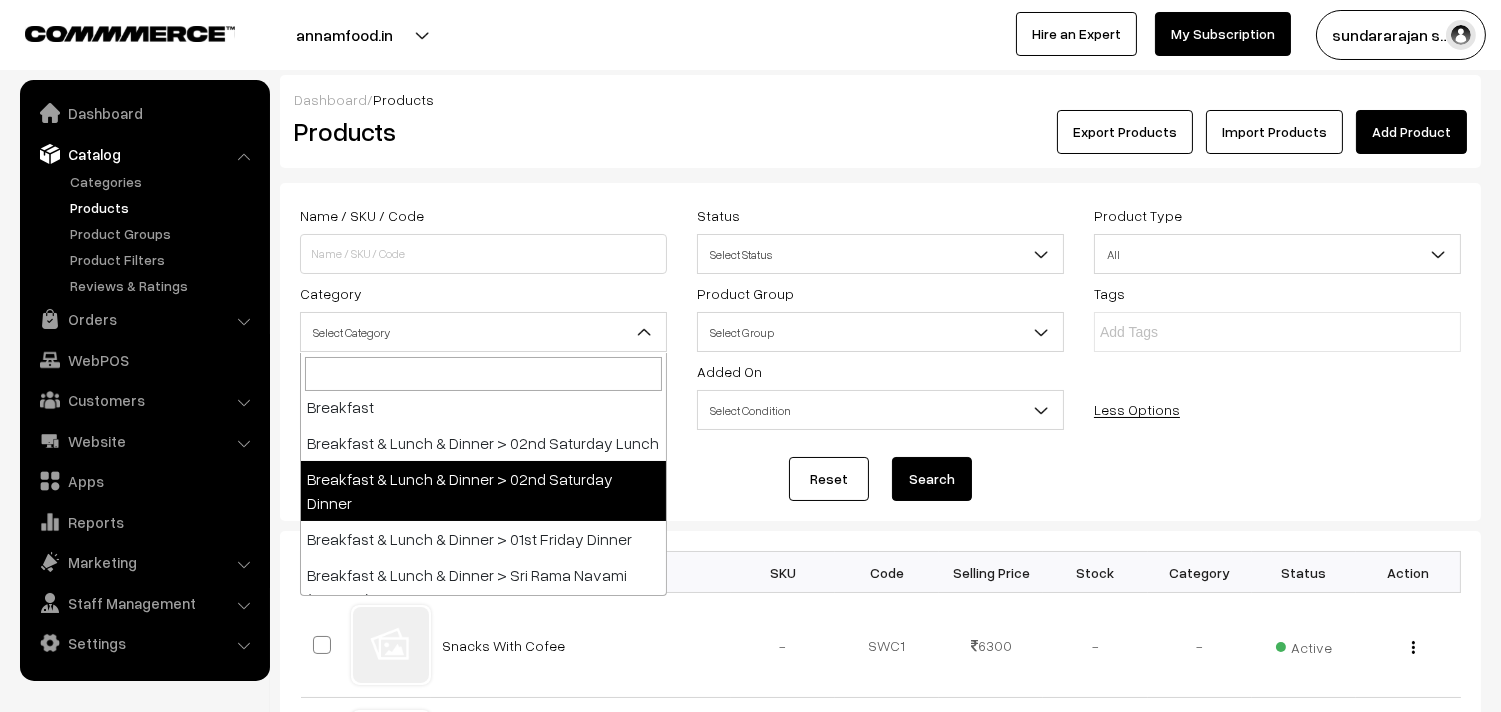 scroll, scrollTop: 222, scrollLeft: 0, axis: vertical 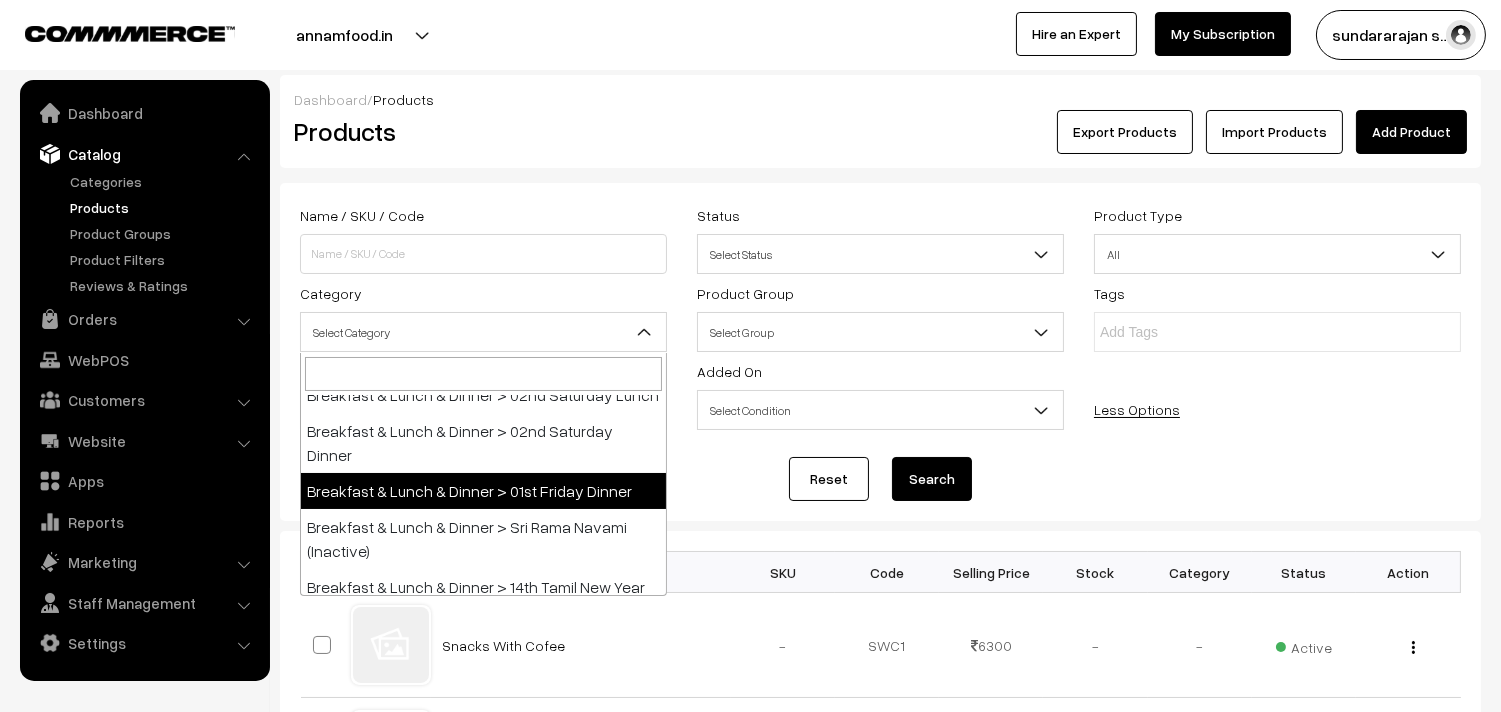 select on "96" 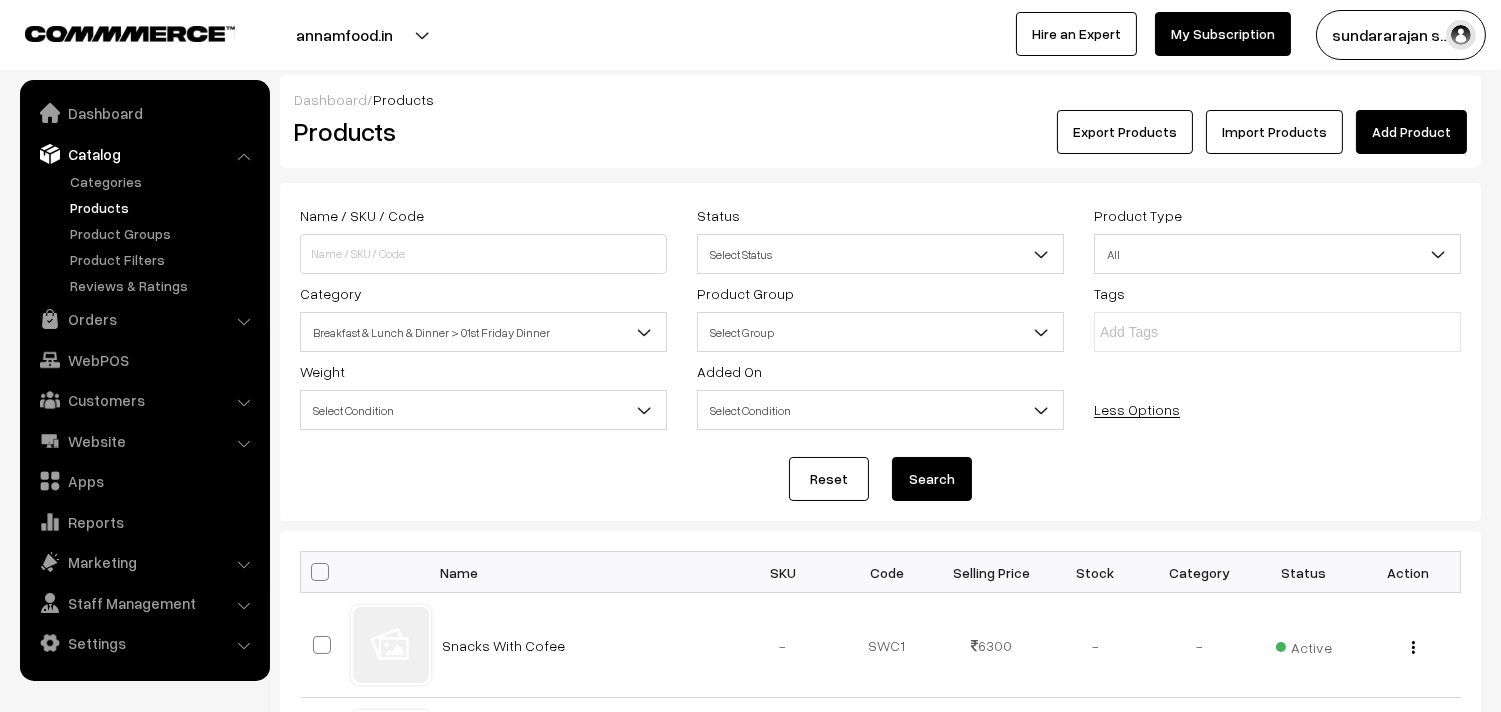 click on "Search" at bounding box center (932, 479) 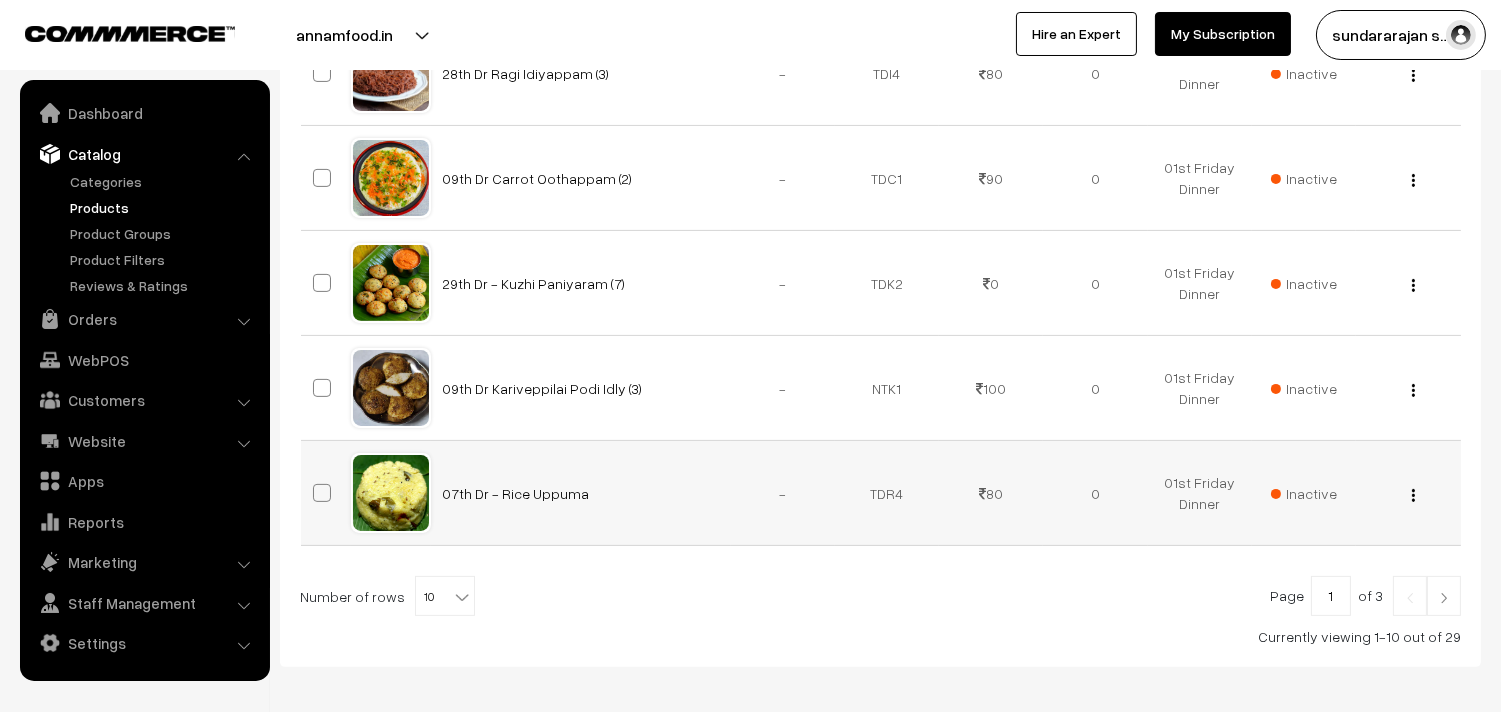 scroll, scrollTop: 1111, scrollLeft: 0, axis: vertical 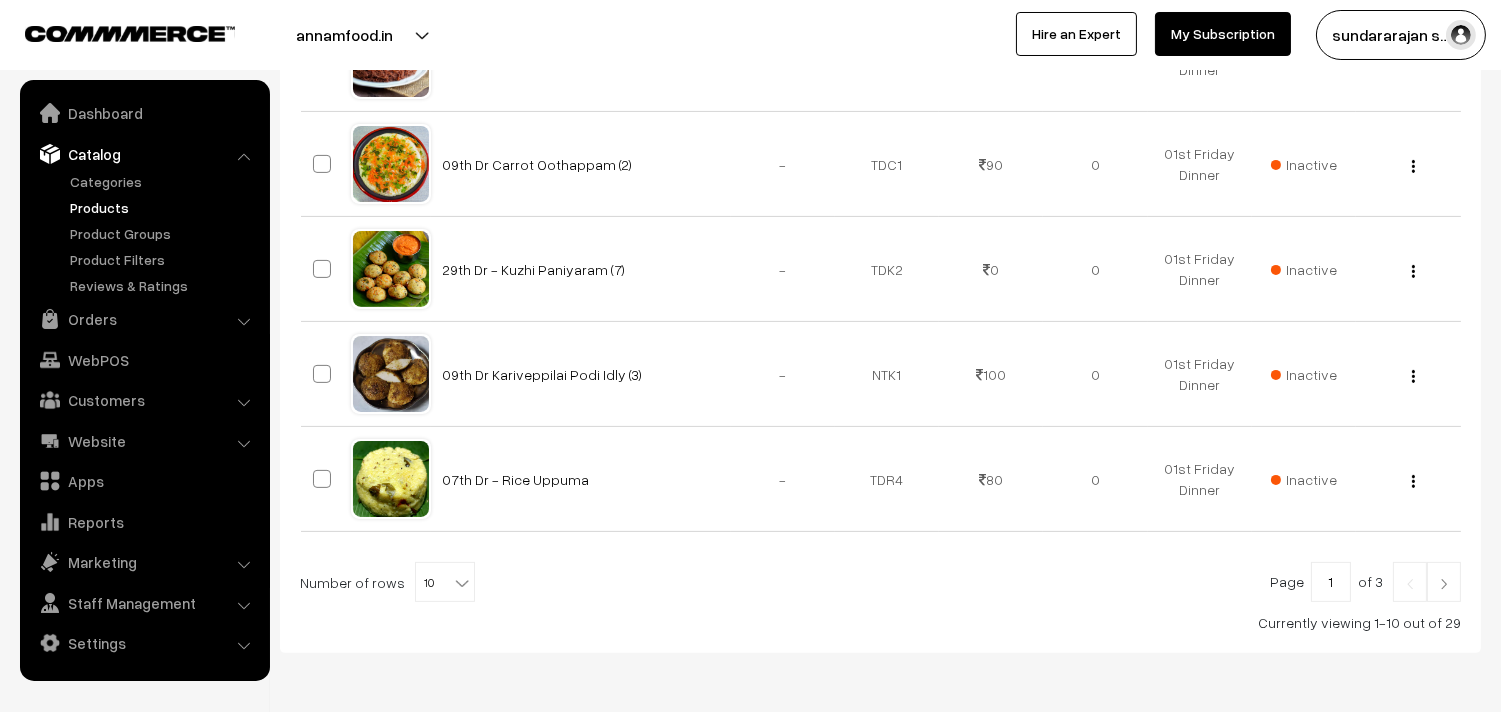 click on "10" at bounding box center [445, 583] 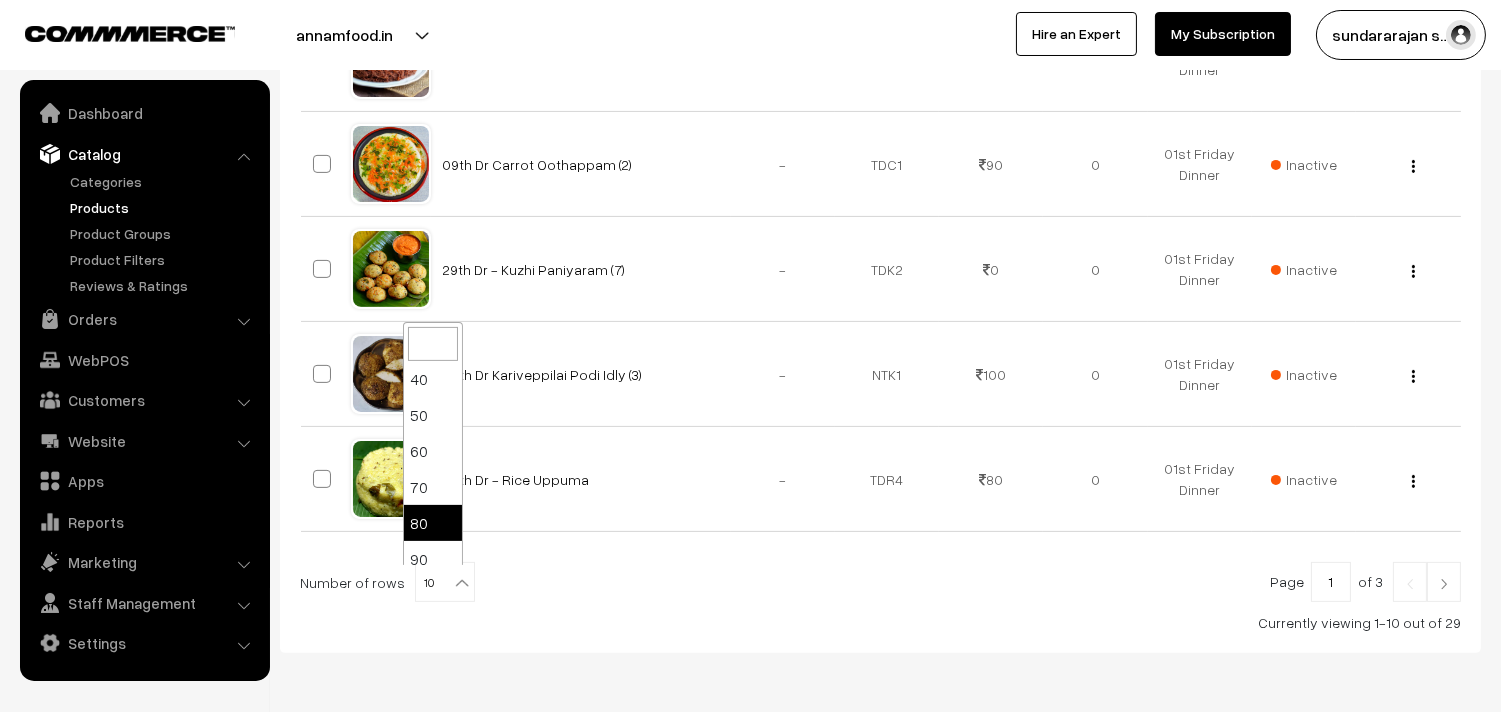scroll, scrollTop: 160, scrollLeft: 0, axis: vertical 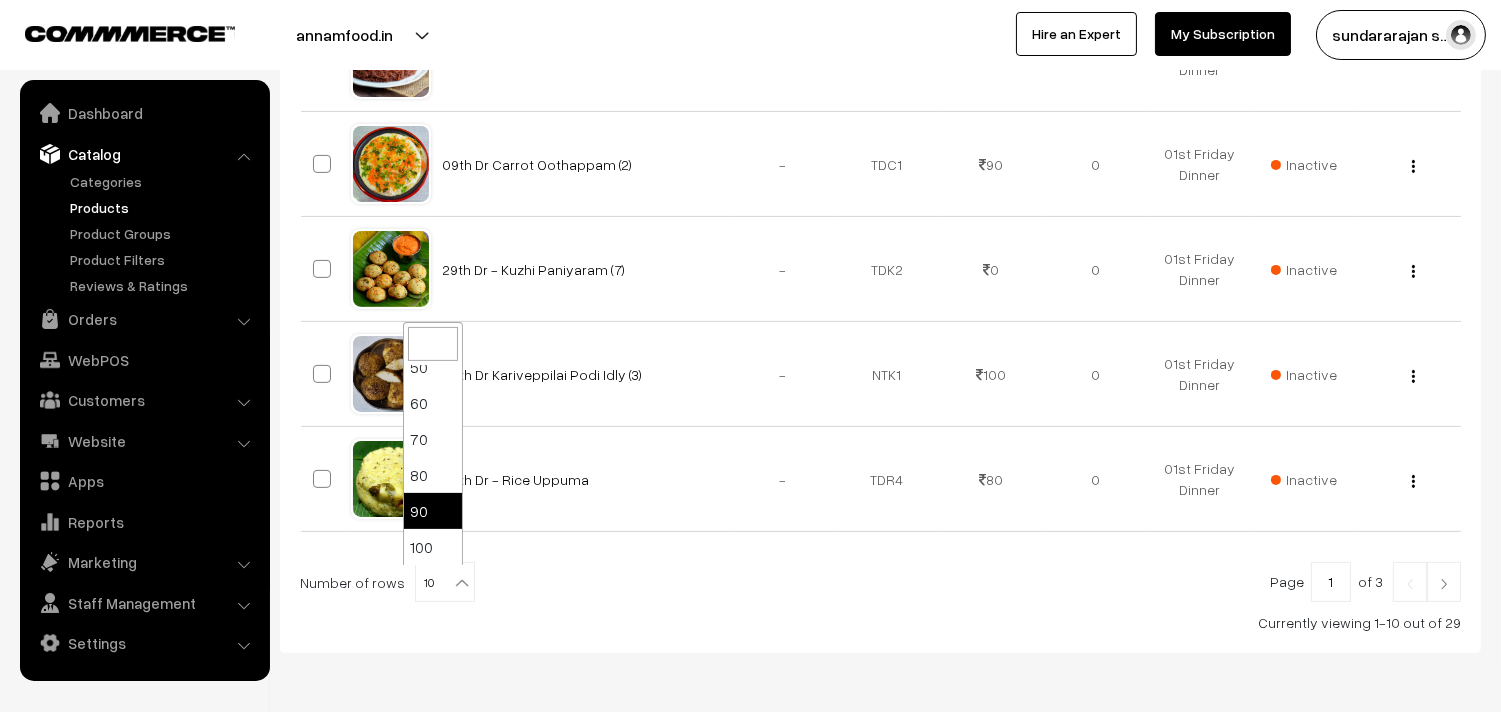 select on "90" 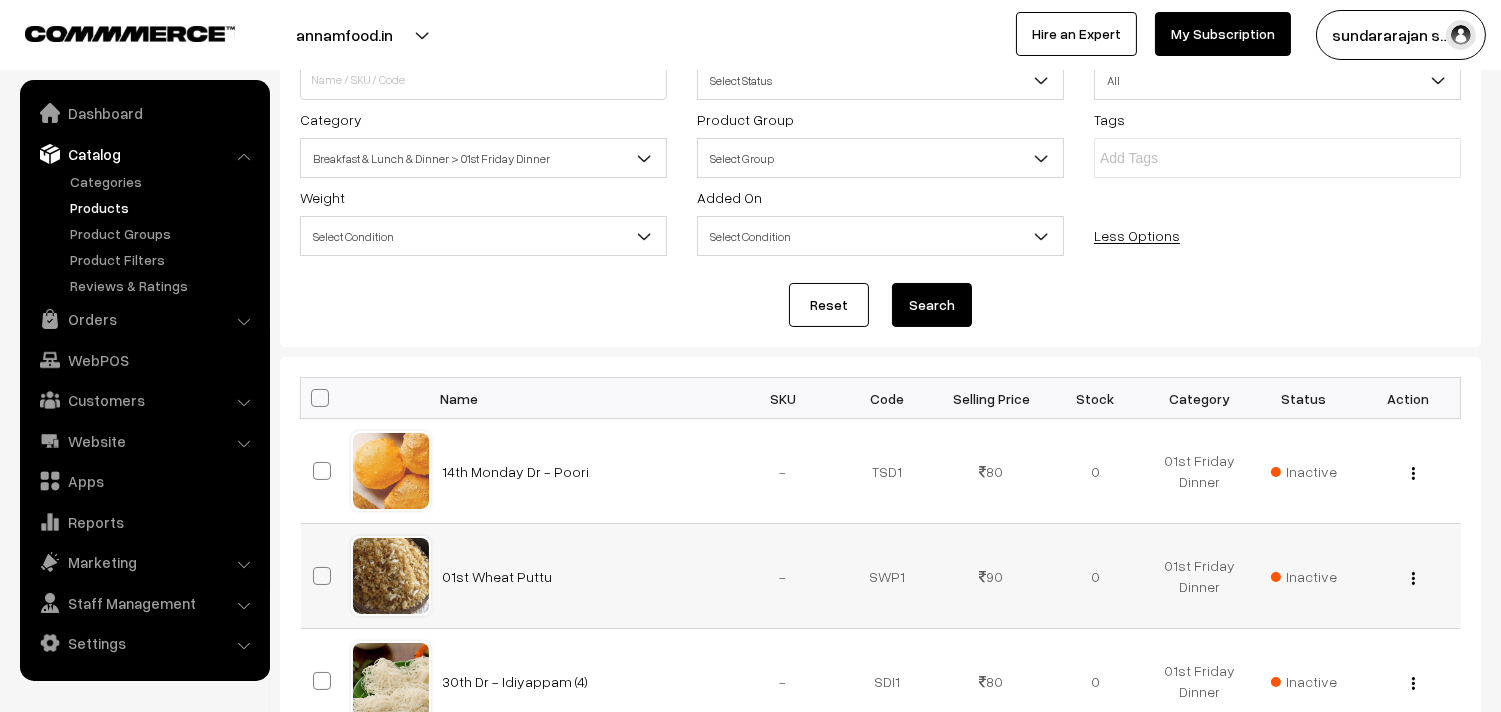 scroll, scrollTop: 444, scrollLeft: 0, axis: vertical 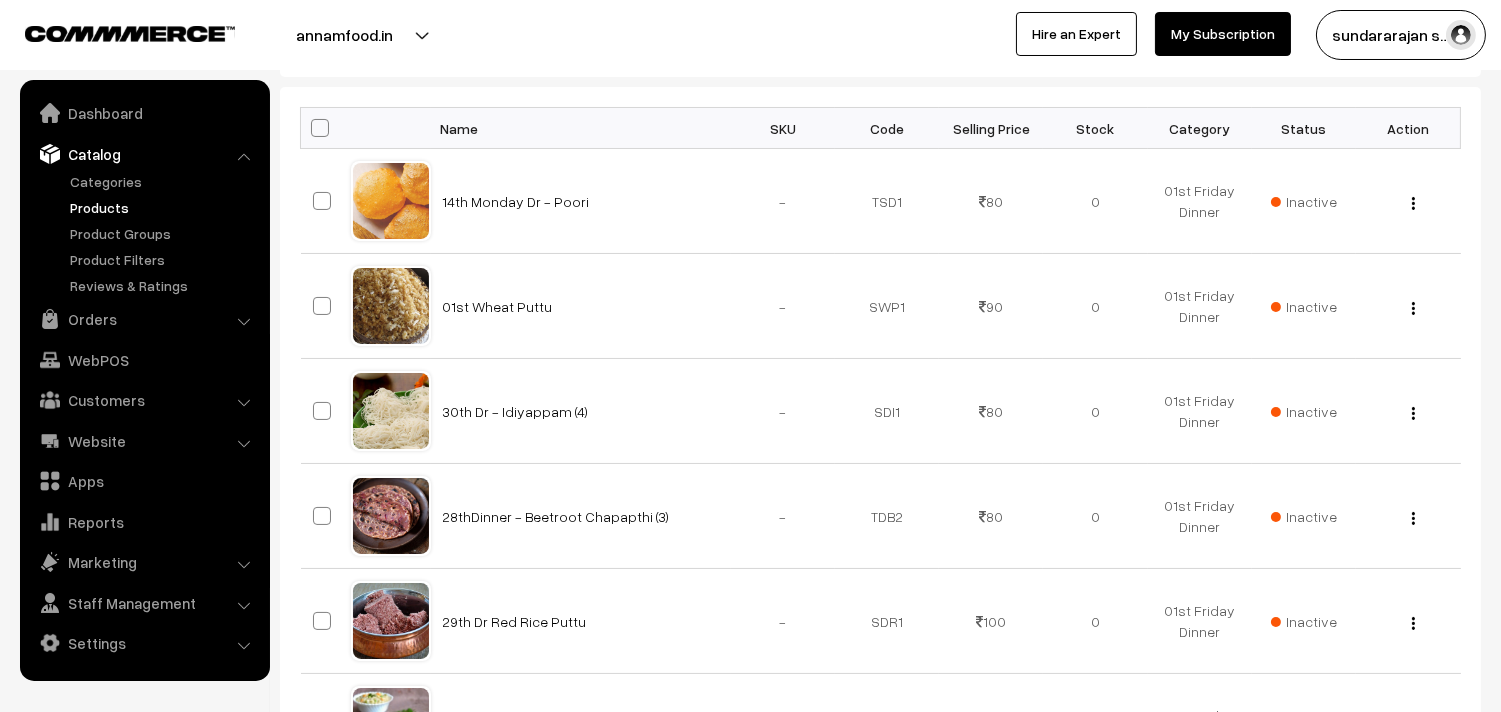 click at bounding box center (320, 128) 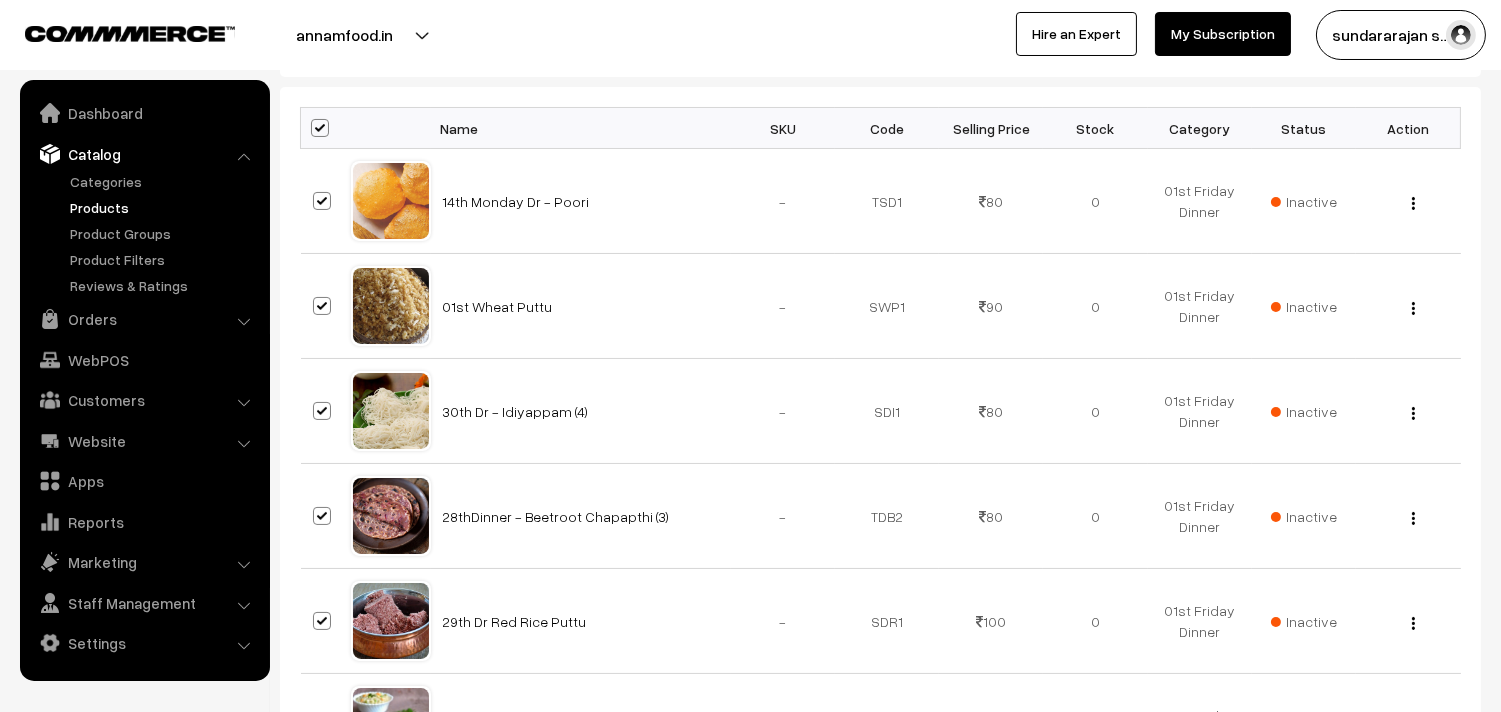 checkbox on "true" 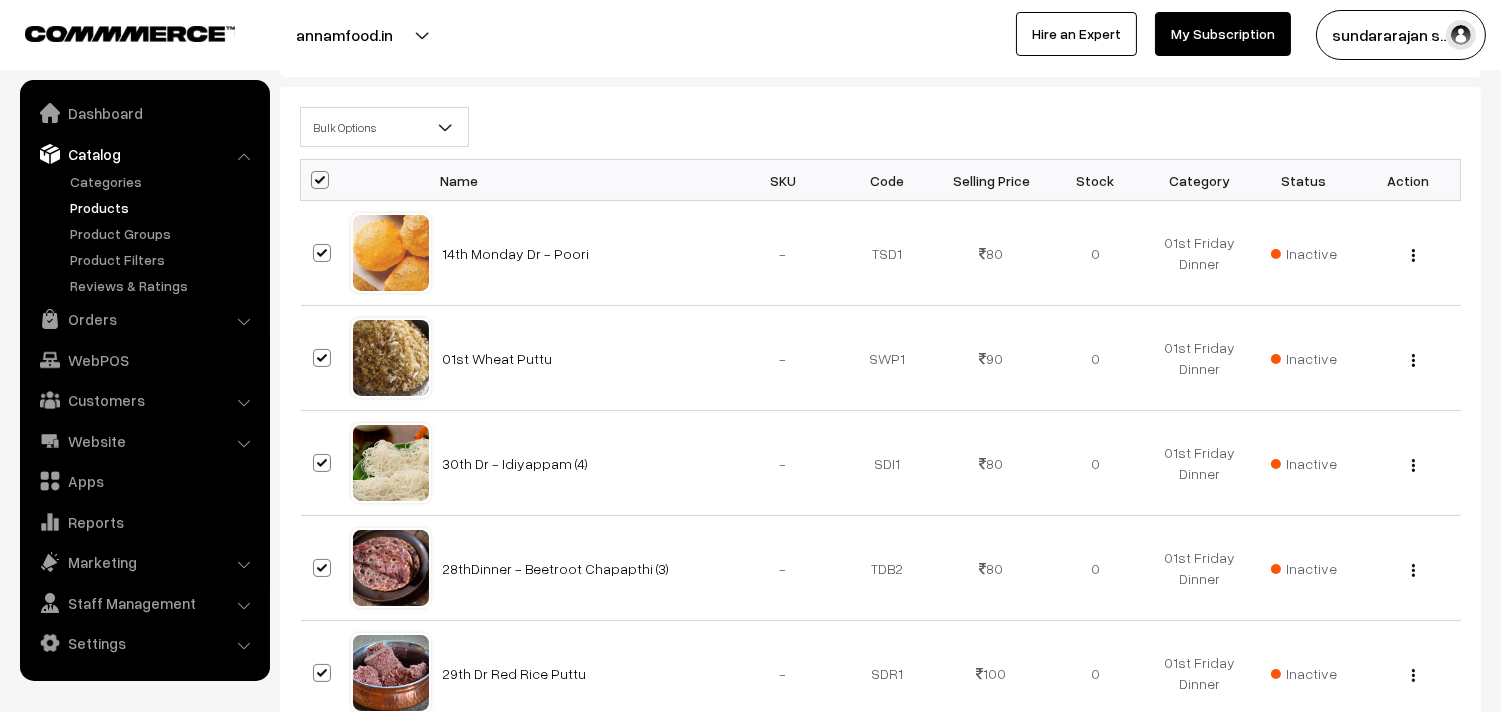 click on "Bulk Options" at bounding box center (384, 127) 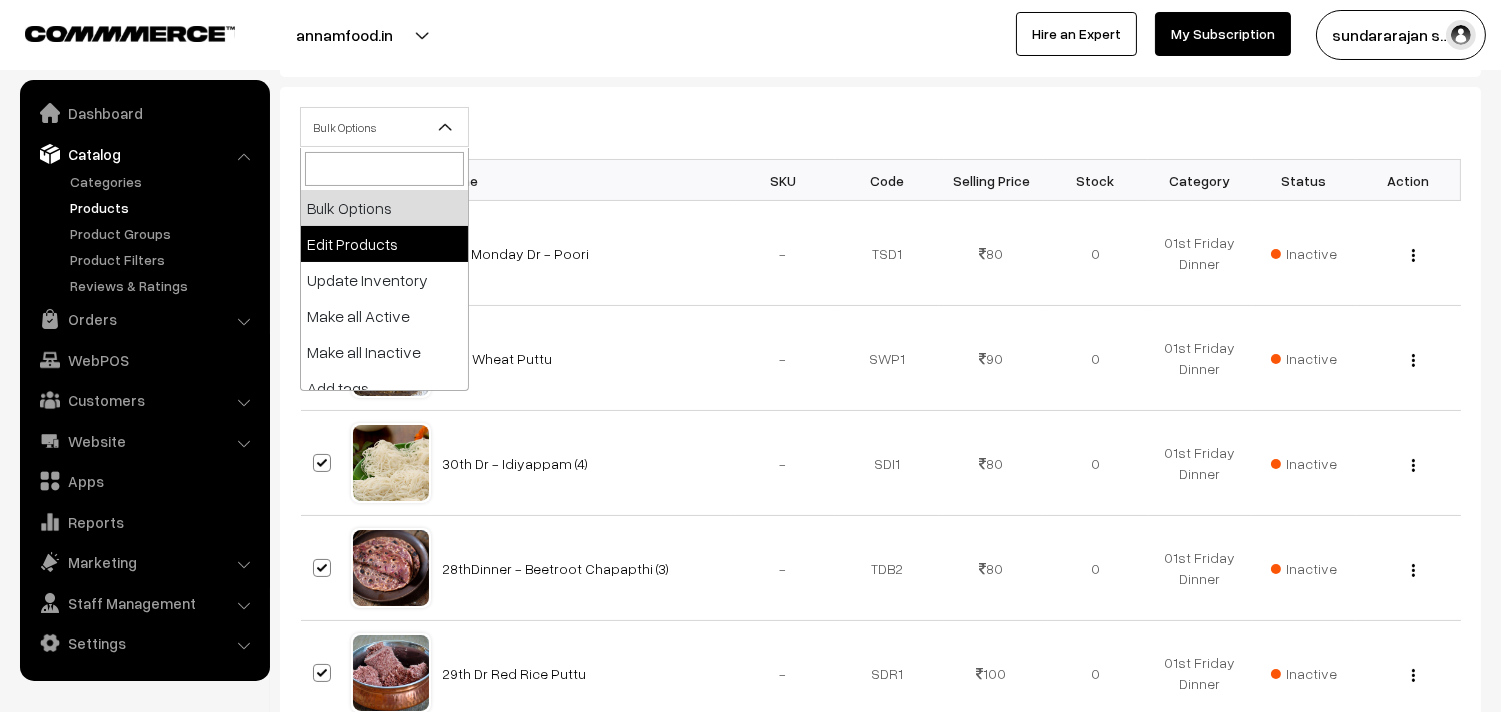 select on "editProduct" 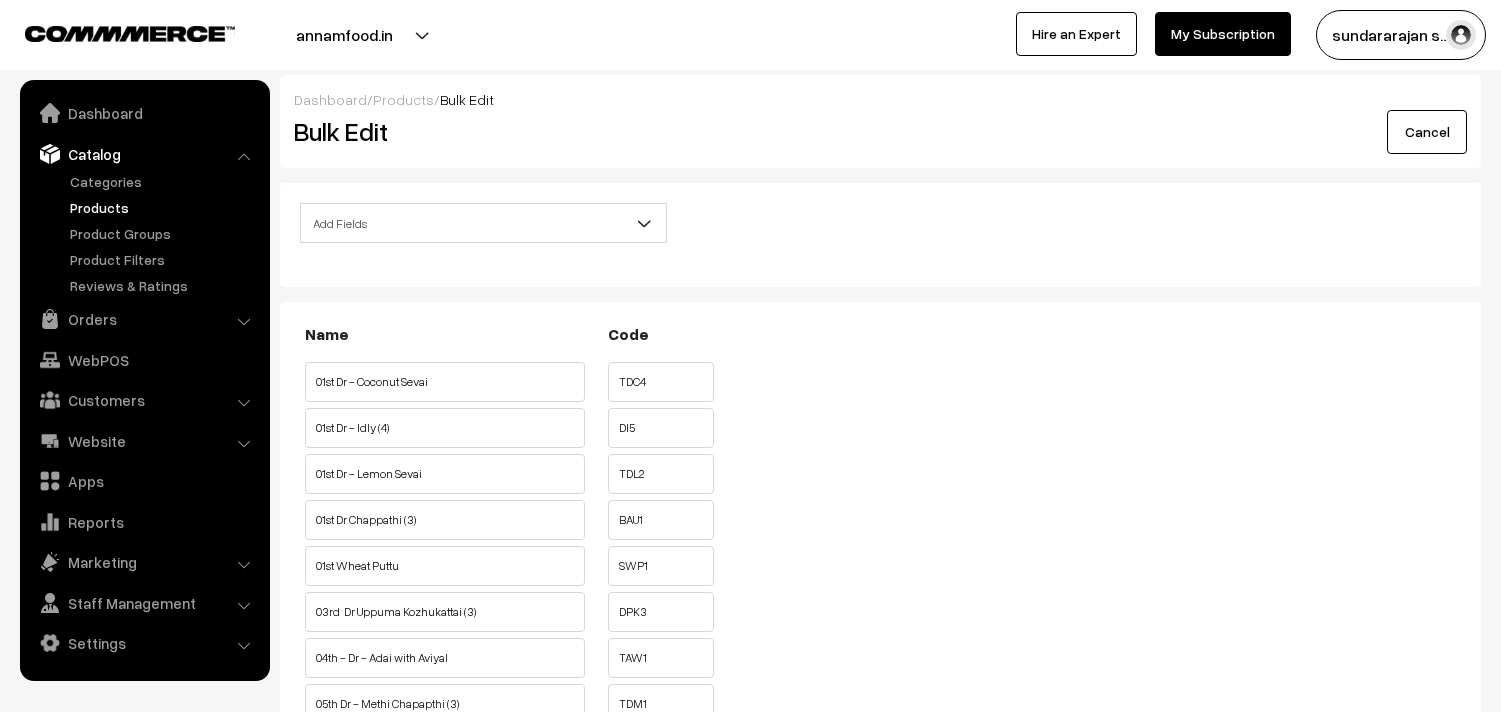 scroll, scrollTop: 0, scrollLeft: 0, axis: both 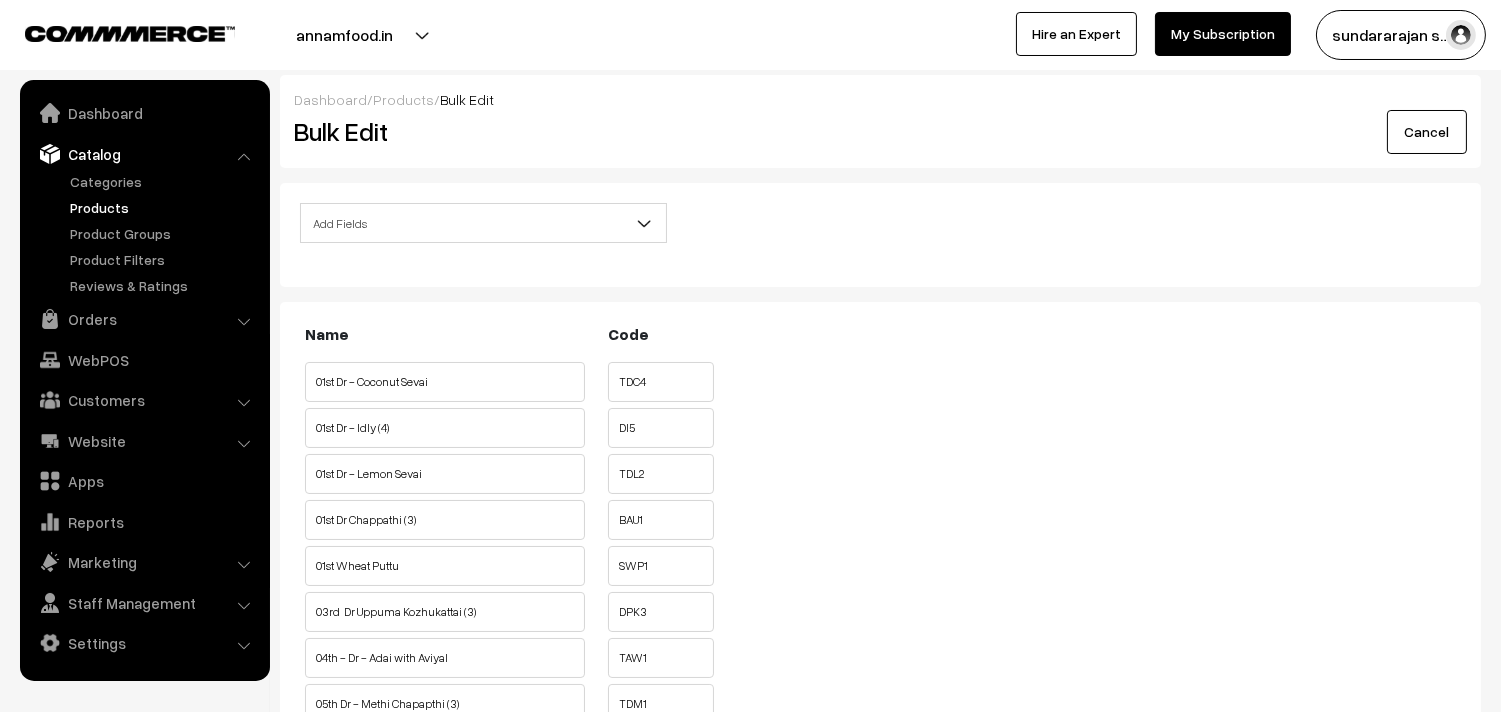 click on "Add Fields" at bounding box center (483, 223) 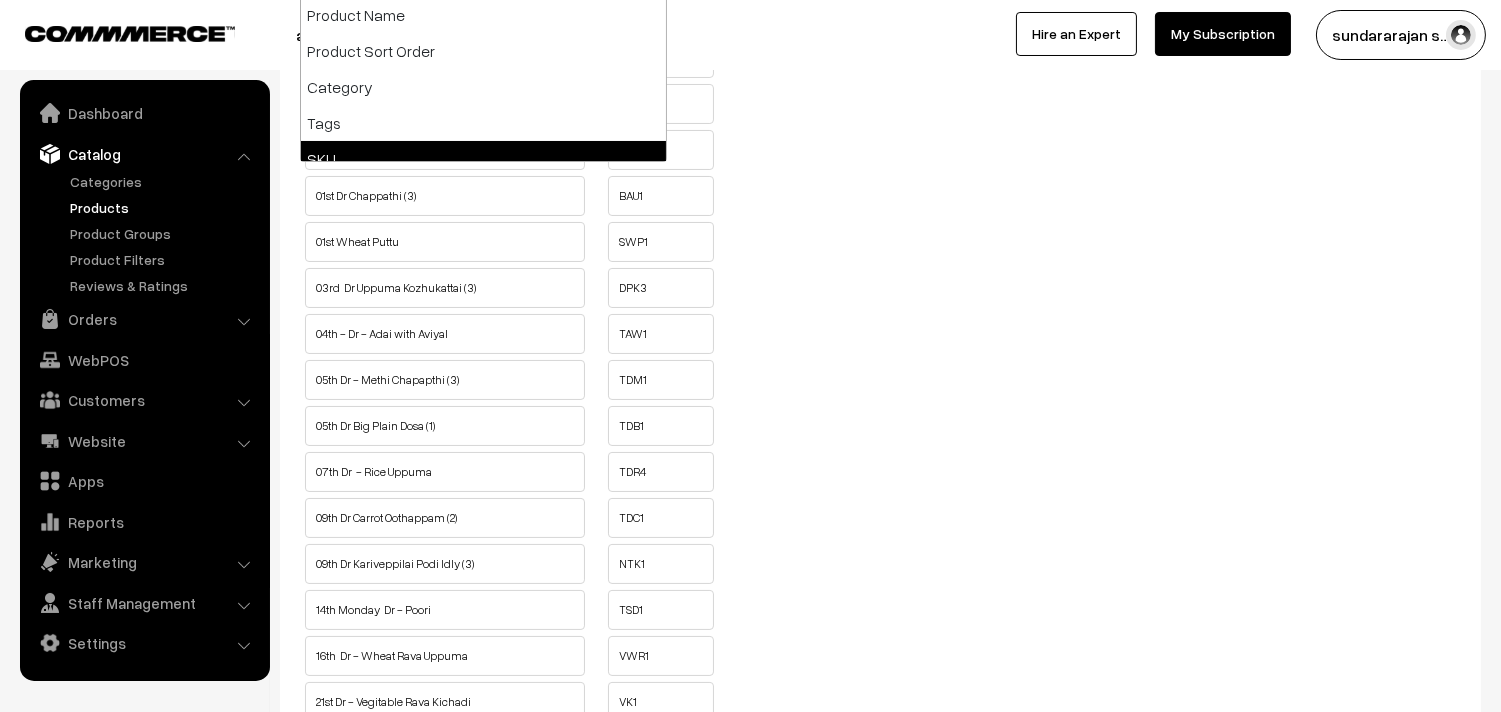 scroll, scrollTop: 111, scrollLeft: 0, axis: vertical 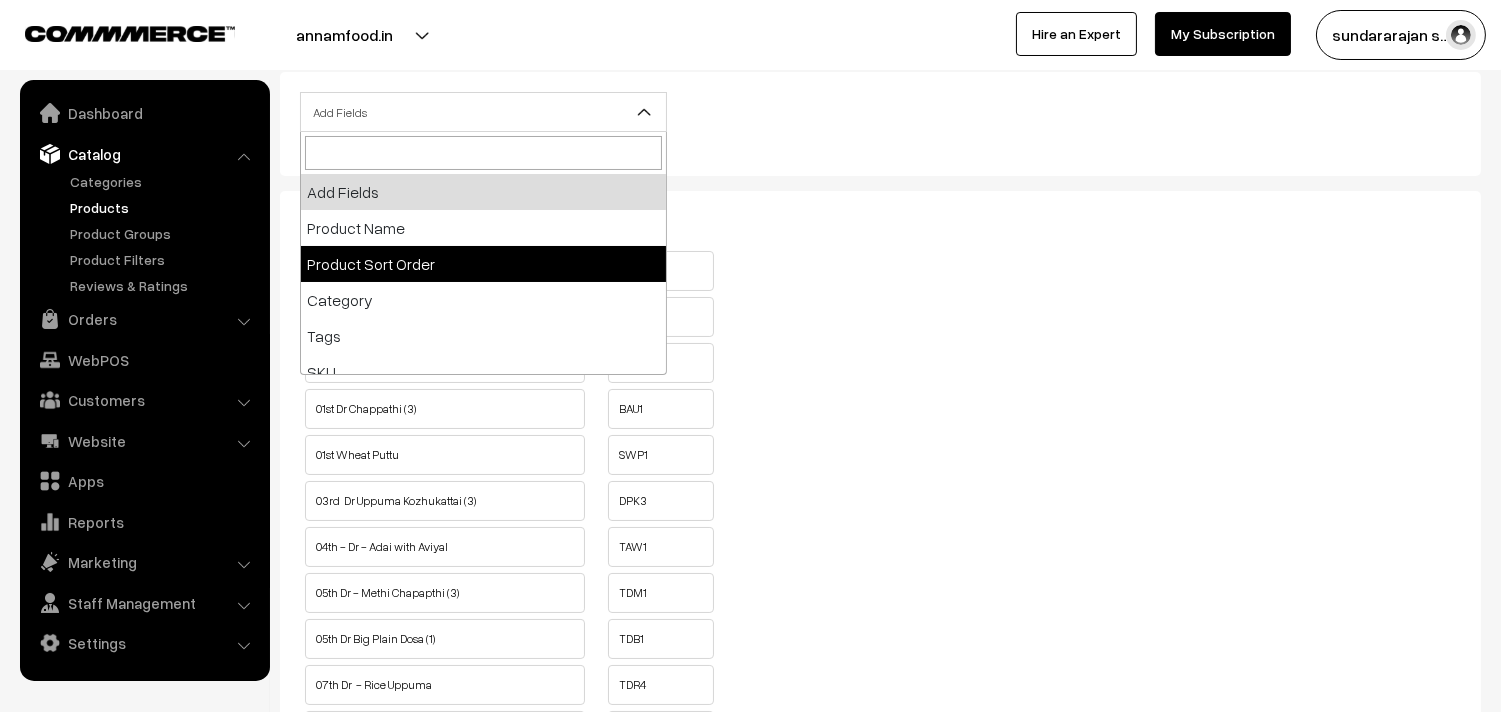 click at bounding box center (370, 35) 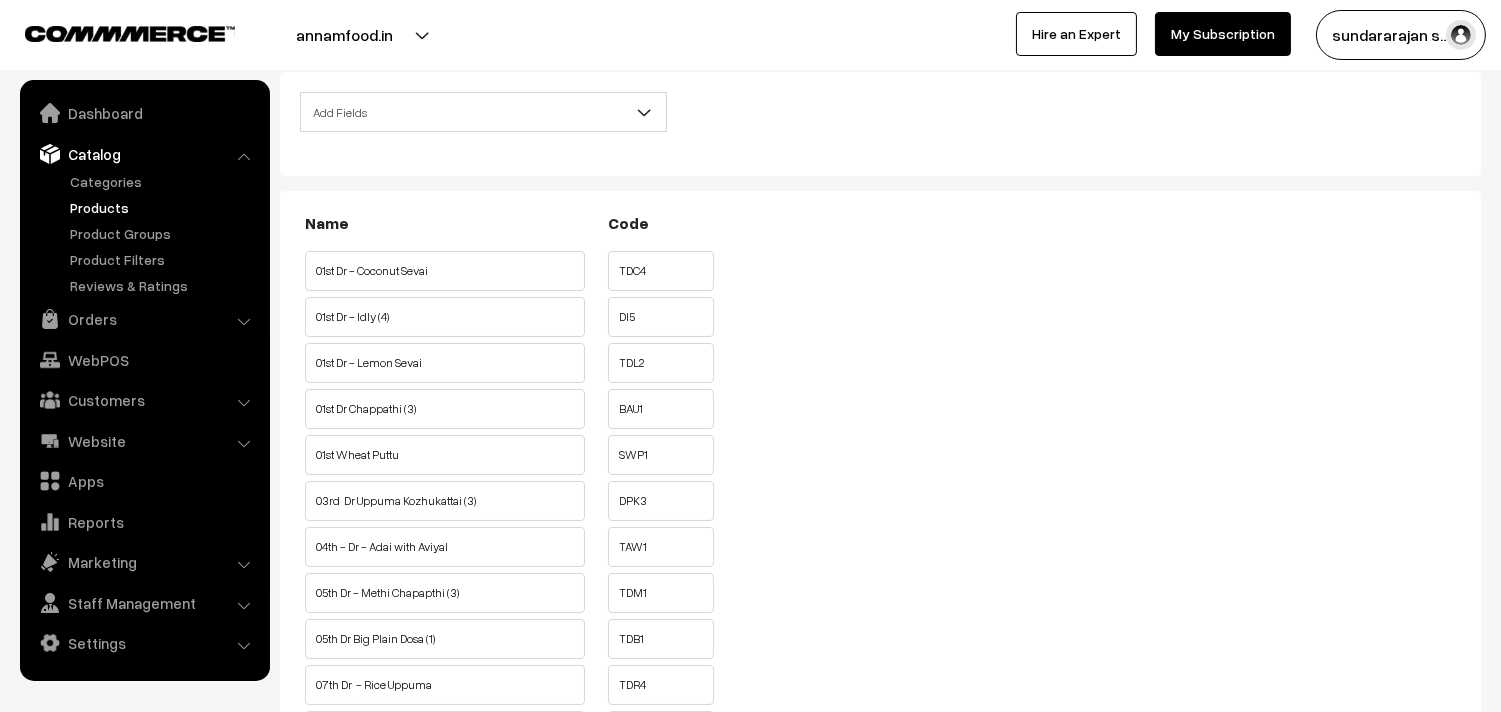 click on "Add Fields" at bounding box center [483, 112] 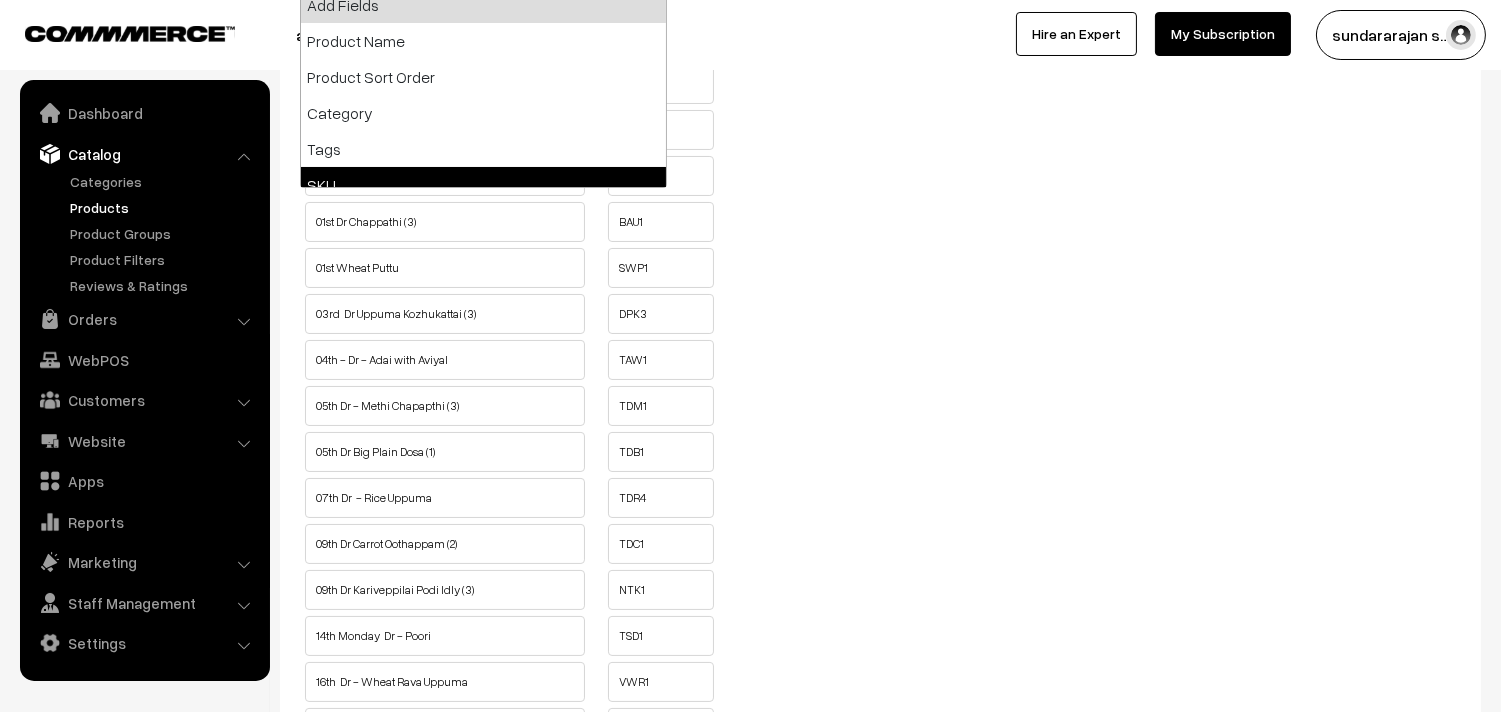 scroll, scrollTop: 333, scrollLeft: 0, axis: vertical 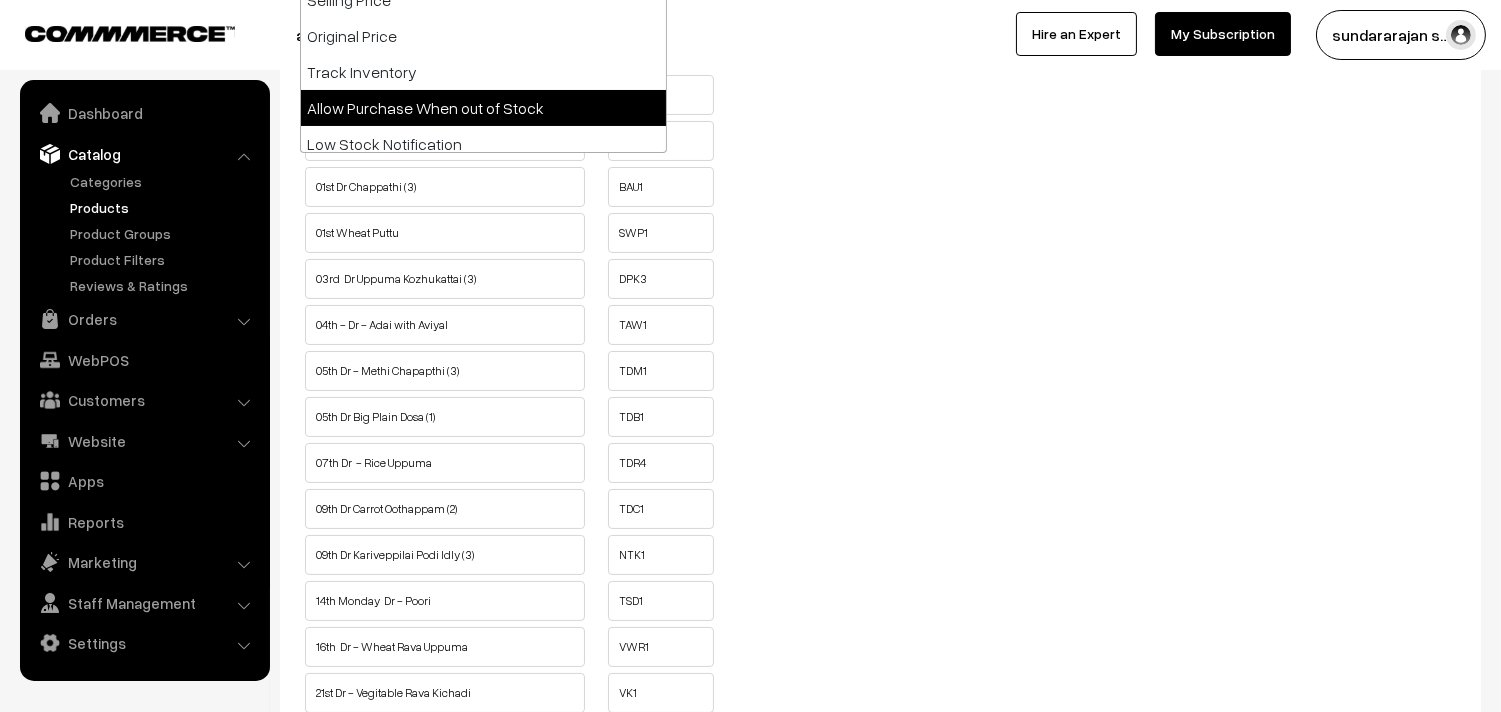 select on "allow-purchase" 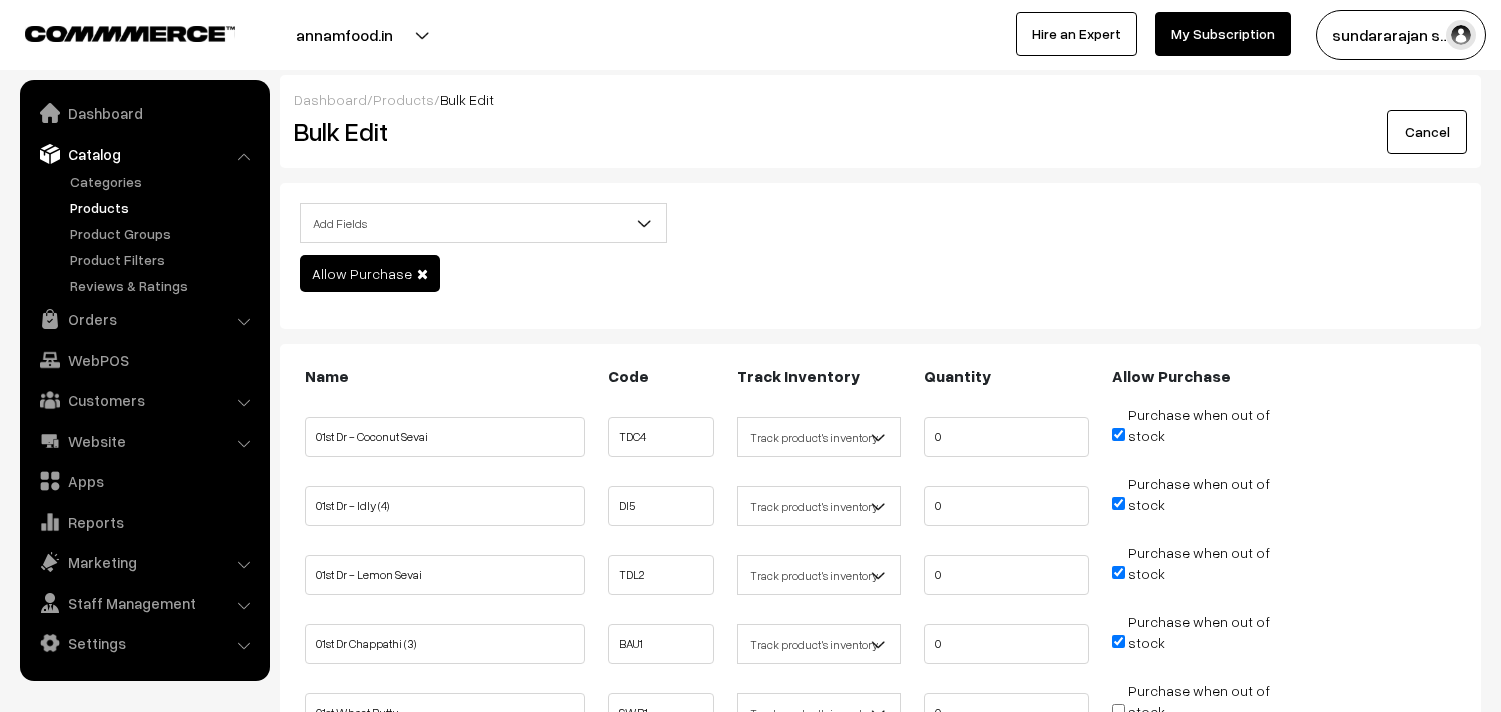 scroll, scrollTop: 0, scrollLeft: 0, axis: both 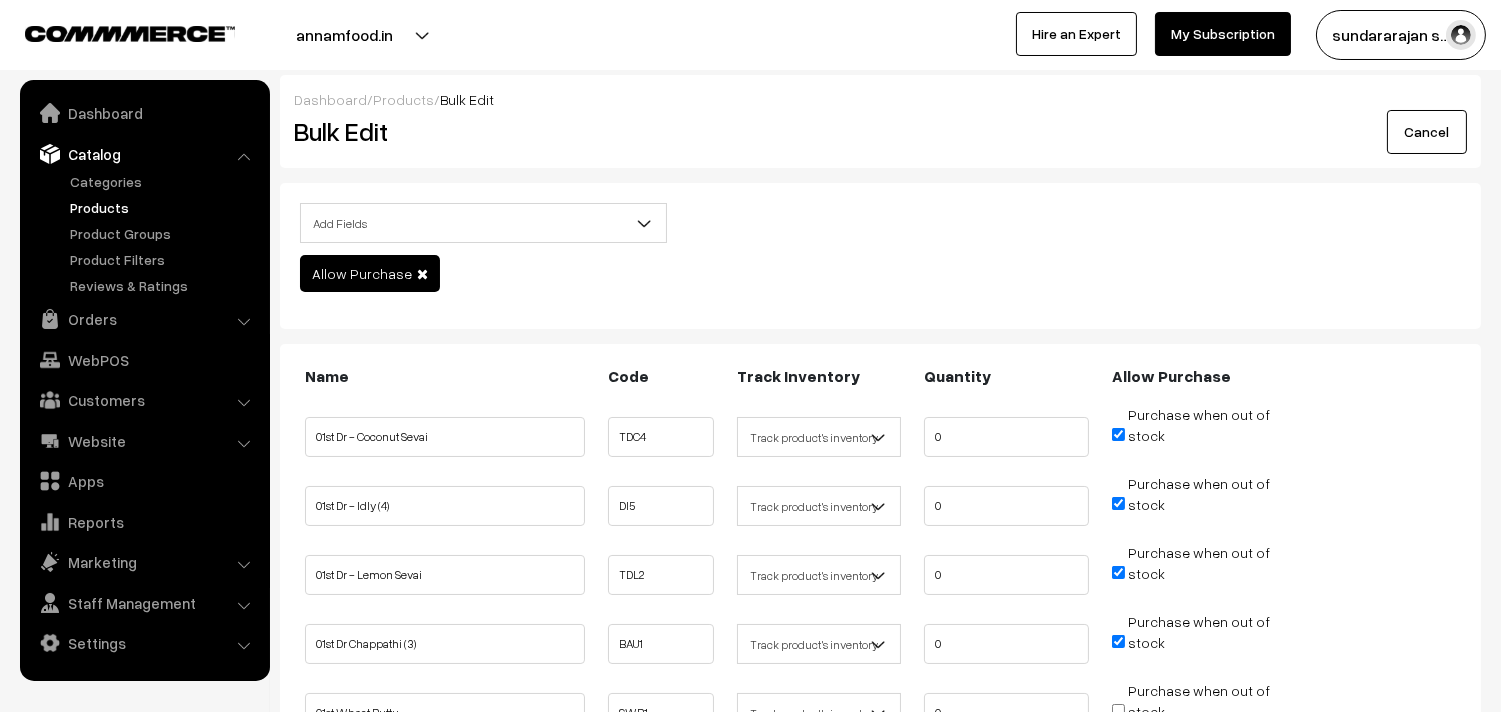 click on "Purchase when out of  stock" at bounding box center [1118, 434] 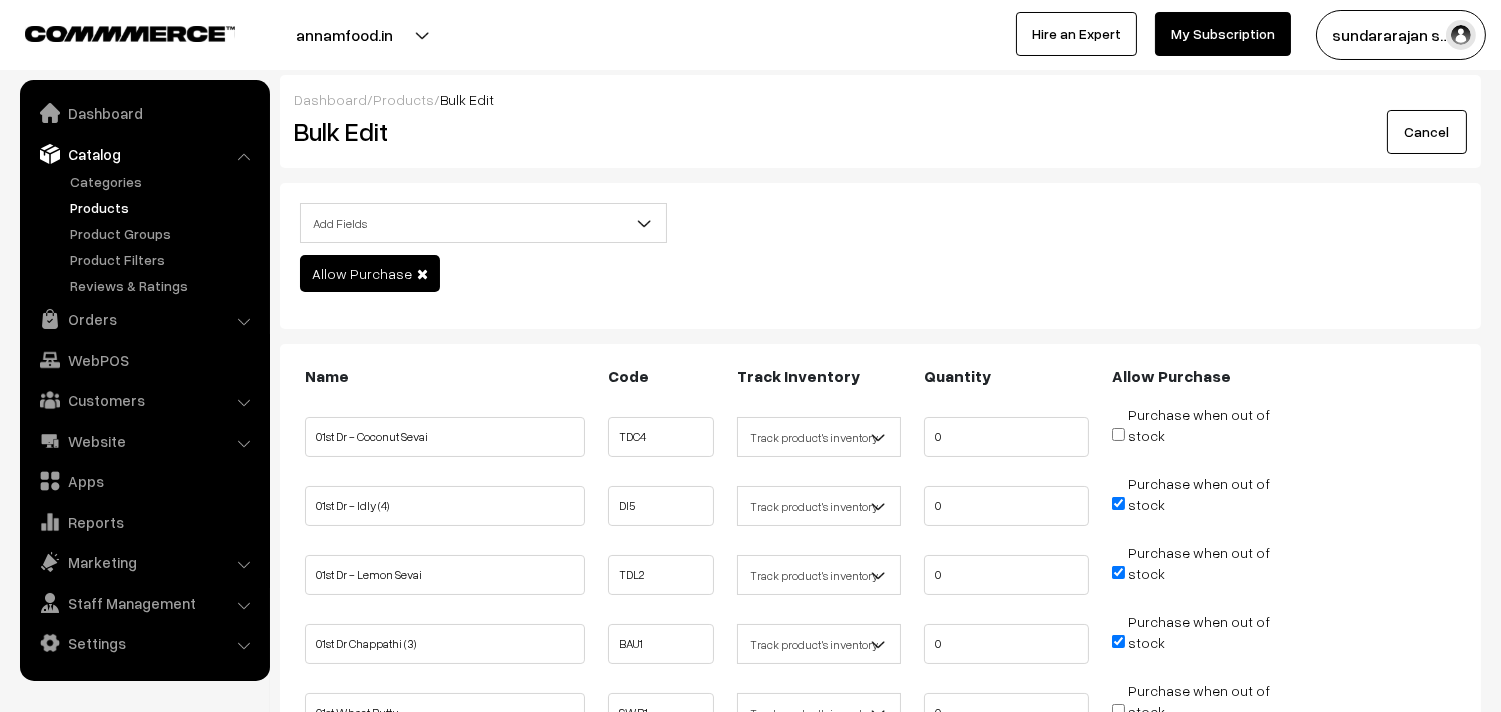 click on "Purchase when out of  stock" at bounding box center (1194, 498) 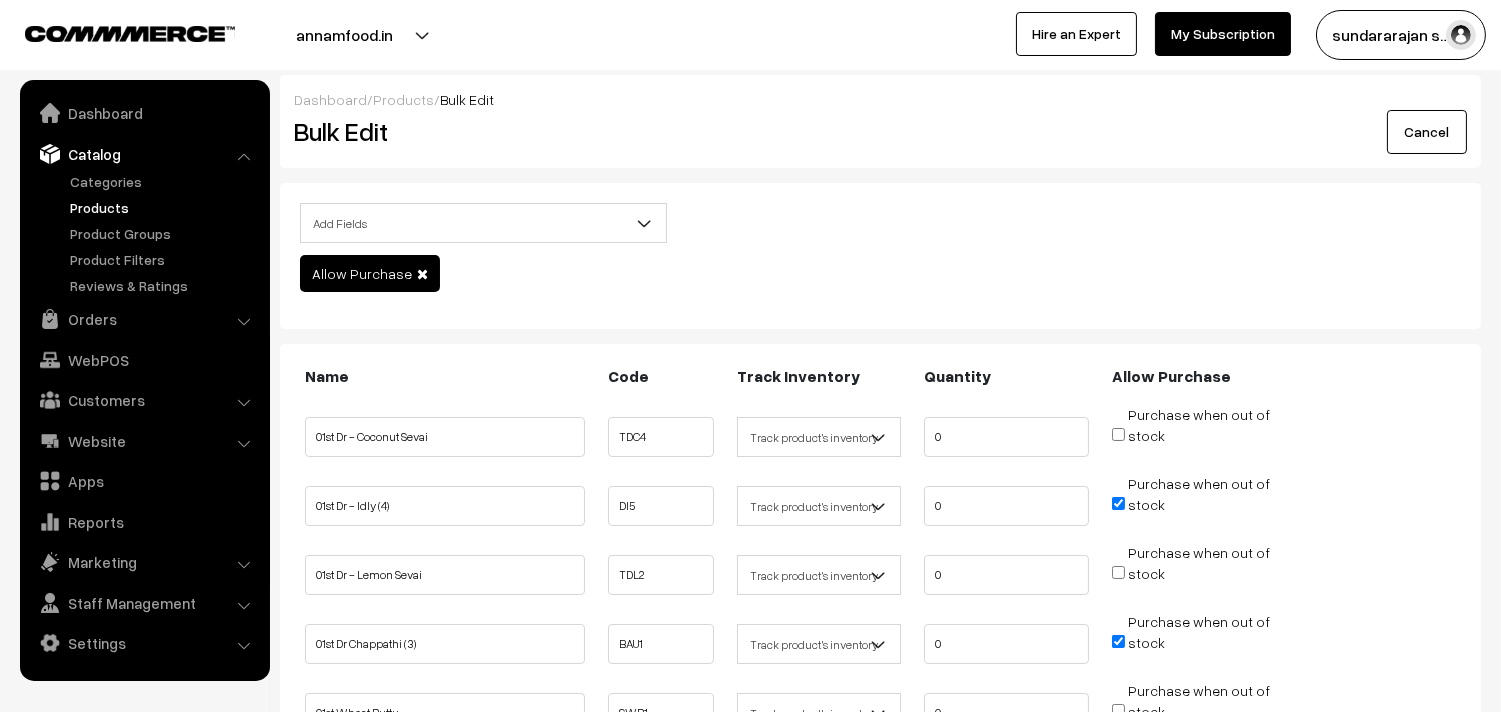 click on "Purchase when out of  stock" at bounding box center (1118, 641) 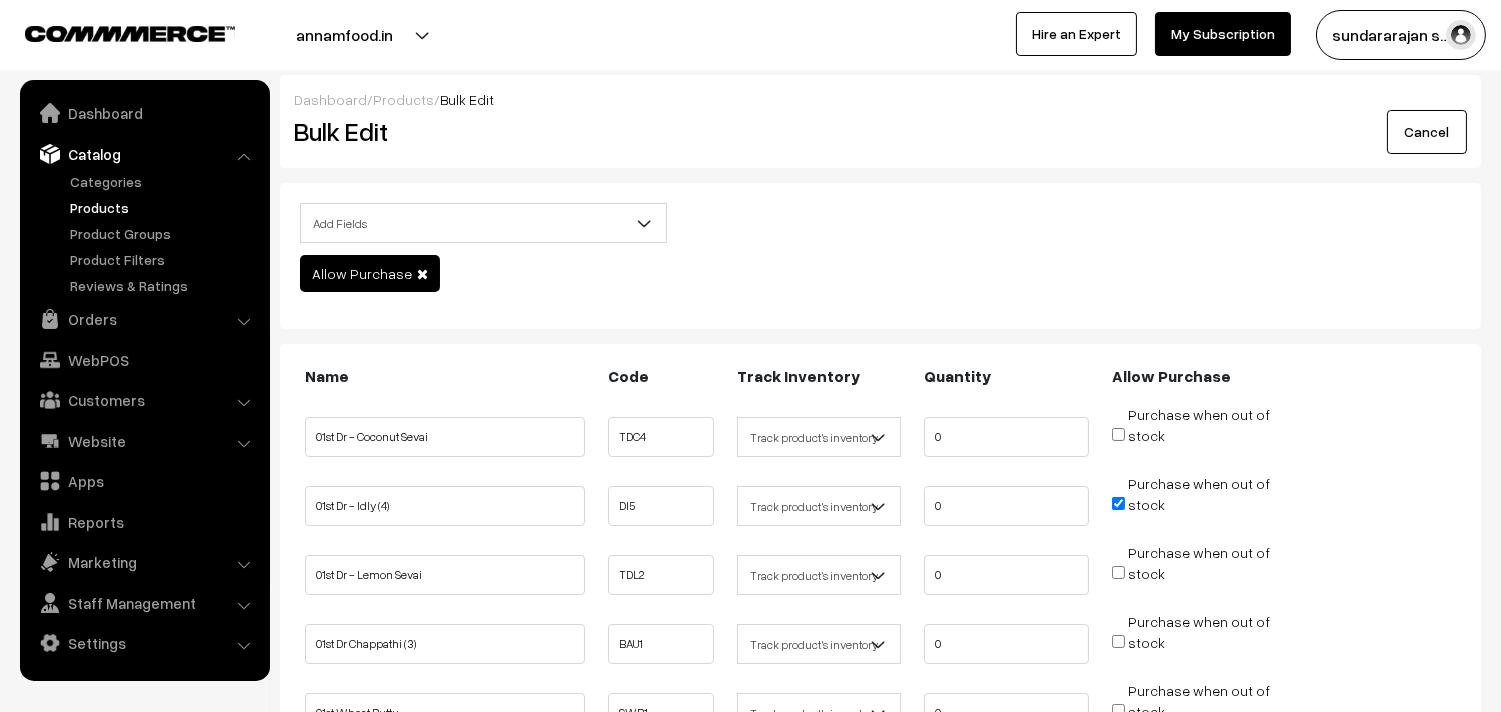 click on "Purchase when out of  stock" at bounding box center (1118, 503) 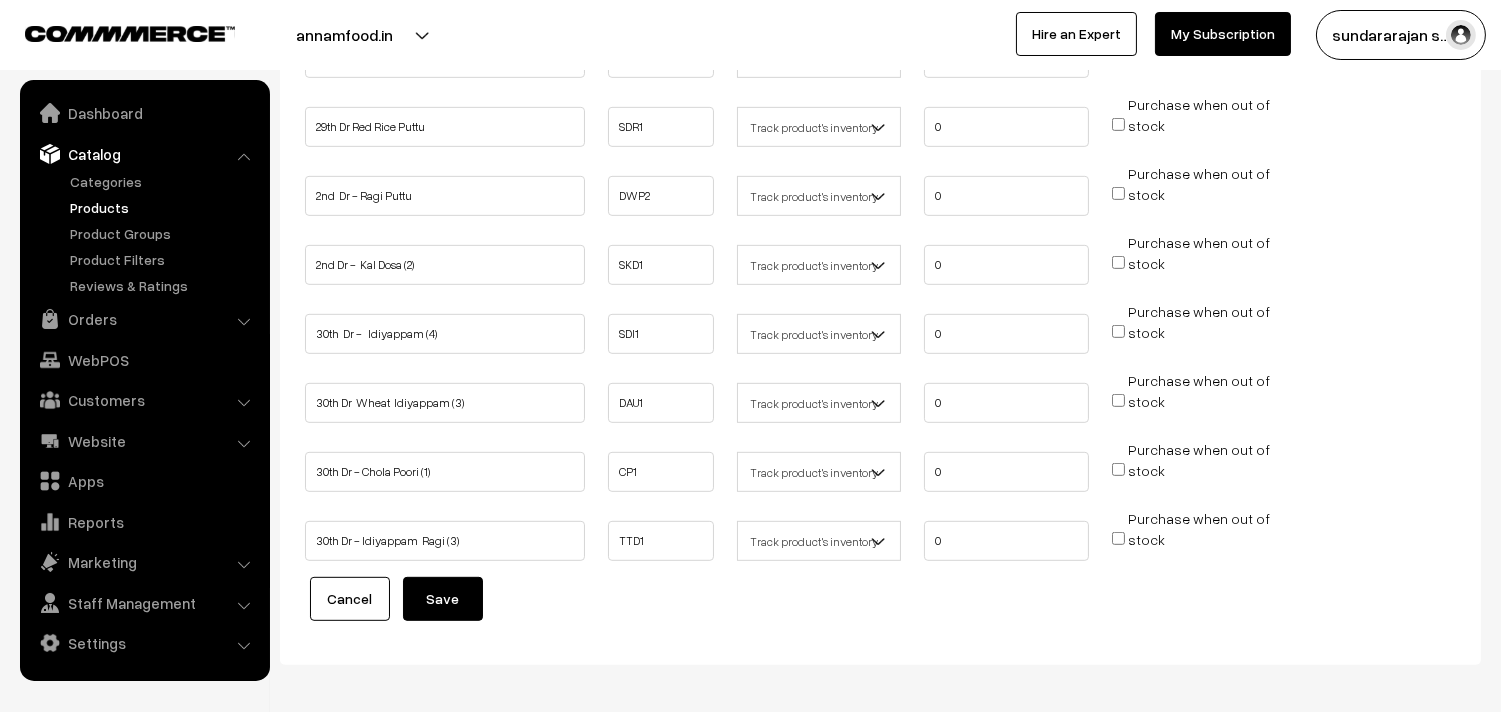 scroll, scrollTop: 1897, scrollLeft: 0, axis: vertical 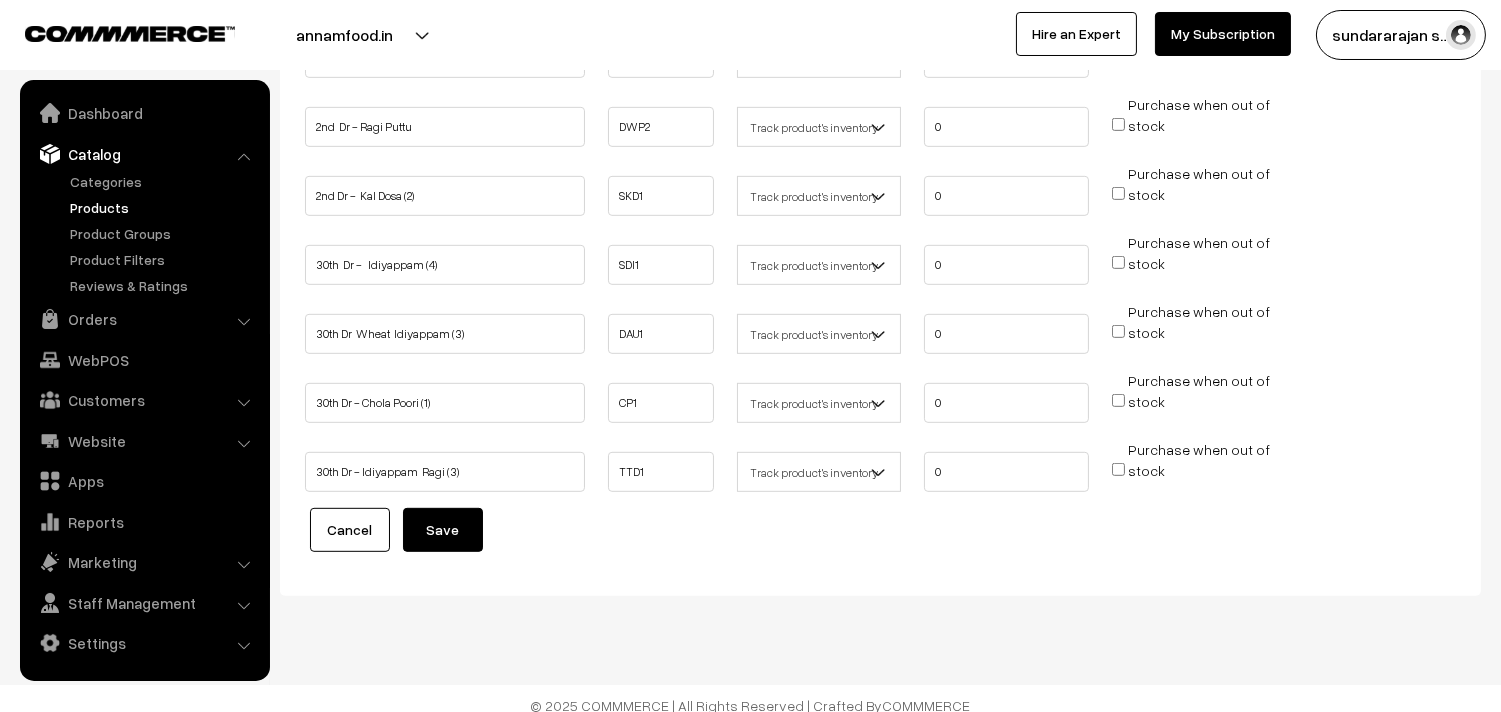 click on "Save" at bounding box center (443, 530) 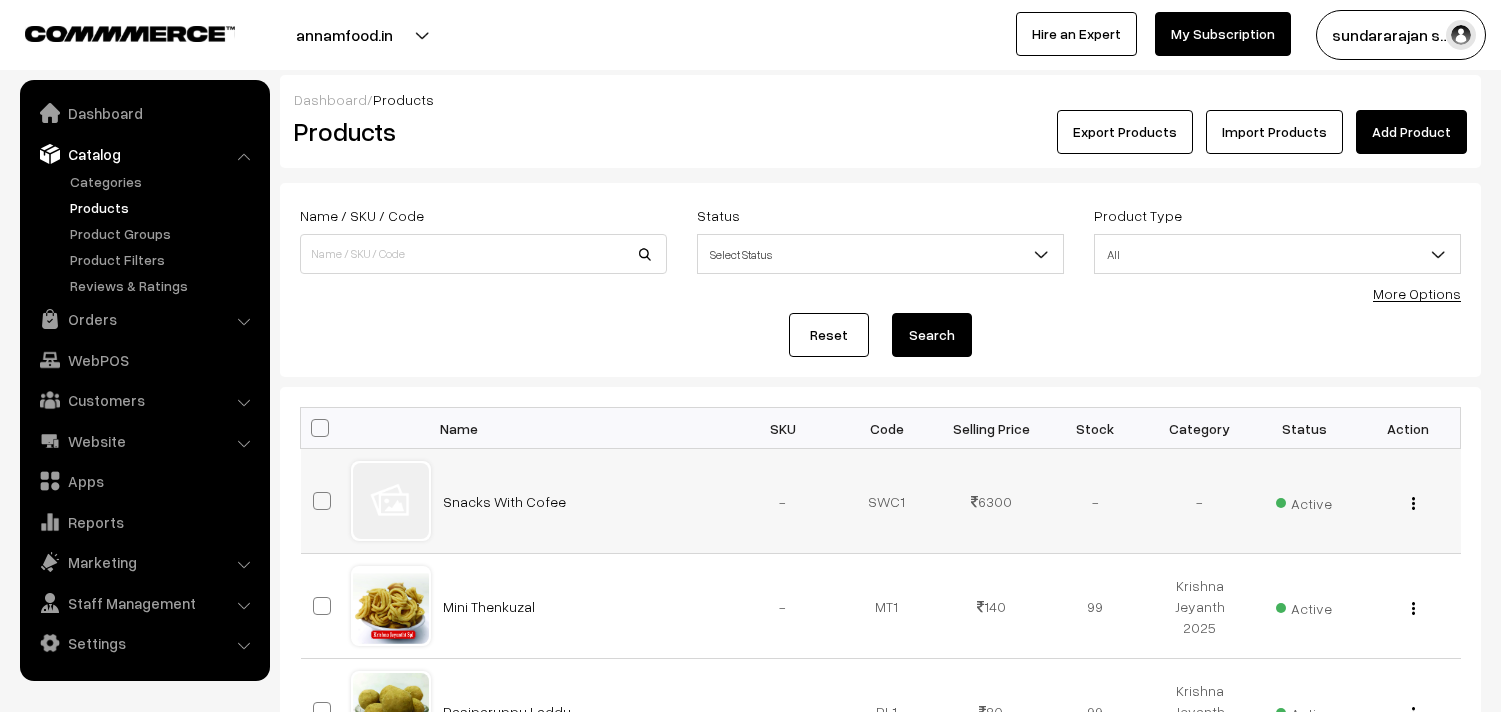 scroll, scrollTop: 0, scrollLeft: 0, axis: both 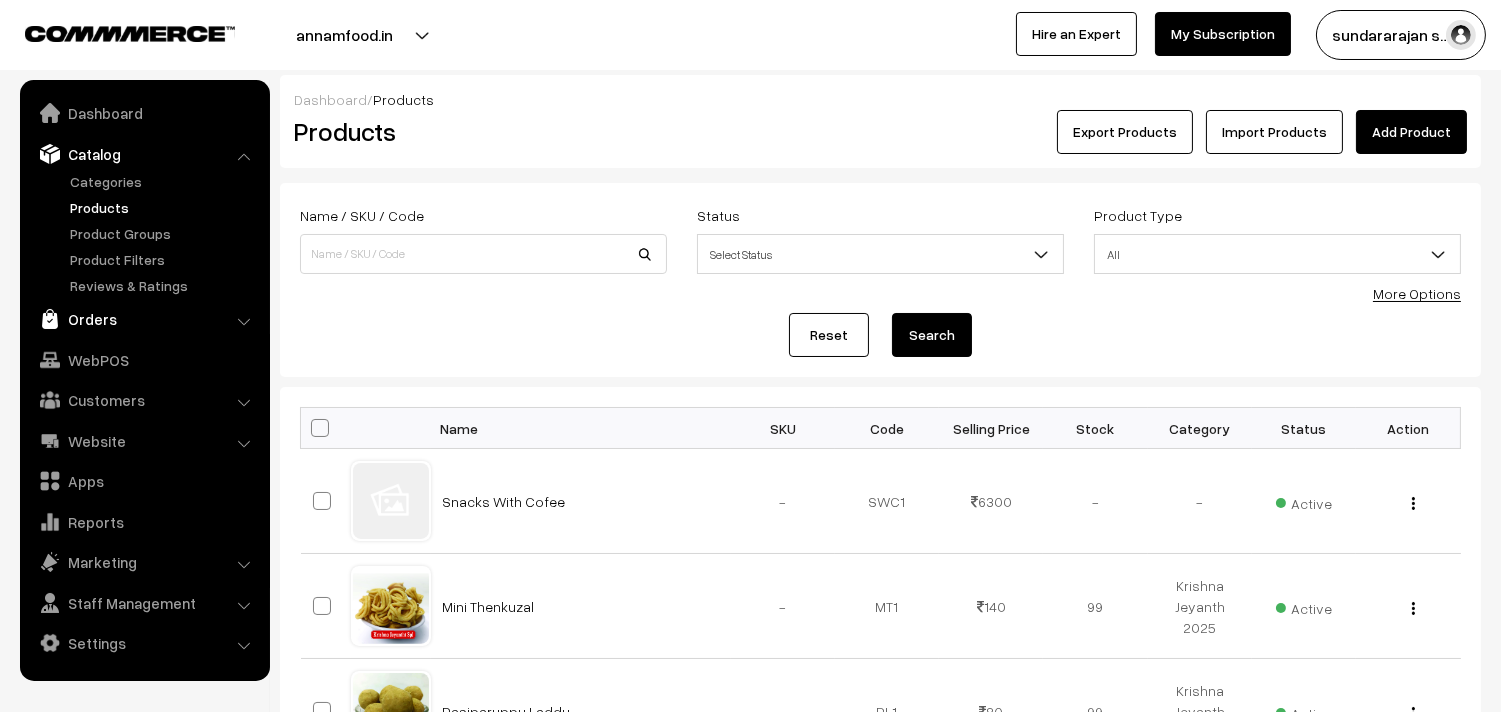 click on "Orders" at bounding box center [144, 319] 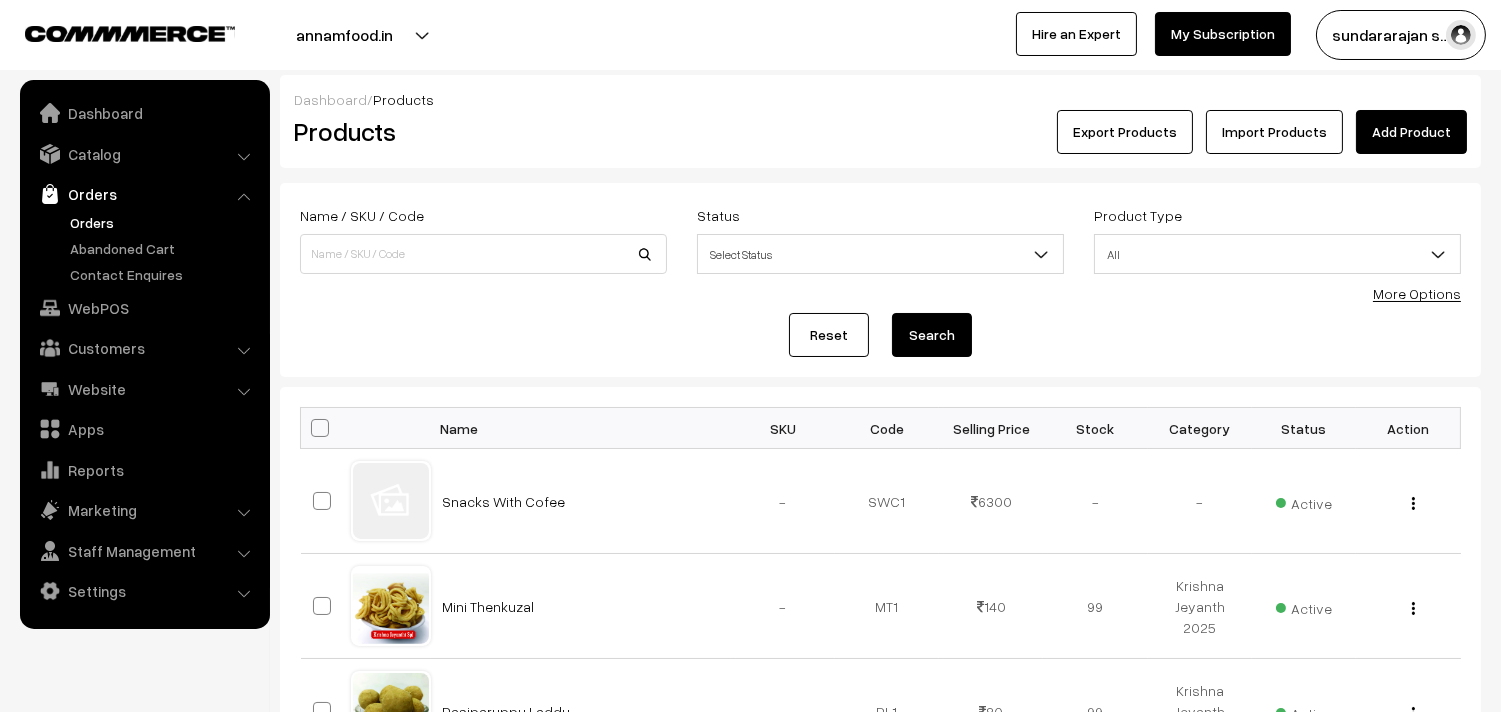 click on "Orders" at bounding box center [164, 222] 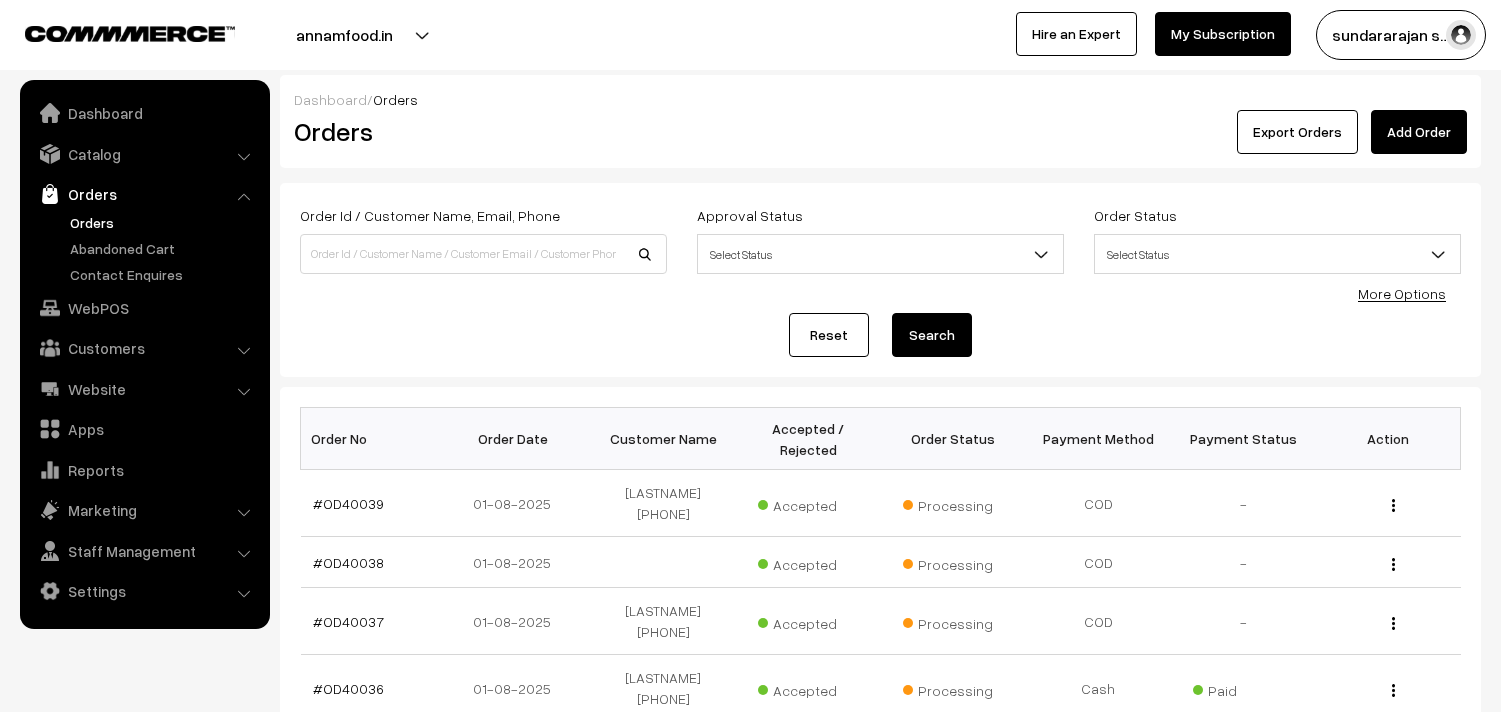 scroll, scrollTop: 0, scrollLeft: 0, axis: both 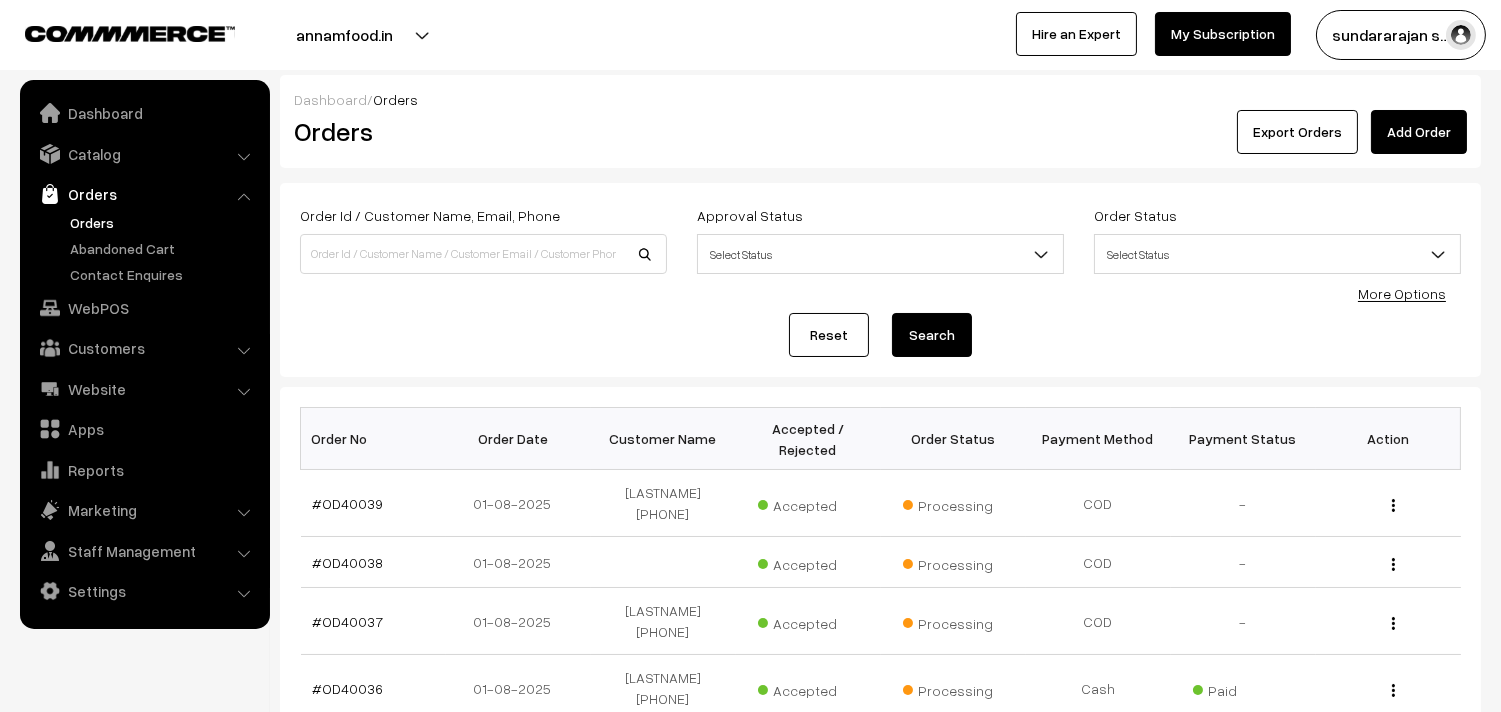click on "Orders" at bounding box center [164, 222] 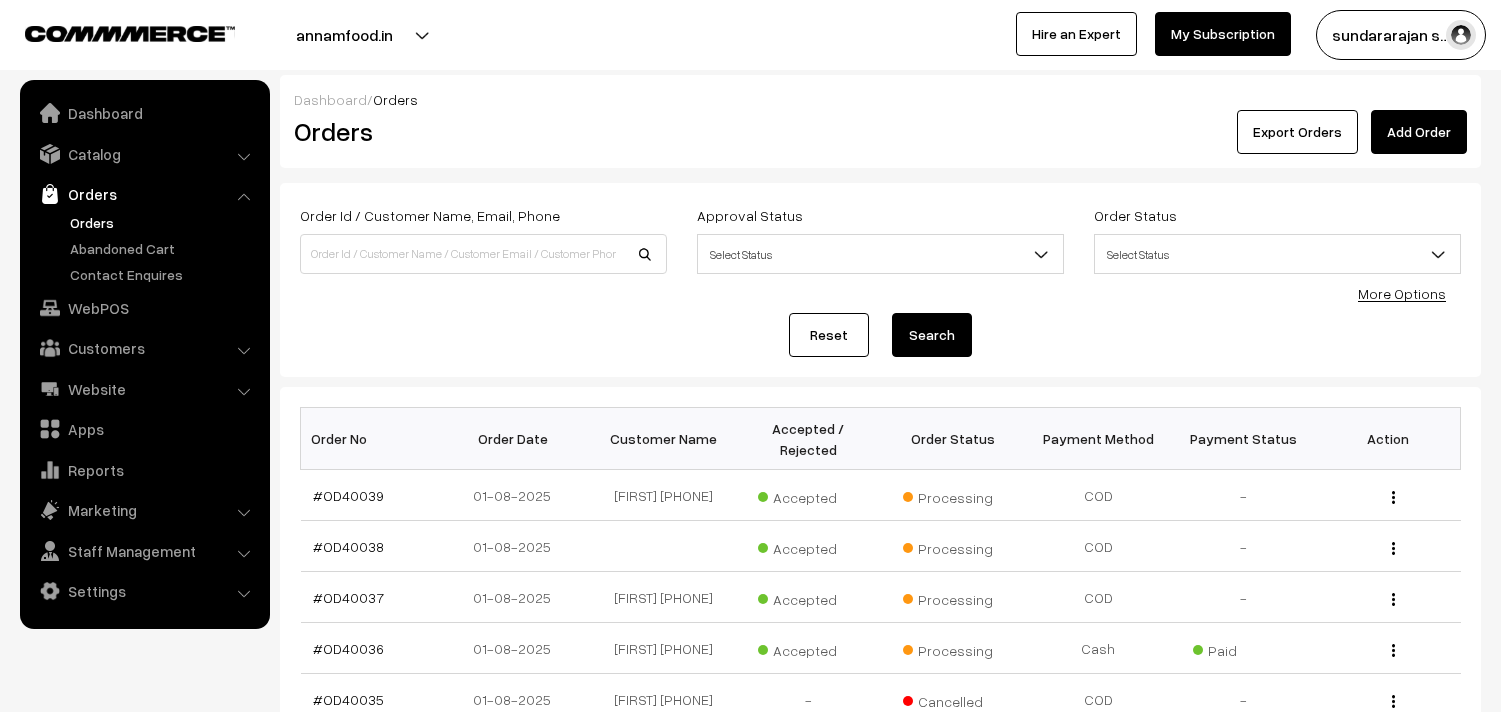 scroll, scrollTop: 0, scrollLeft: 0, axis: both 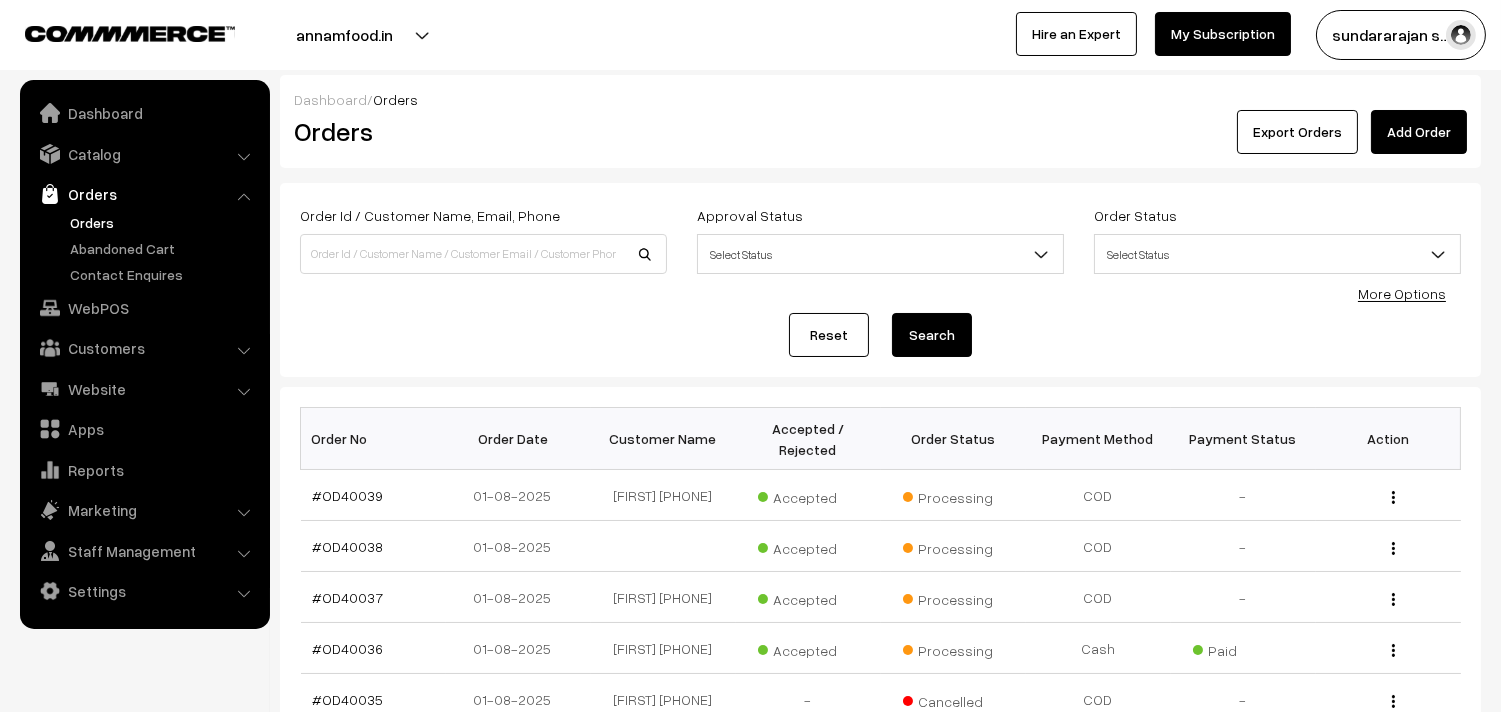 click on "Orders" at bounding box center [164, 222] 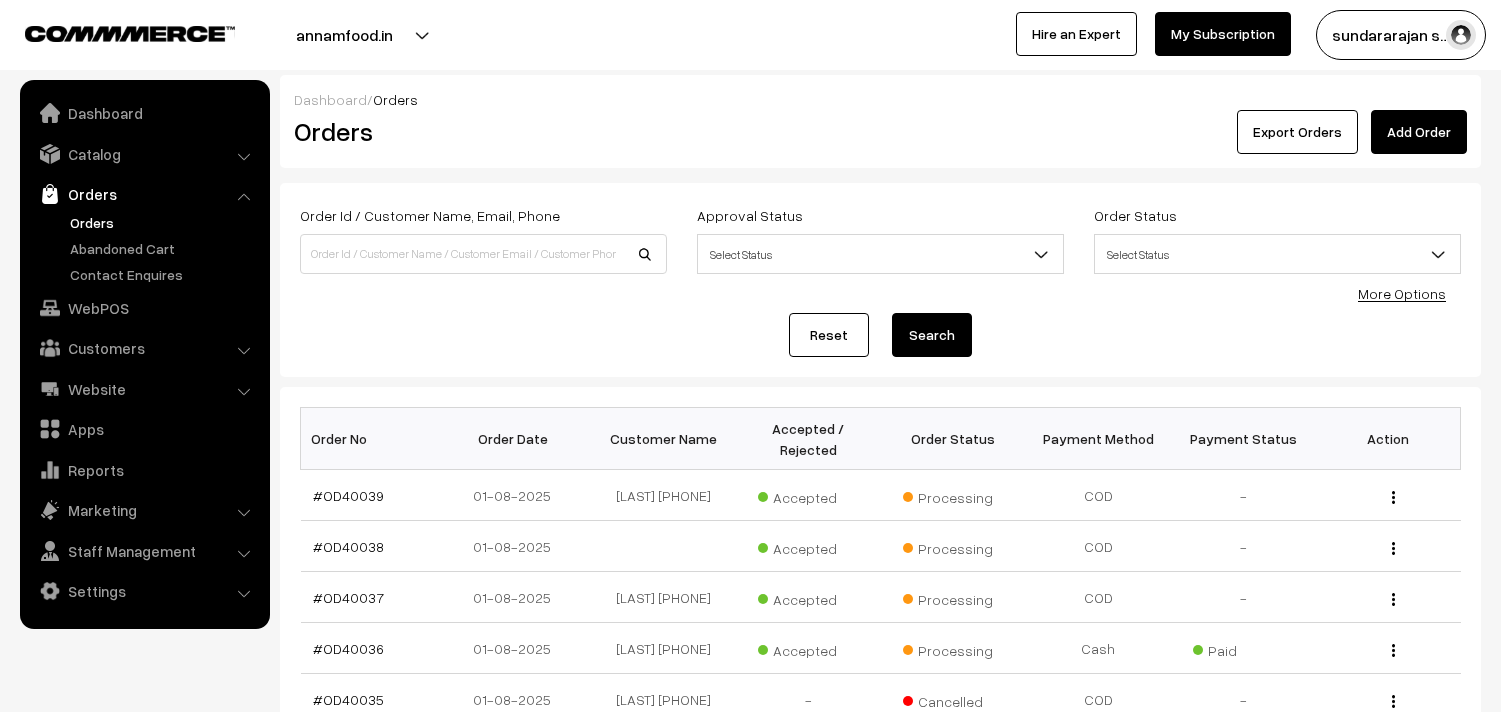 scroll, scrollTop: 0, scrollLeft: 0, axis: both 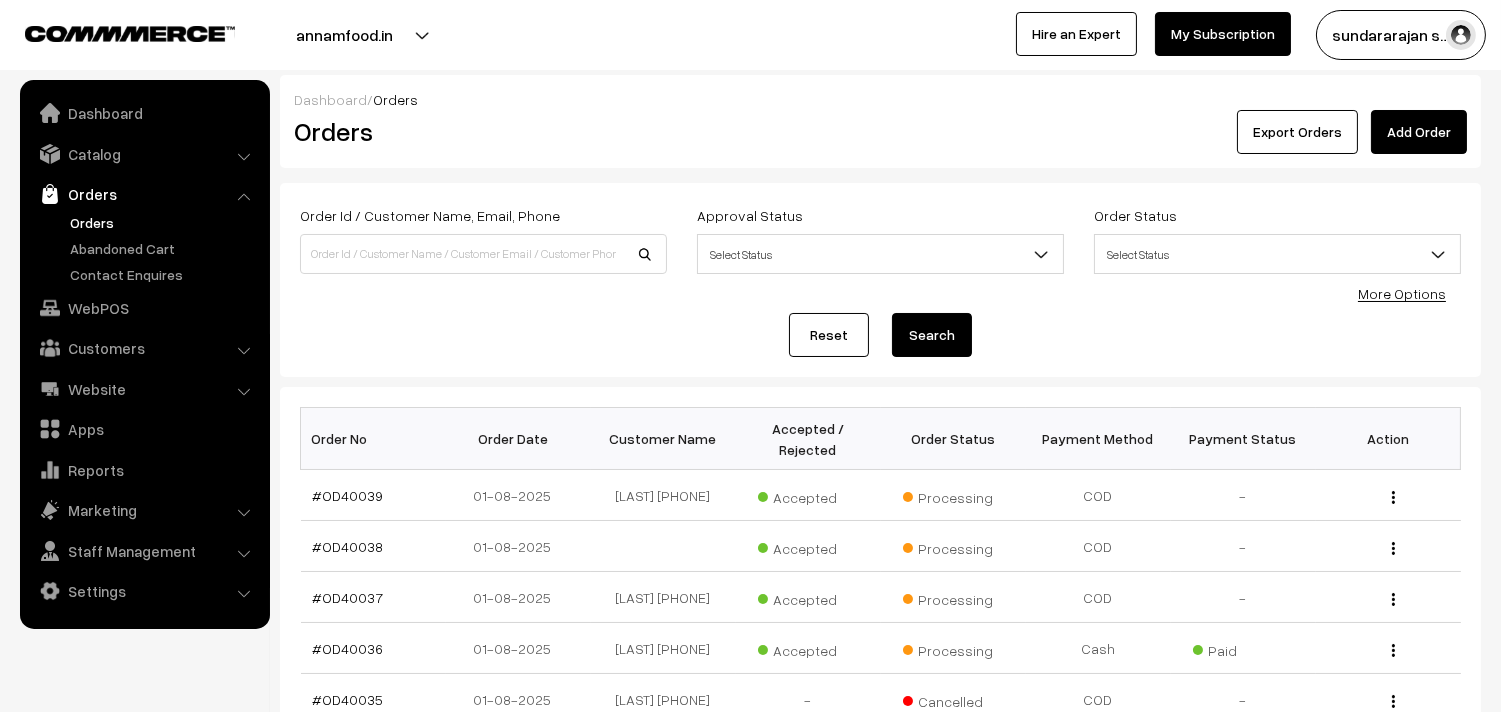 click on "Orders" at bounding box center [144, 194] 